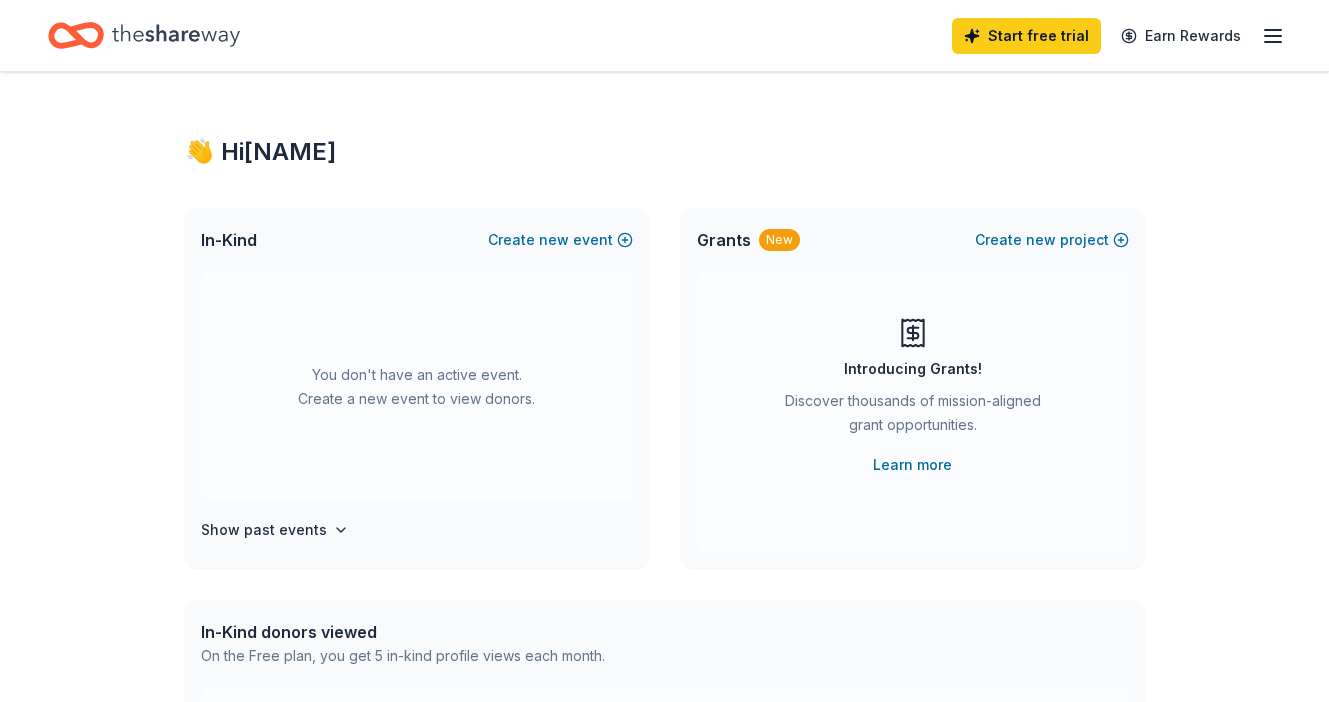 scroll, scrollTop: 0, scrollLeft: 0, axis: both 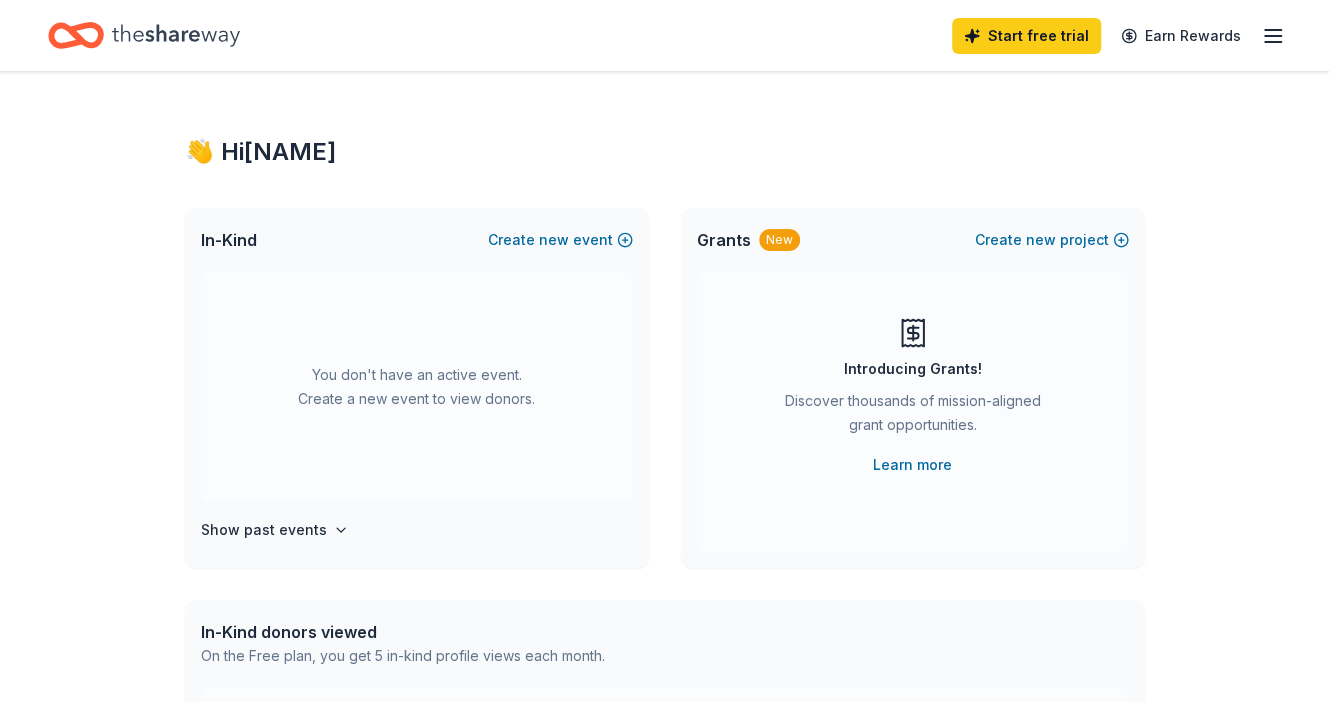 click 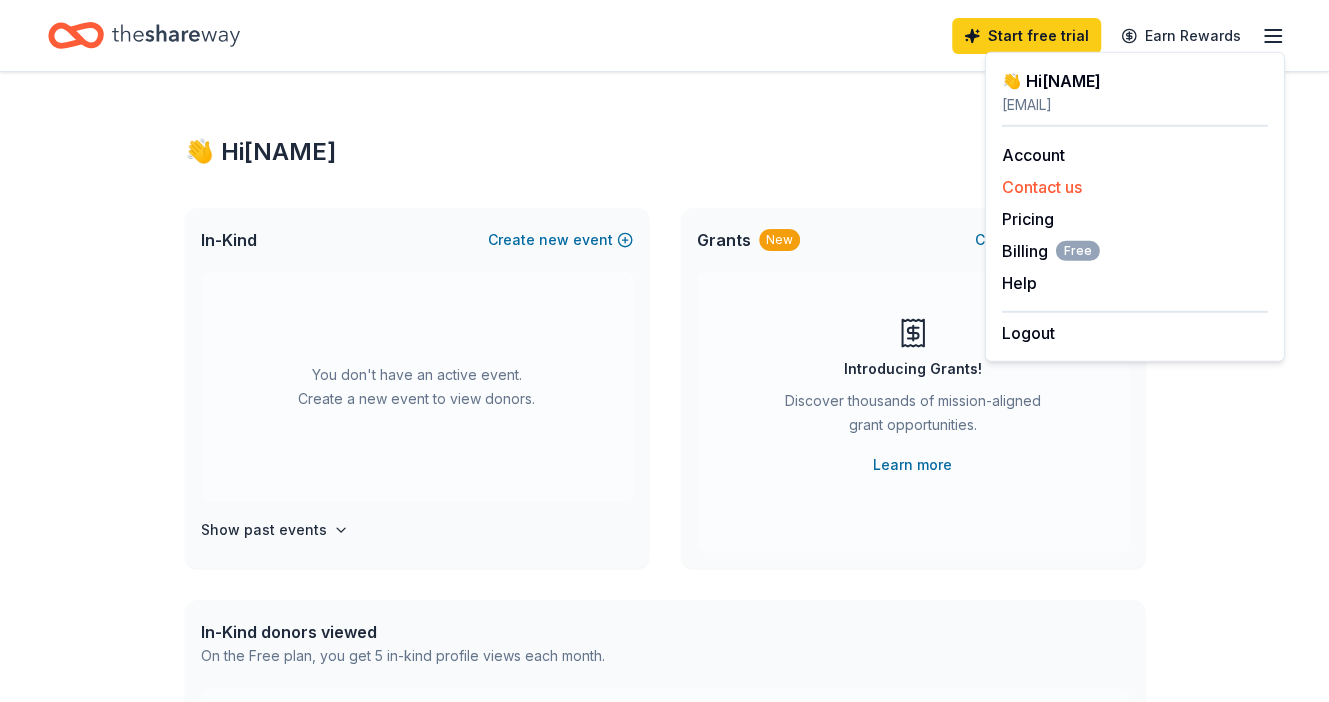 drag, startPoint x: 1283, startPoint y: 29, endPoint x: 1094, endPoint y: 197, distance: 252.87349 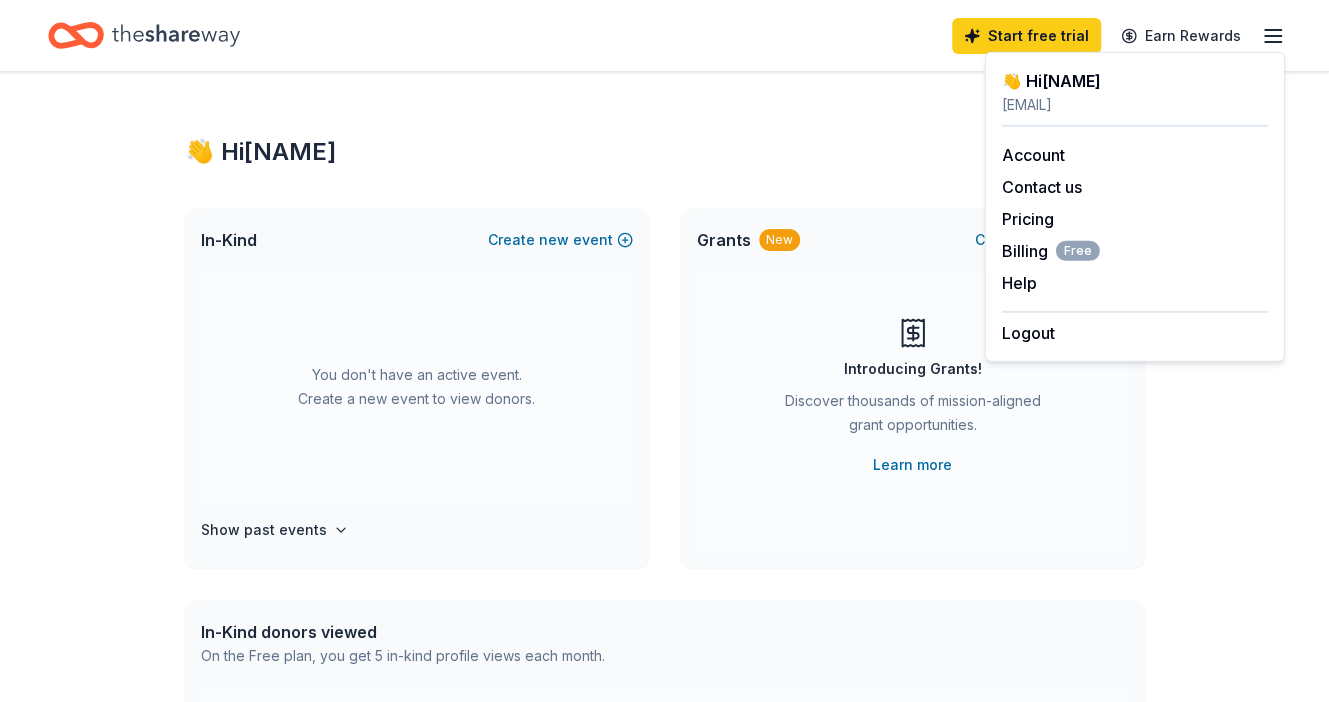 click on "👋 Hi  [FIRST] In-Kind Create  new  event   You don't have an active event. Create a new event to view donors. Show past events Grants New Create  new  project   Introducing Grants! Discover thousands of mission-aligned grant opportunities. Learn more In-Kind donors viewed On the Free plan, you get 5 in-kind profile views each month. You have not yet viewed any  in-kind  profiles this month. Create a new  event   to view  donors . Grants viewed On the Free plan, you get 5 grant profile views each month. You have not yet viewed any  grant  profiles this month. Create a new  project   to view  grants ." at bounding box center [665, 656] 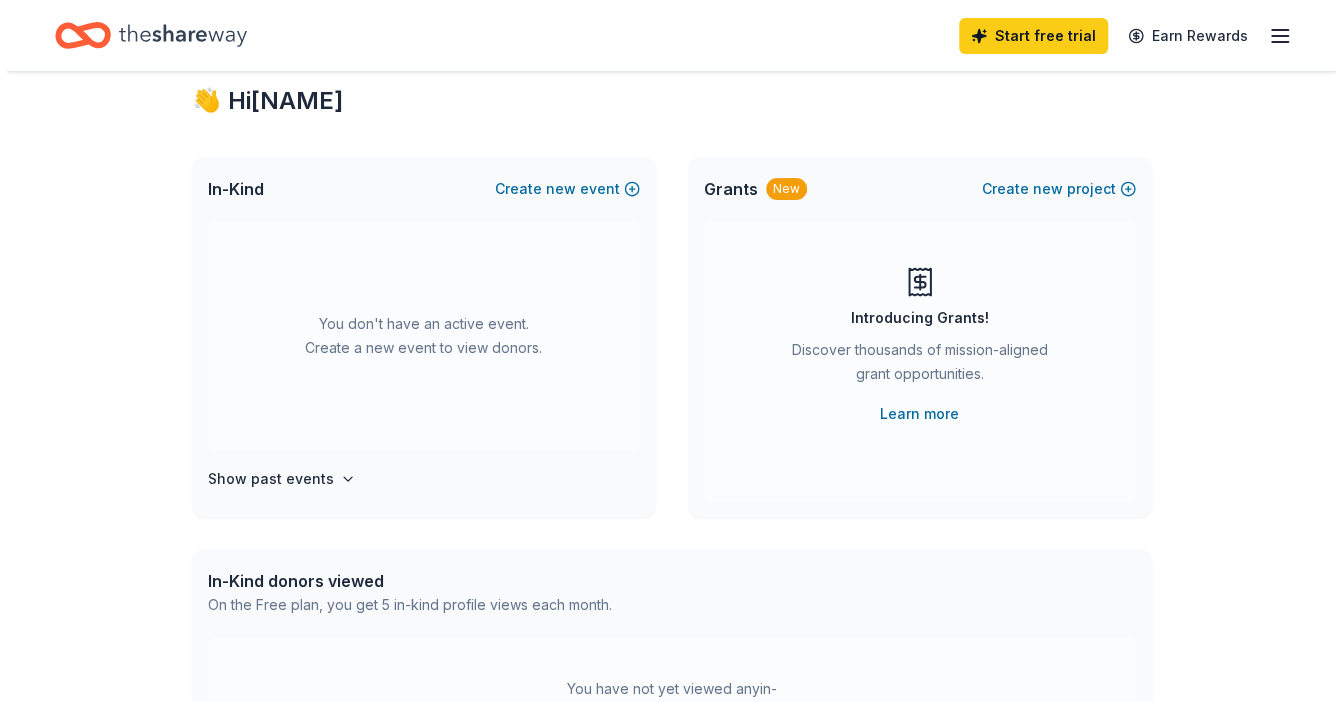 scroll, scrollTop: 51, scrollLeft: 0, axis: vertical 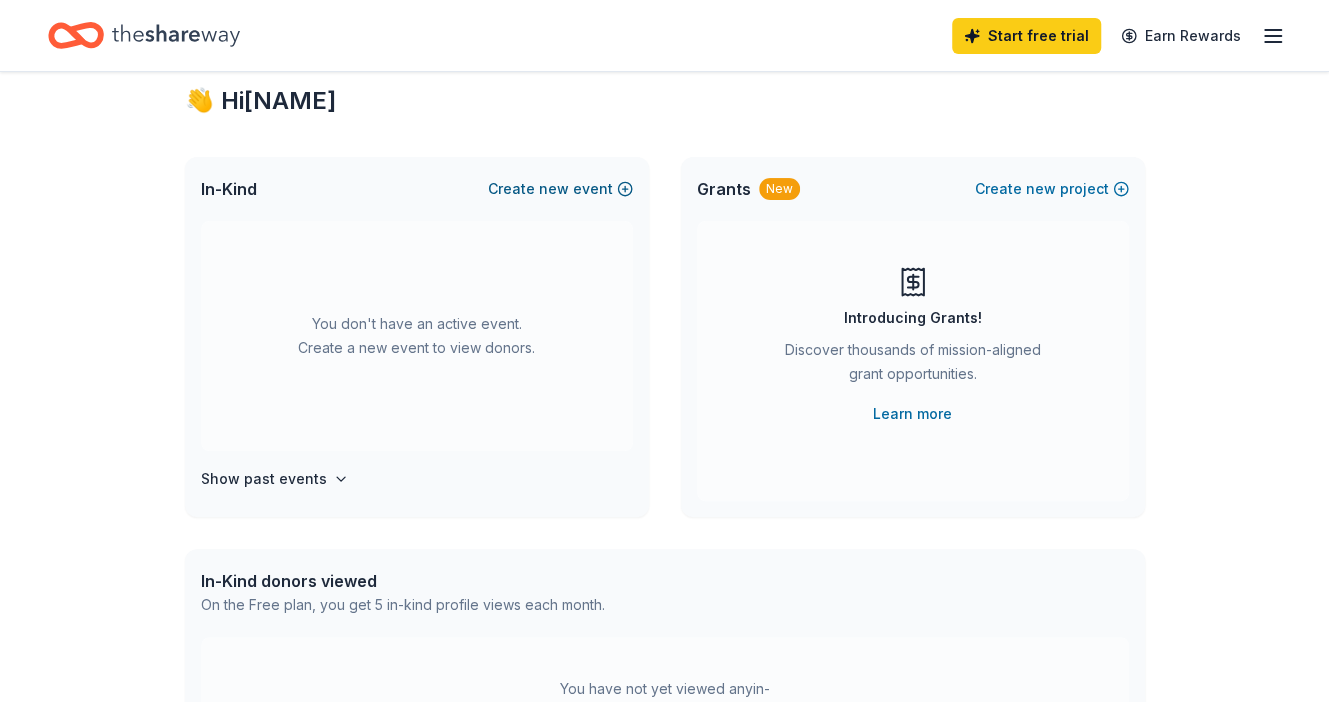 click on "Create  new  event" at bounding box center [560, 189] 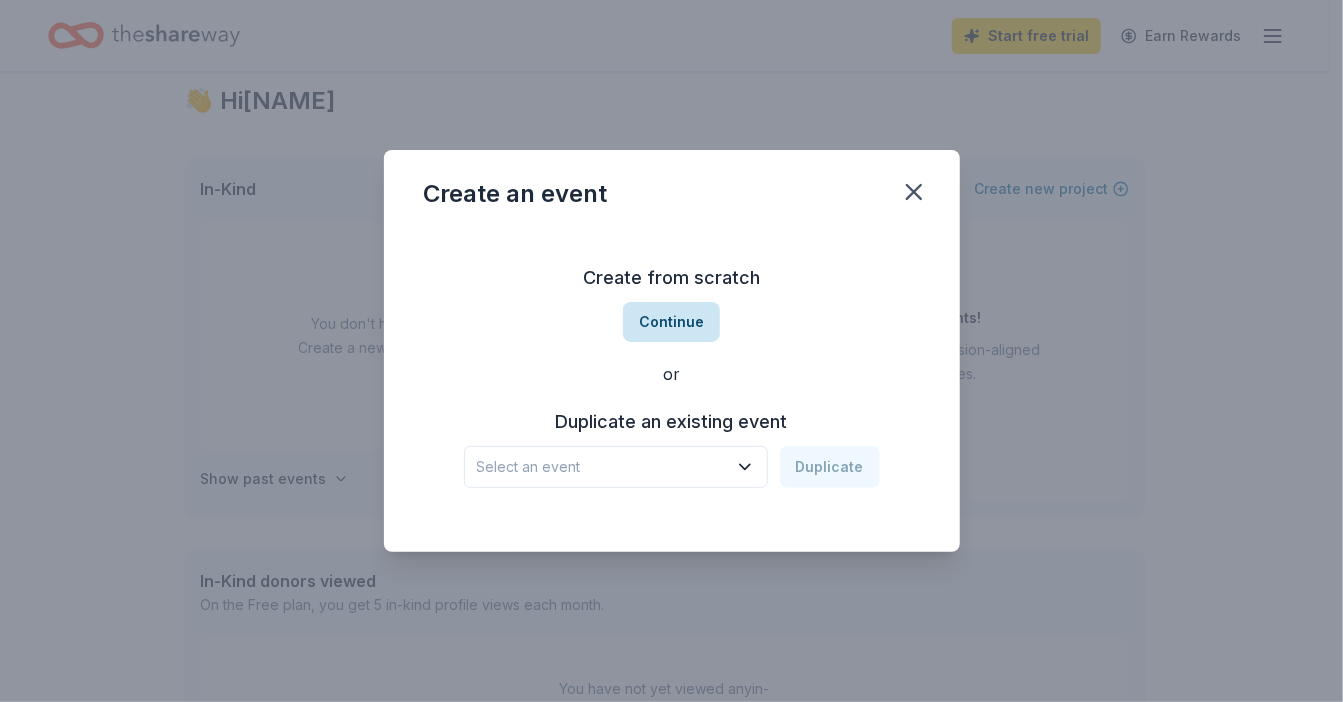 click on "Continue" at bounding box center [671, 322] 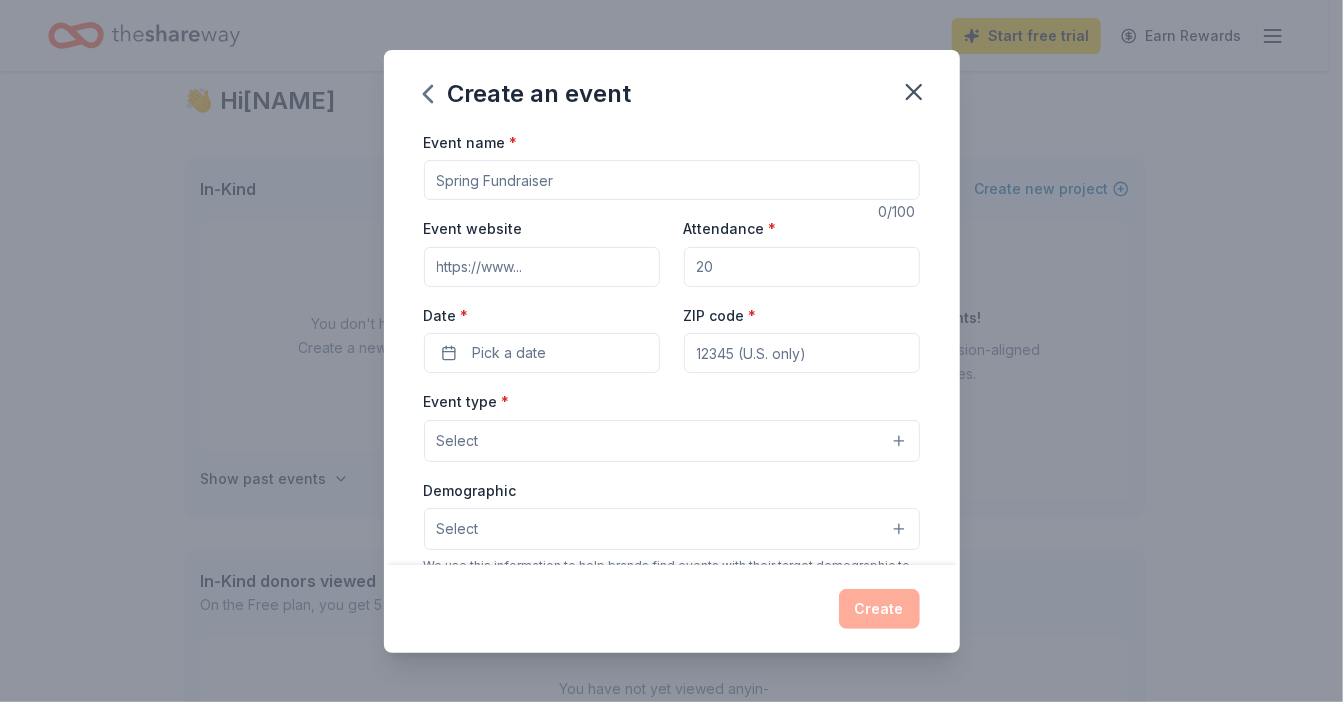 click on "Event name *" at bounding box center (672, 180) 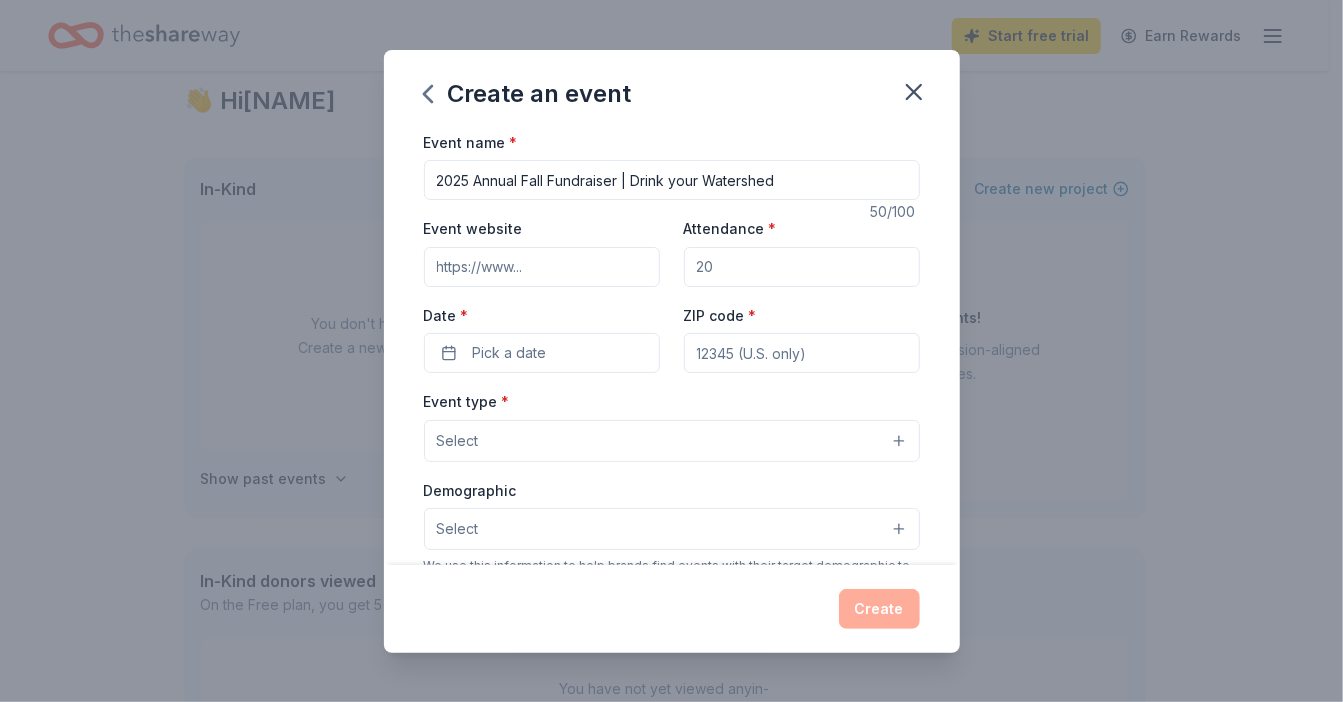 click on "2025 Annual Fall Fundraiser | Drink your Watershed" at bounding box center (672, 180) 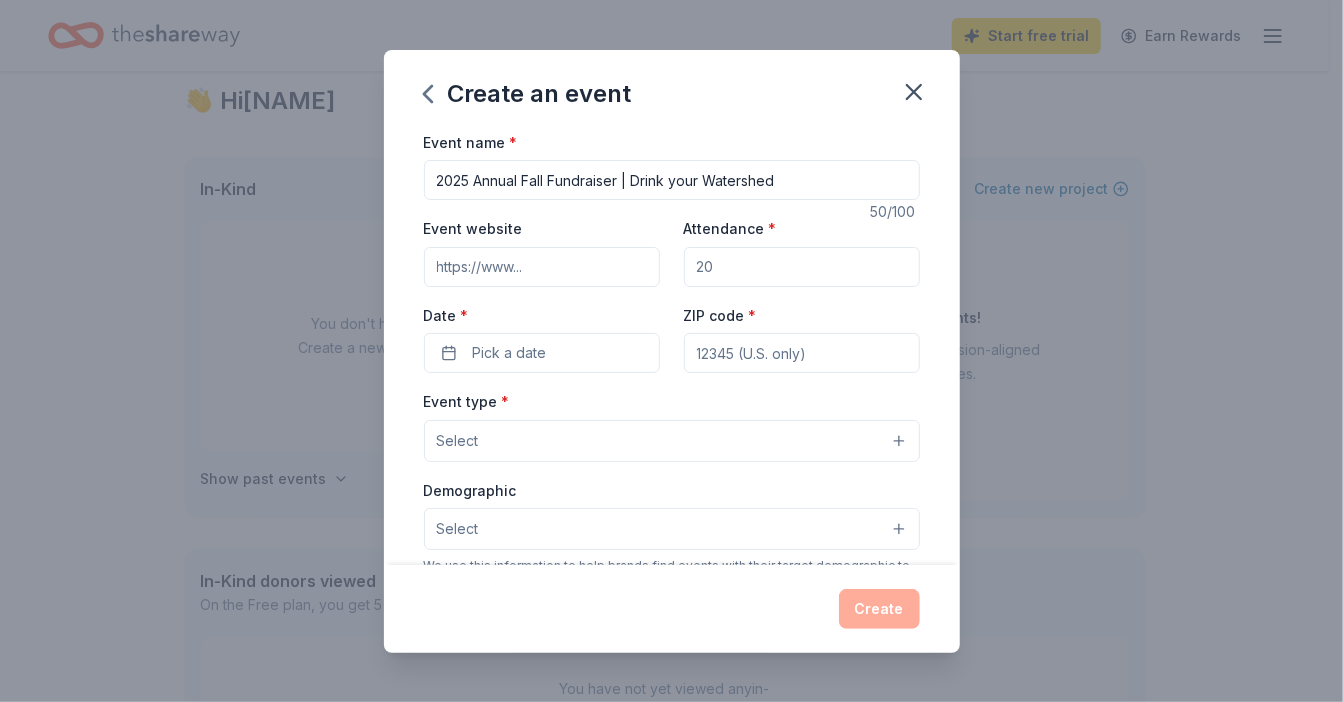 click on "2025 Annual Fall Fundraiser | Drink your Watershed" at bounding box center (672, 180) 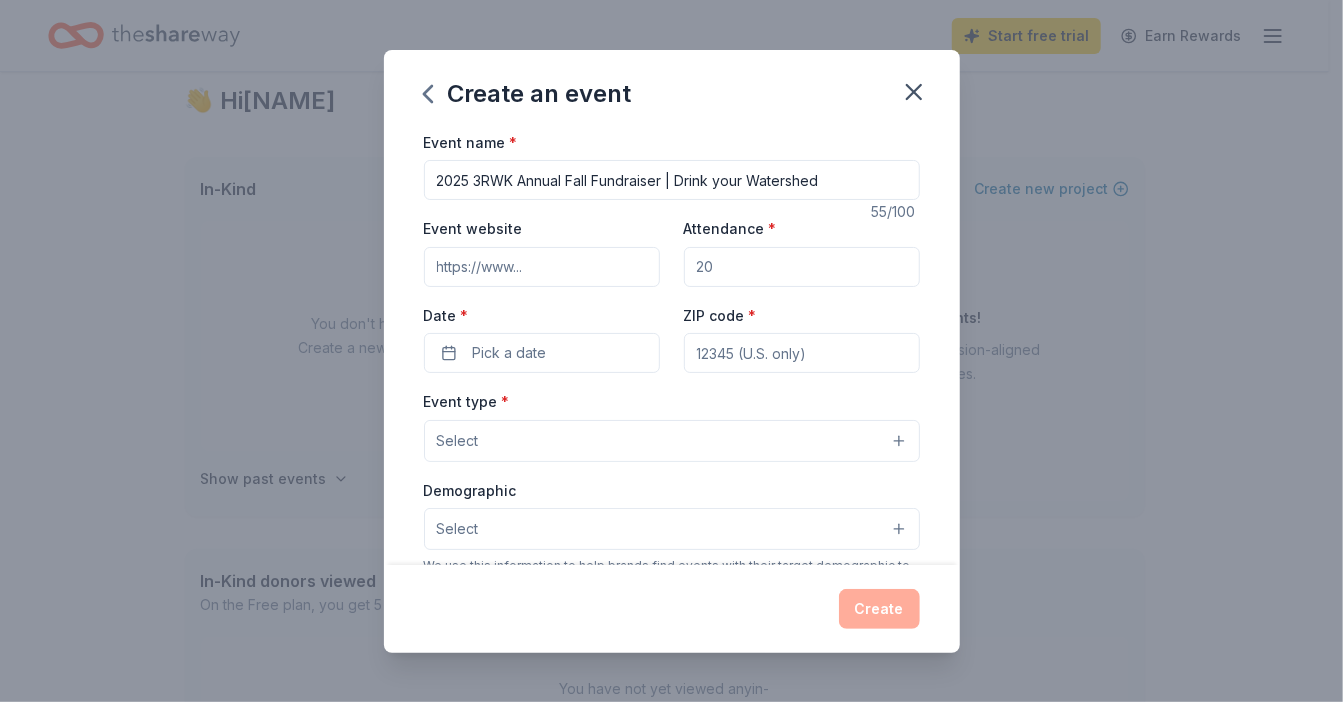 type on "2025 3RWK Annual Fall Fundraiser | Drink your Watershed" 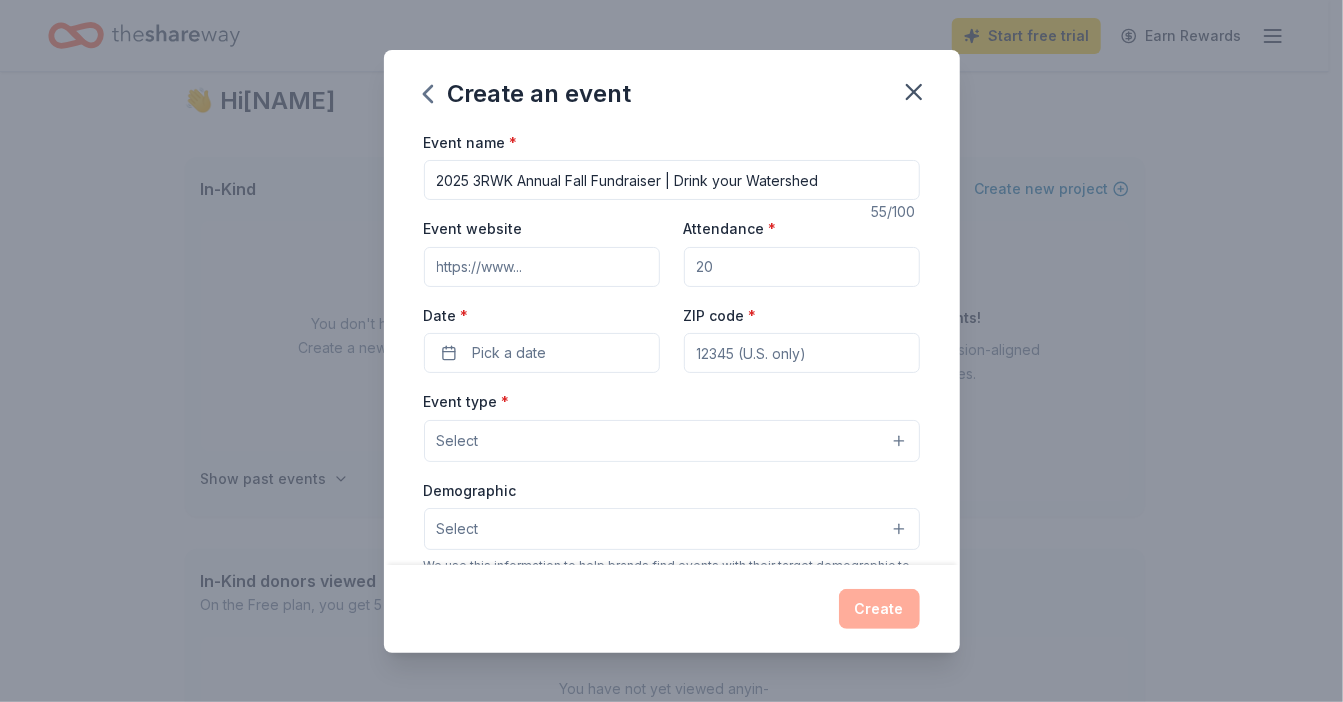 click on "Event website" at bounding box center [542, 267] 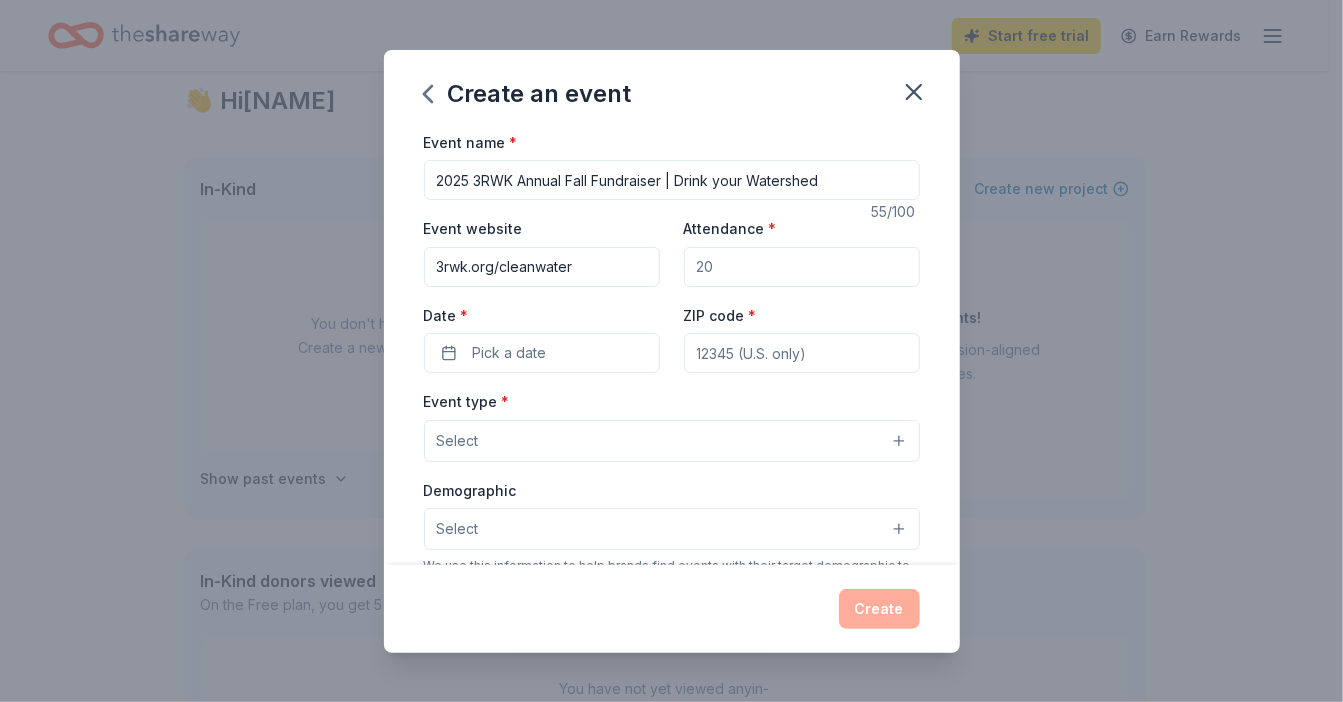 type on "3rwk.org/cleanwater" 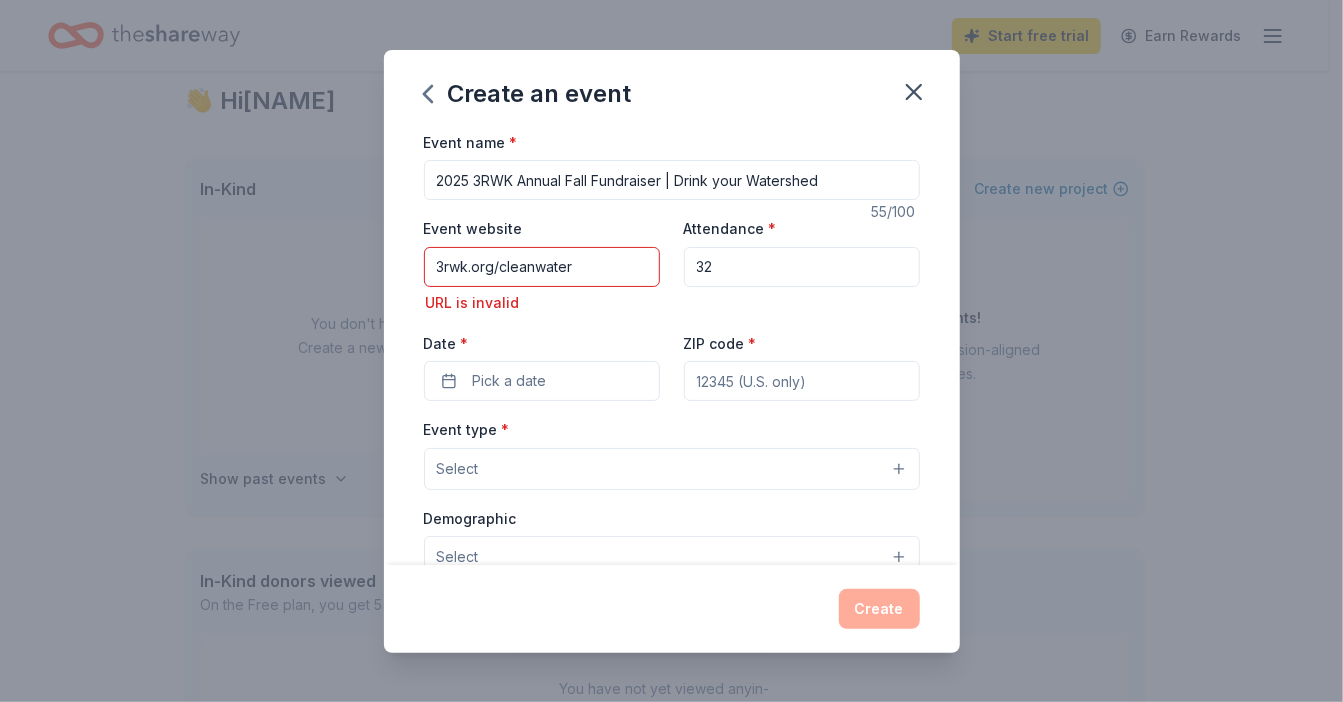 type on "3" 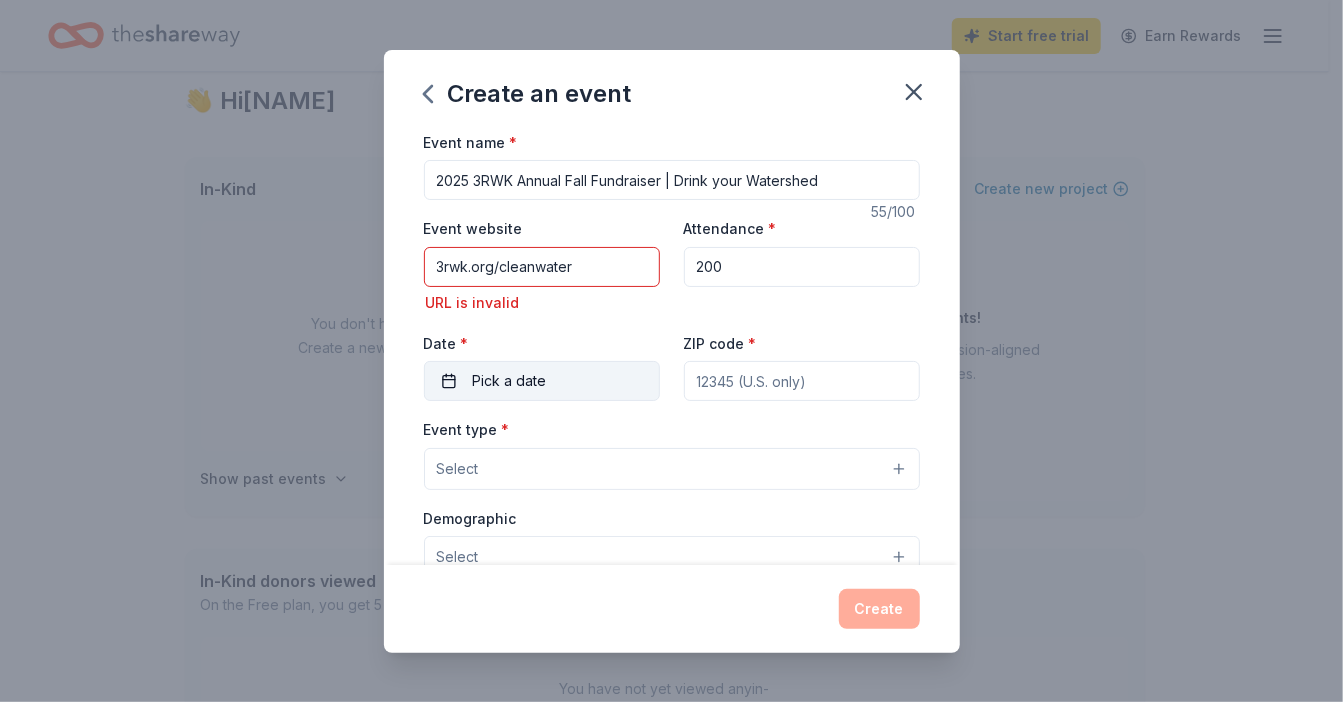 type on "200" 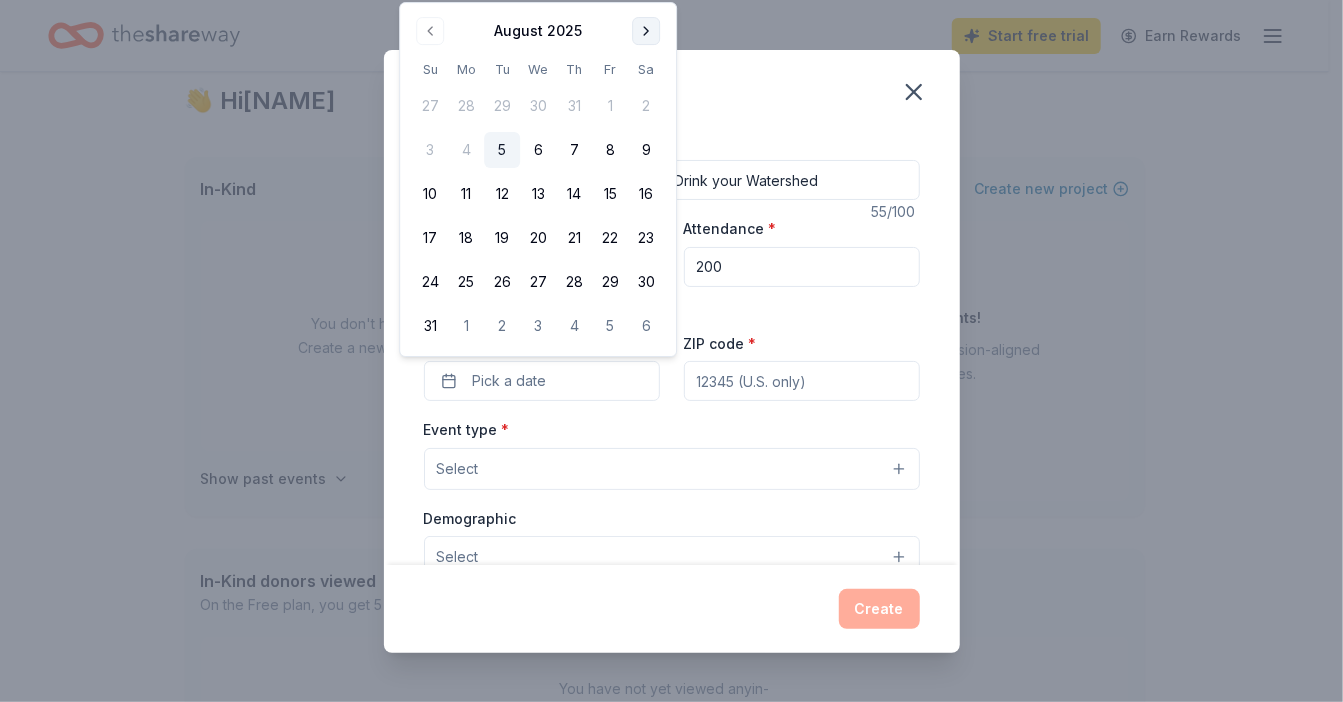 click at bounding box center [646, 31] 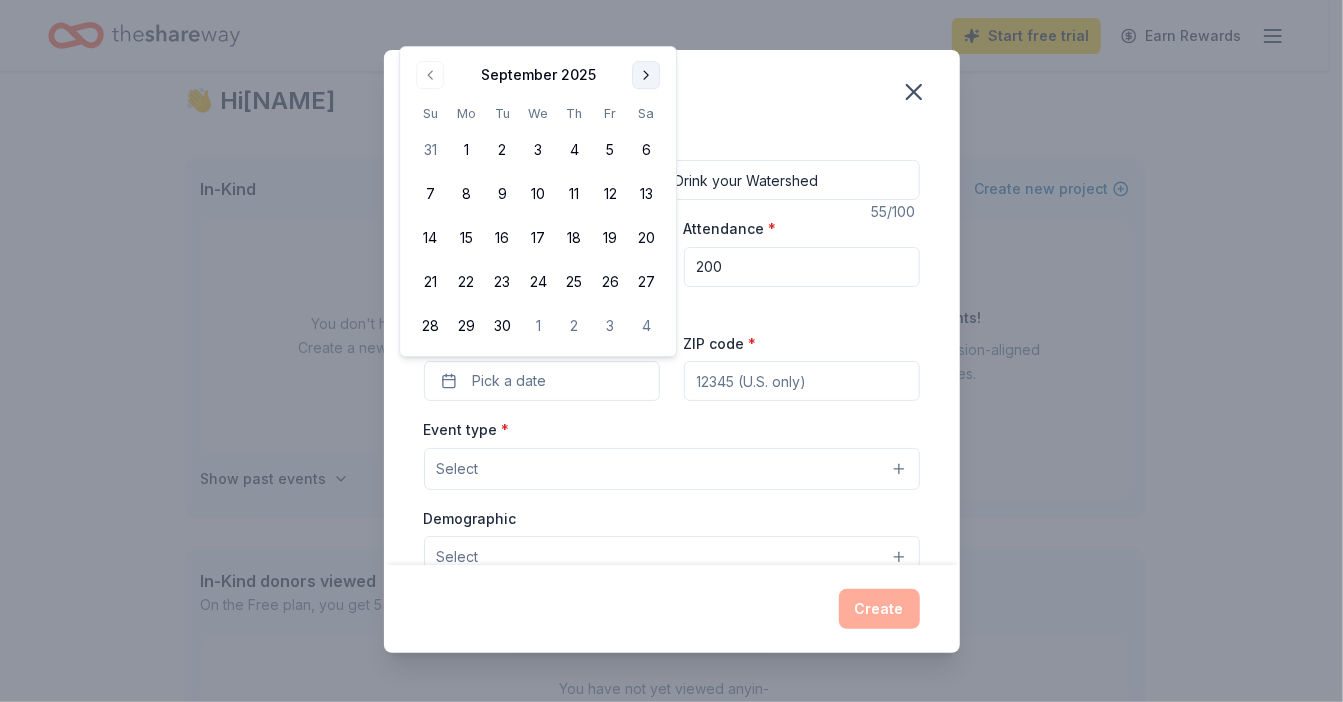 click on "Create an event Event name * 2025 3RWK Annual Fall Fundraiser | Drink your Watershed 55 /100 Event website 3rwk.org/cleanwater URL is invalid Attendance * 200 Date * Pick a date ZIP code * Event type * Select Demographic Select We use this information to help brands find events with their target demographic to sponsor their products. Mailing address Apt/unit Description What are you looking for? * Auction & raffle Meals Snacks Desserts Alcohol Beverages Send me reminders Email me reminders of donor application deadlines Recurring event Create" at bounding box center (671, 351) 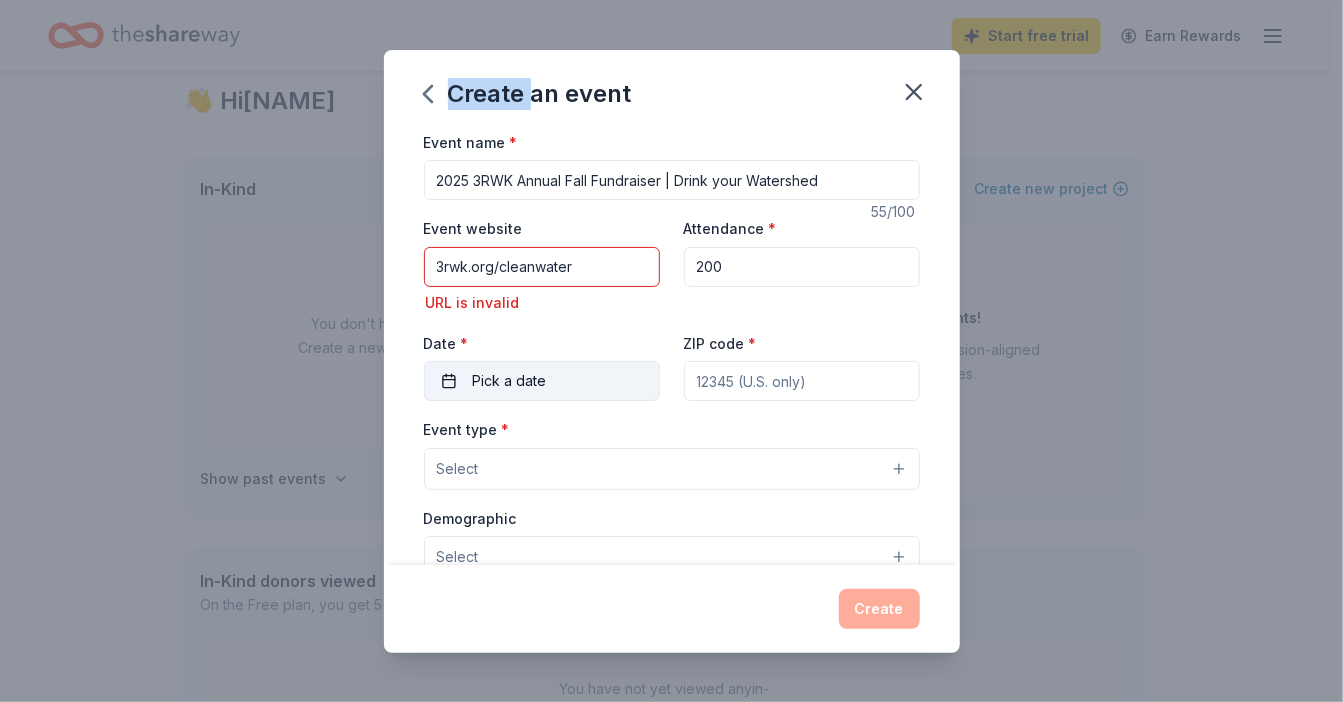click on "Pick a date" at bounding box center [510, 381] 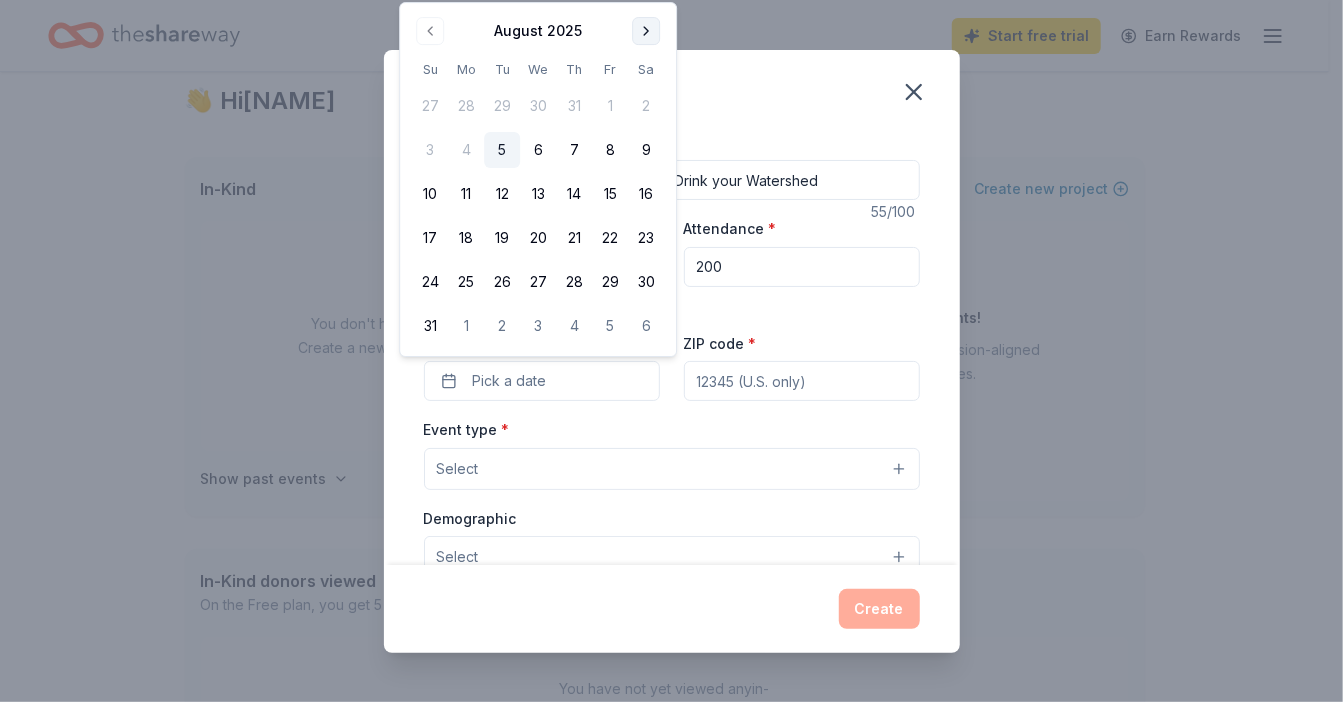 click at bounding box center (646, 31) 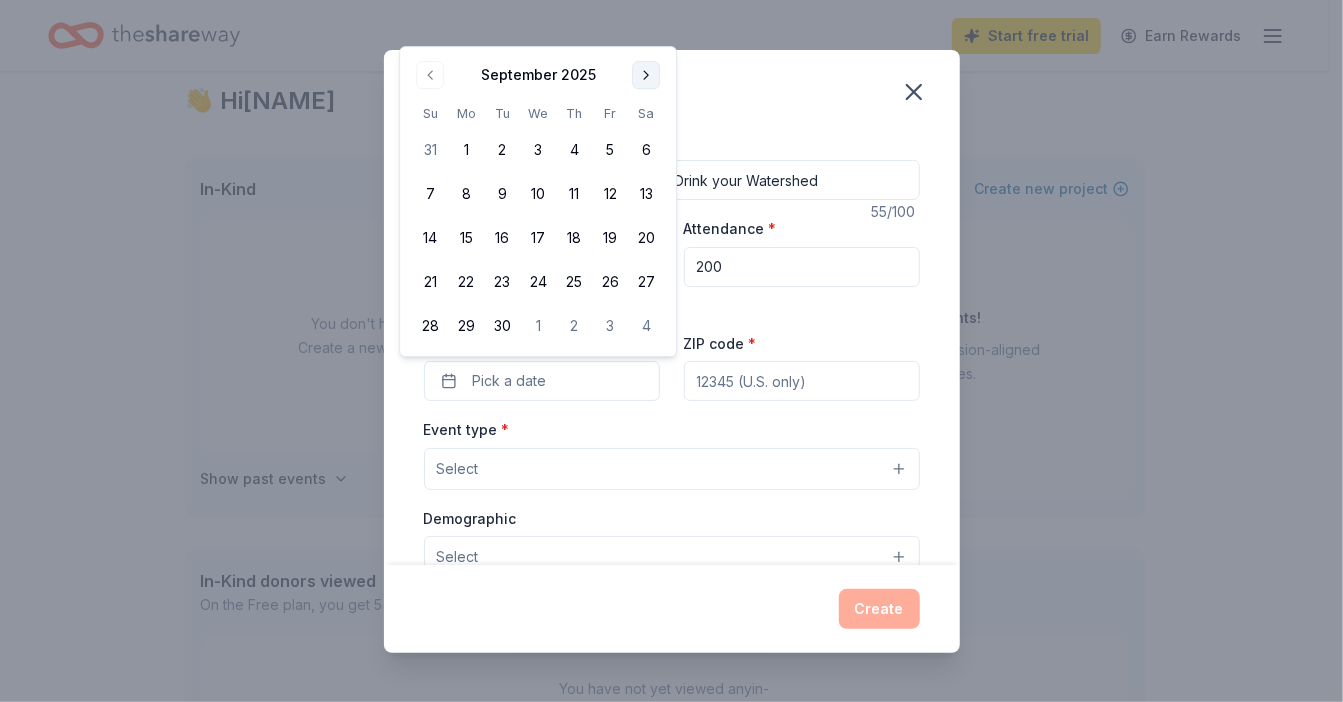 click at bounding box center (646, 75) 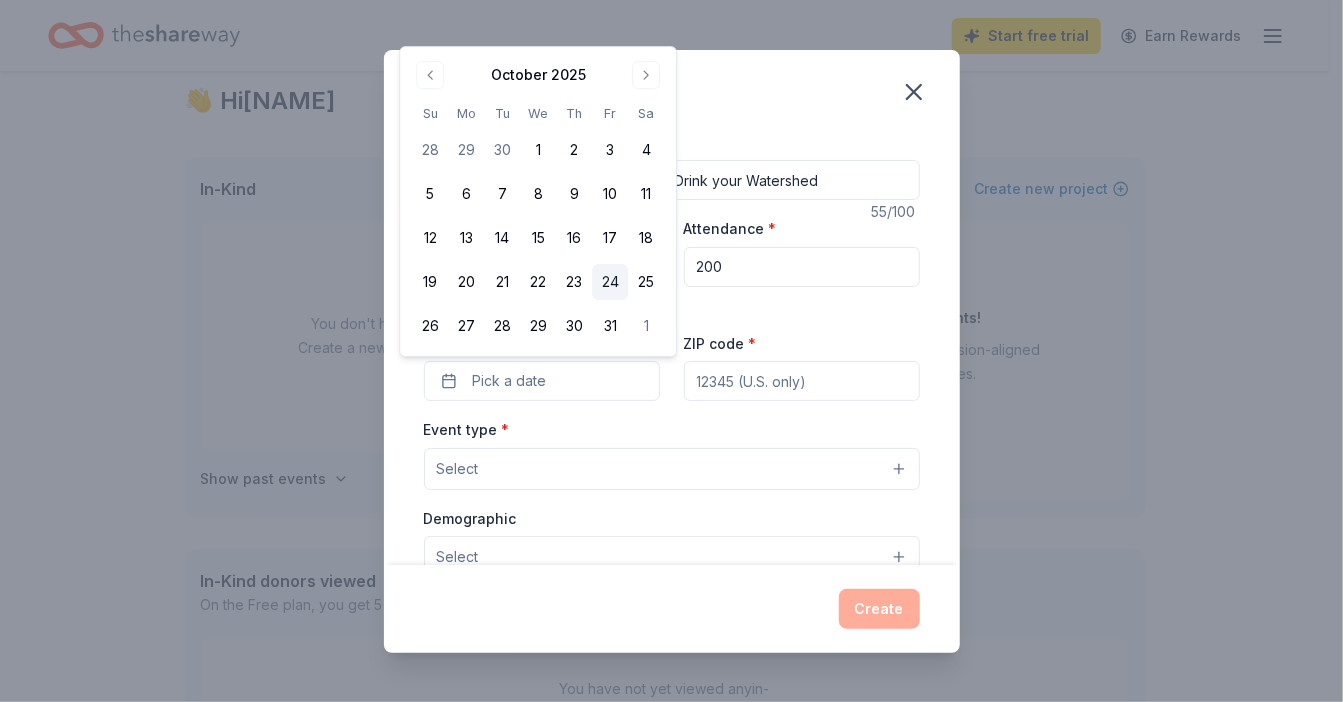 click on "24" at bounding box center [610, 282] 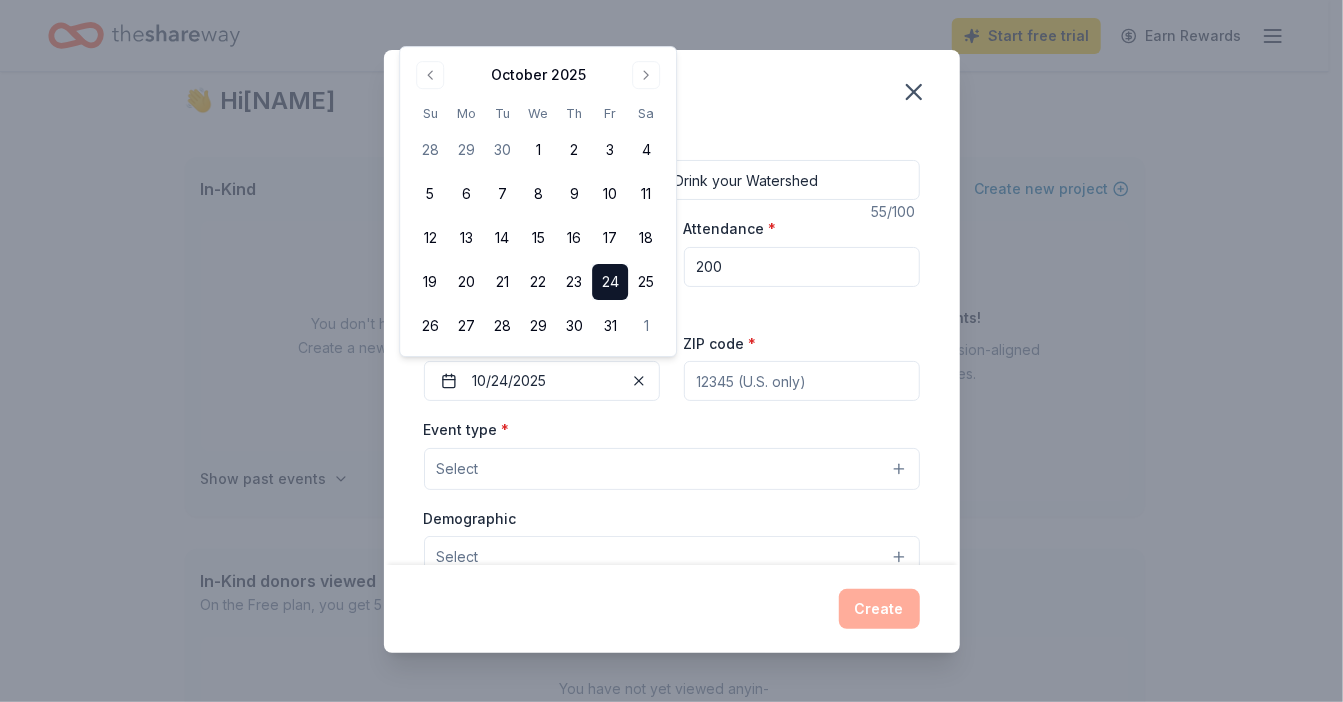 click on "ZIP code *" at bounding box center (802, 381) 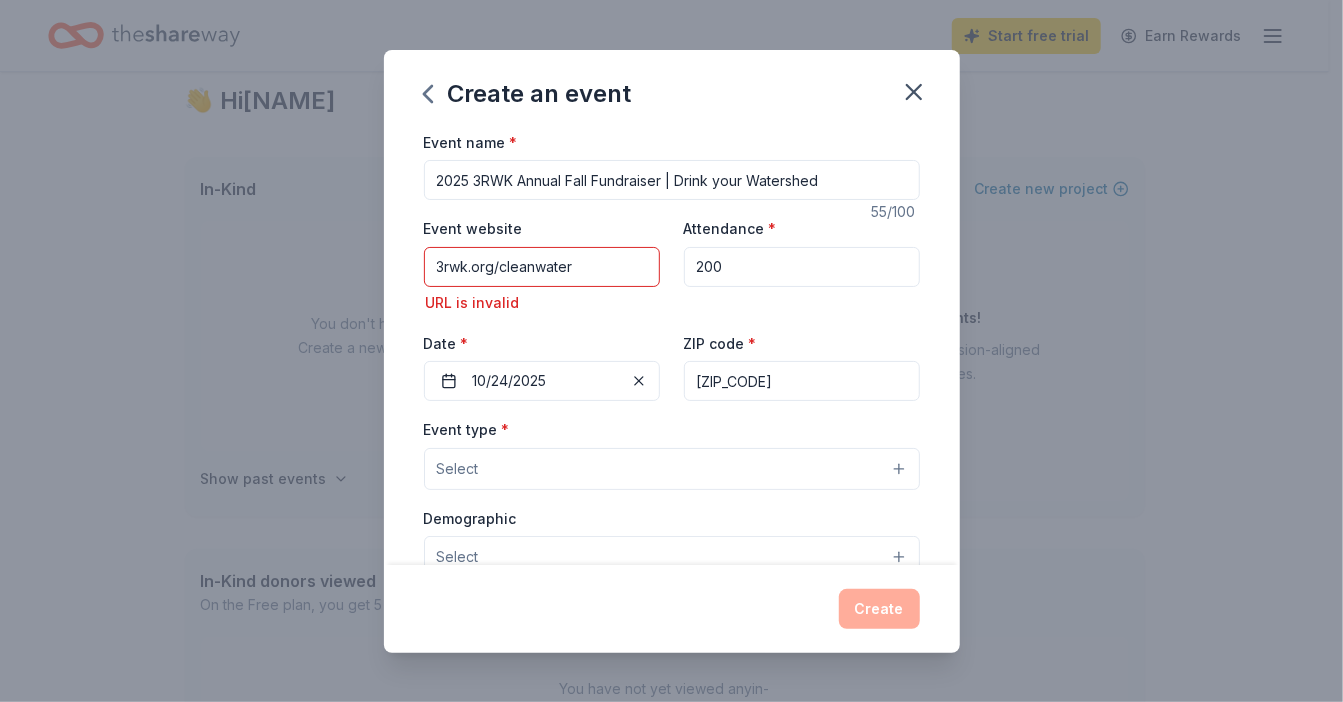 type on "15030" 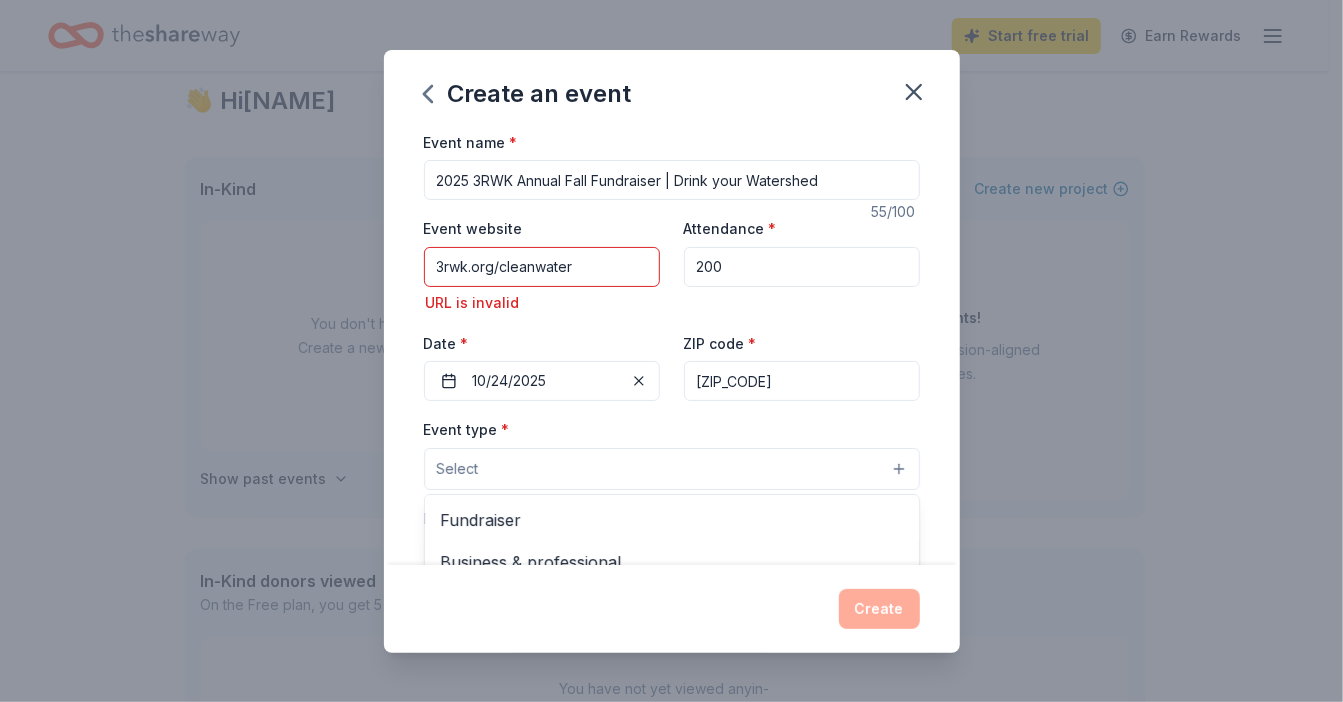 click on "Select" at bounding box center [672, 469] 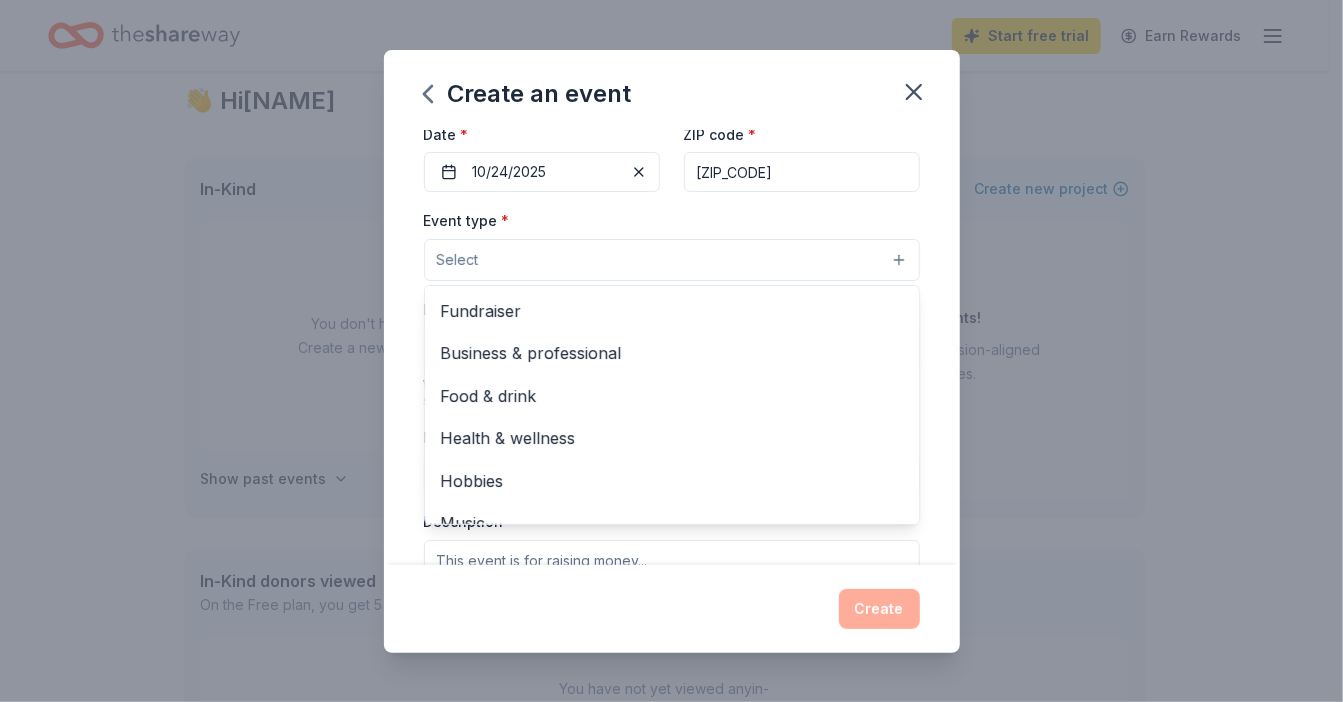 scroll, scrollTop: 239, scrollLeft: 0, axis: vertical 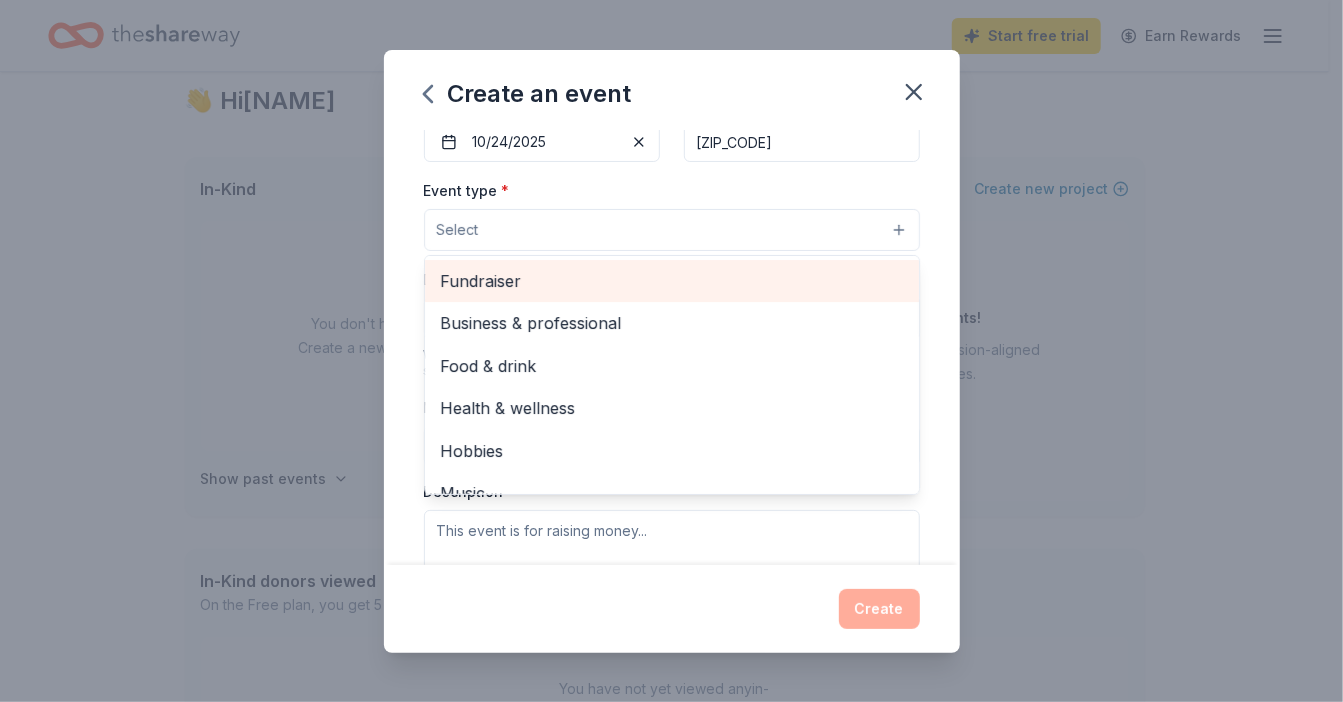 click on "Fundraiser" at bounding box center (672, 281) 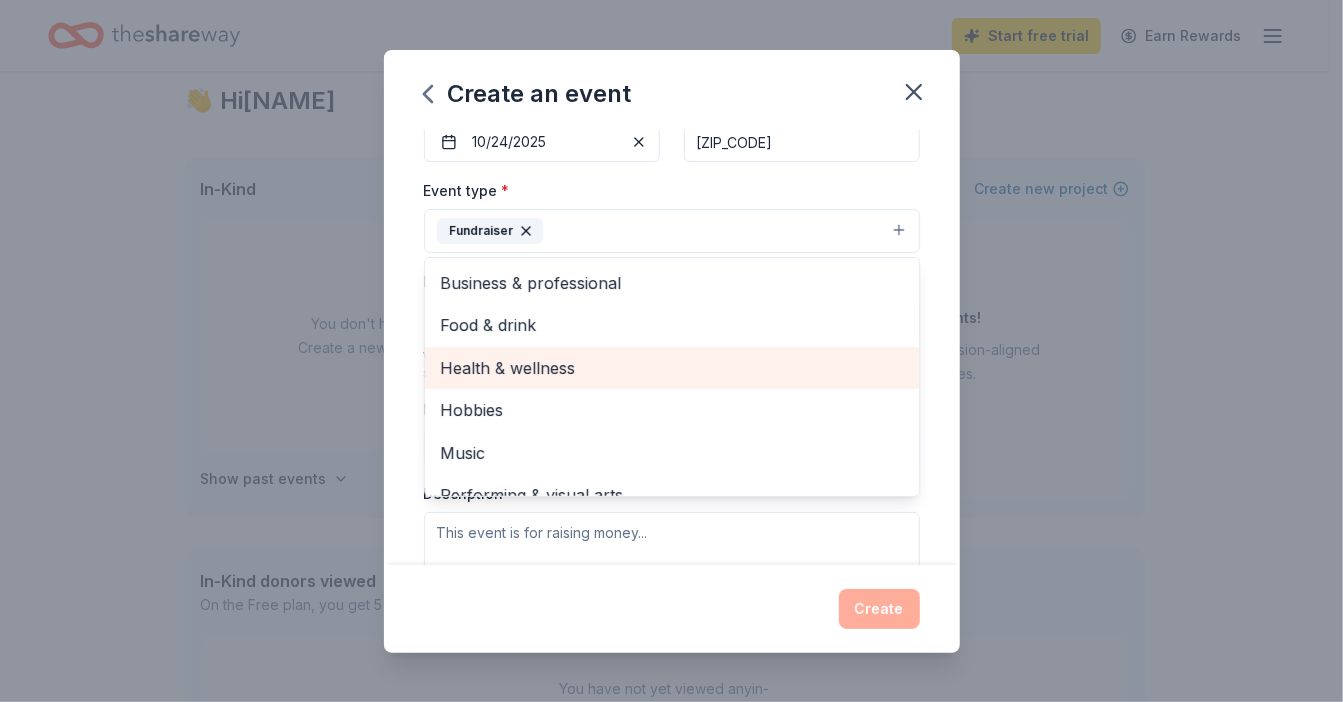 scroll, scrollTop: 23, scrollLeft: 0, axis: vertical 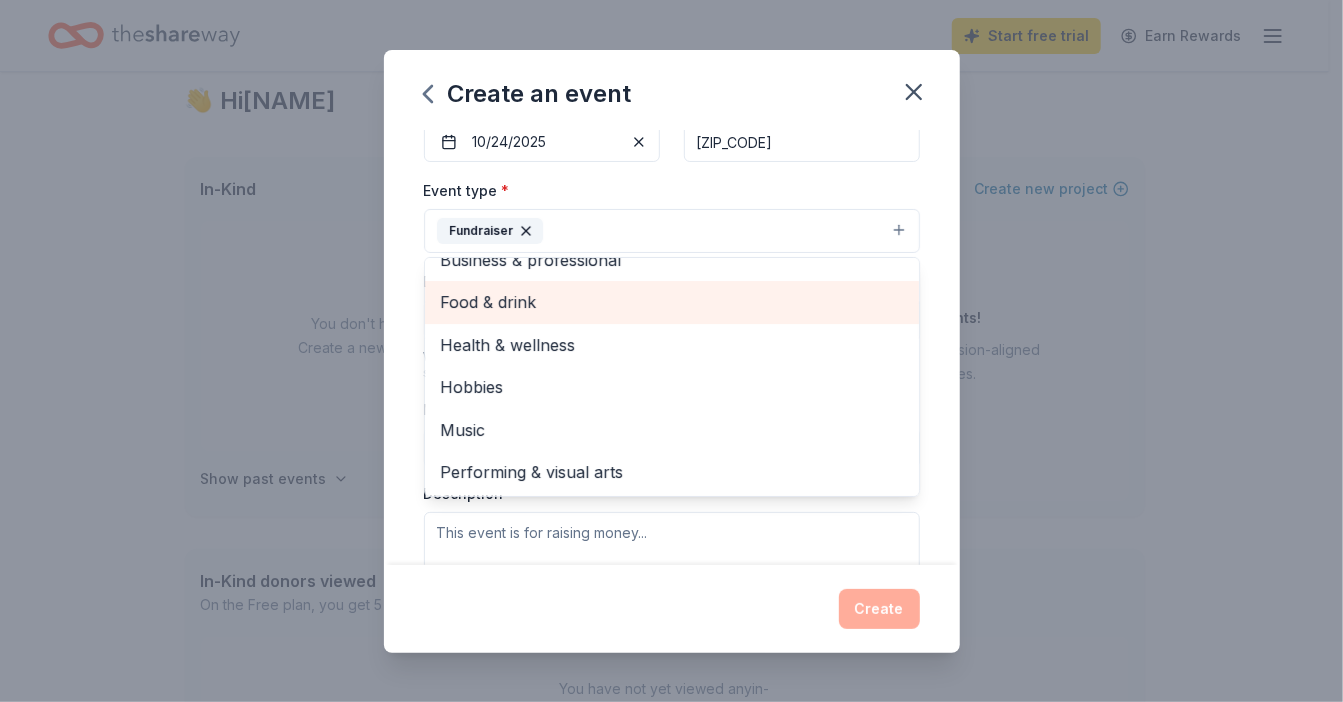 click on "Food & drink" at bounding box center (672, 302) 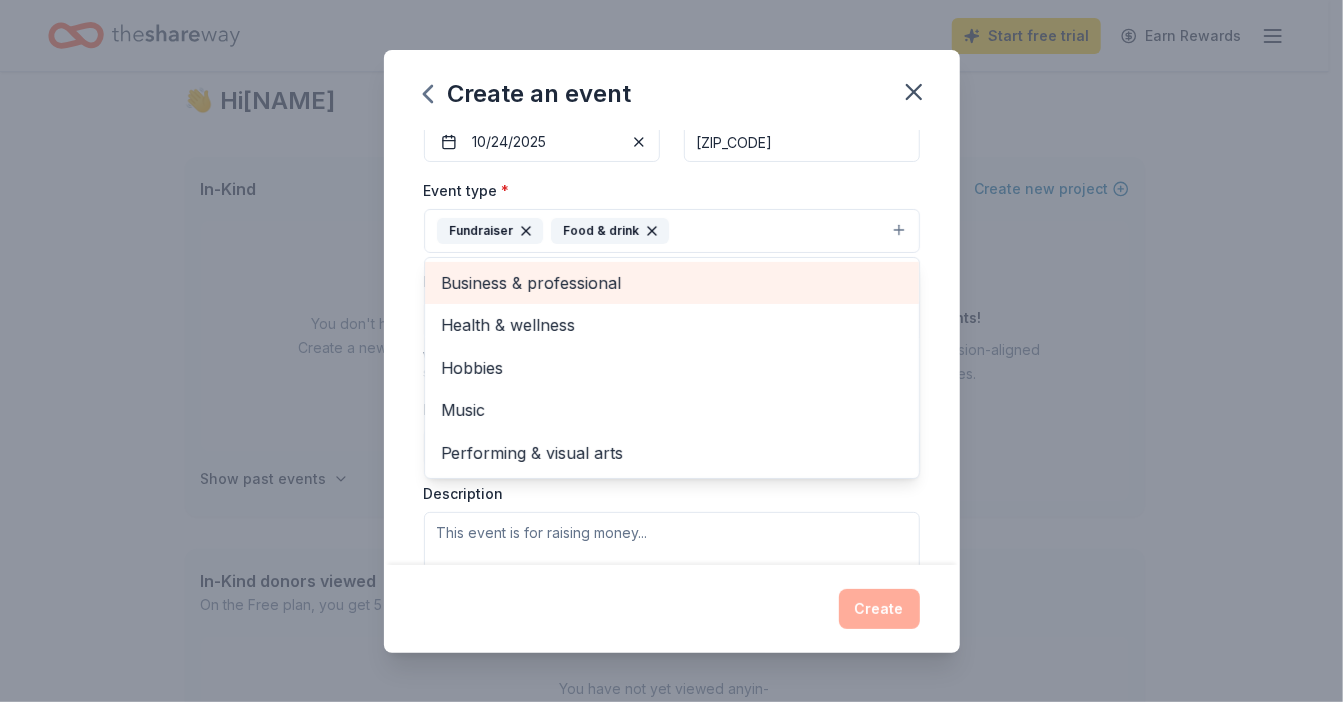 scroll, scrollTop: 0, scrollLeft: 0, axis: both 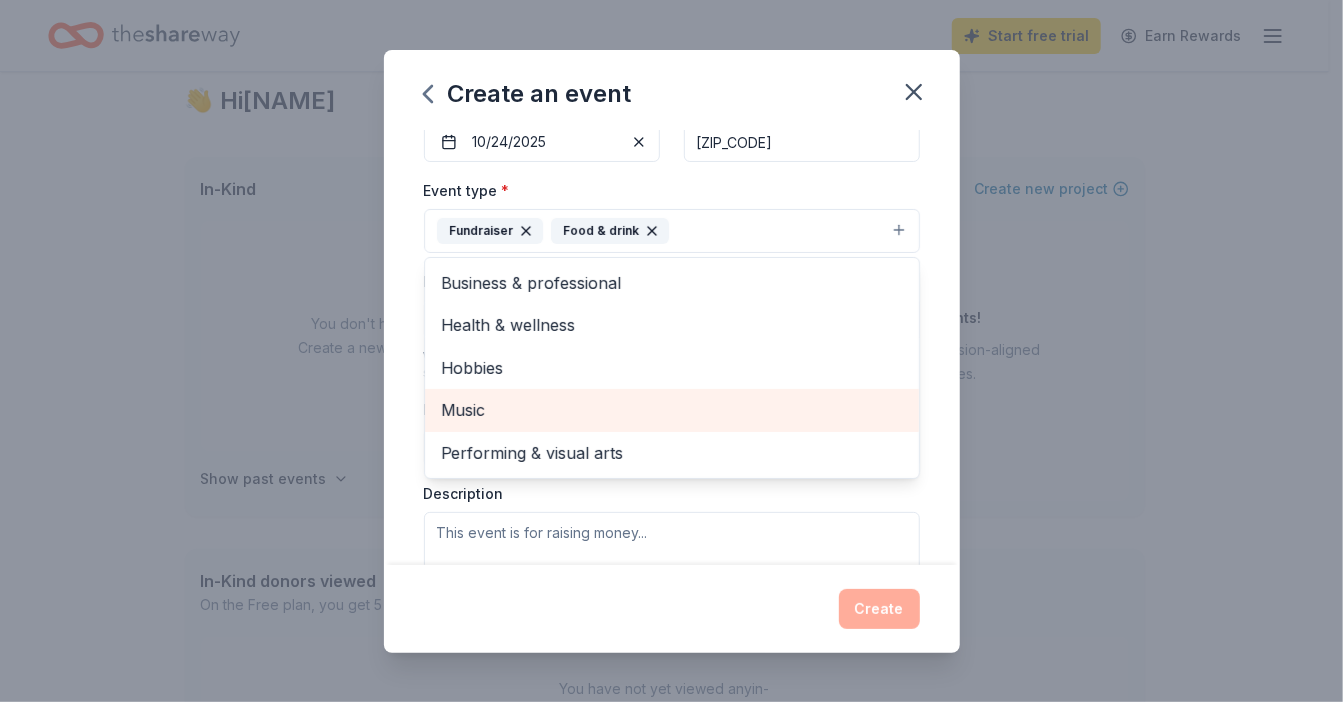 click on "Music" at bounding box center [672, 410] 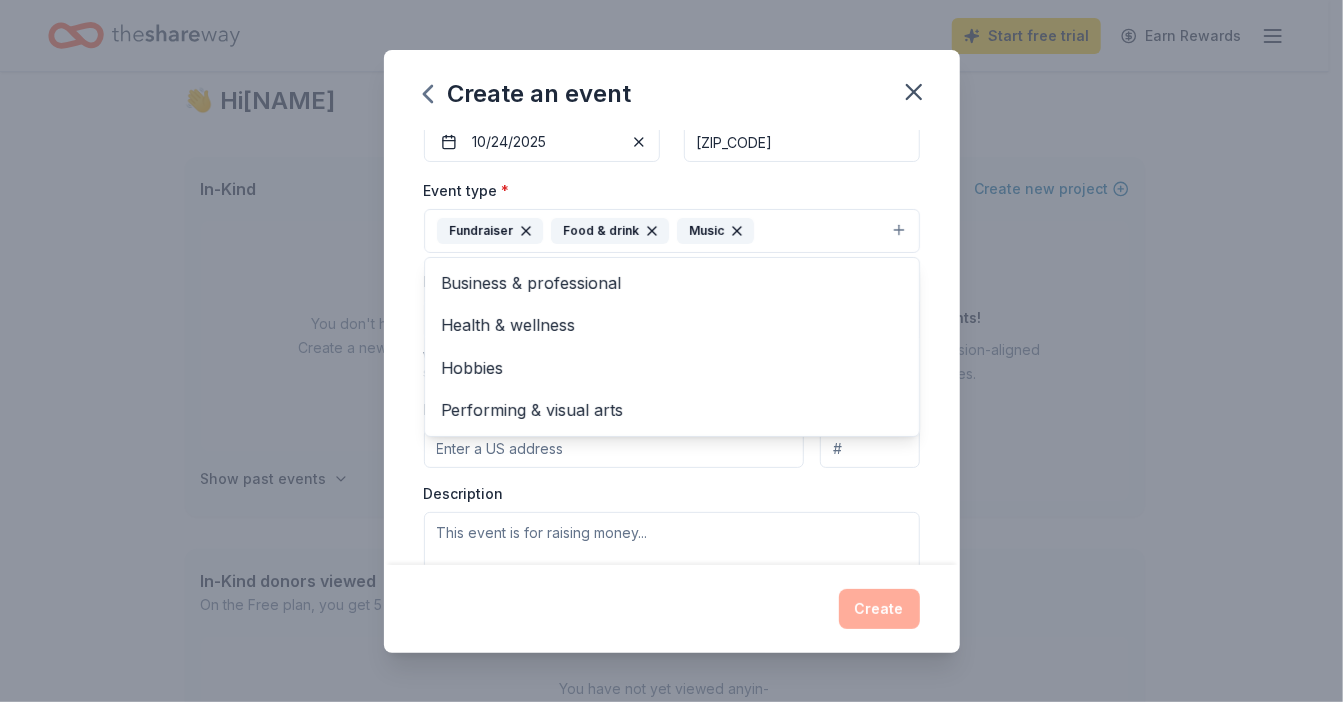 click on "Event name * 2025 3RWK Annual Fall Fundraiser | Drink your Watershed 55 /100 Event website 3rwk.org/cleanwater URL is invalid Attendance * 200 Date * 10/24/2025 ZIP code * 15030 Event type * Fundraiser Food & drink Music Business & professional Health & wellness Hobbies Performing & visual arts Demographic Select We use this information to help brands find events with their target demographic to sponsor their products. Mailing address Apt/unit Description What are you looking for? * Auction & raffle Meals Snacks Desserts Alcohol Beverages Send me reminders Email me reminders of donor application deadlines Recurring event" at bounding box center (672, 347) 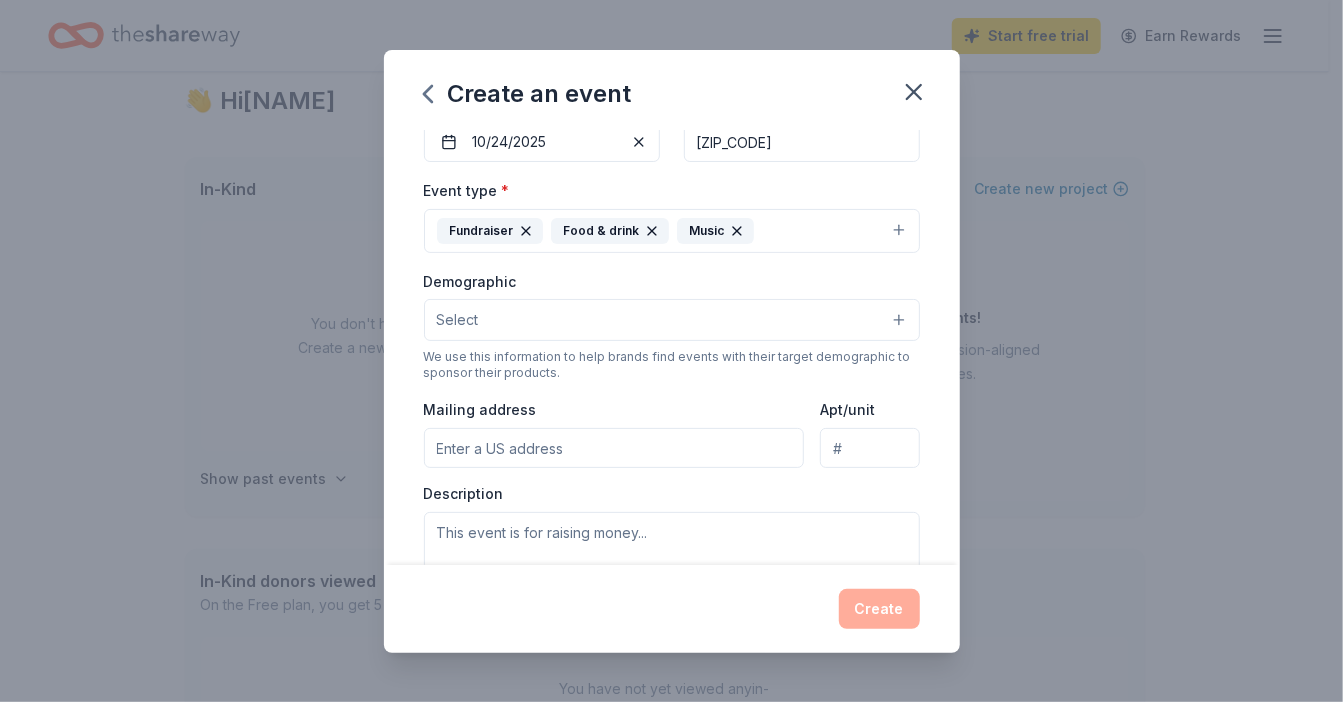 click on "Select" at bounding box center [672, 320] 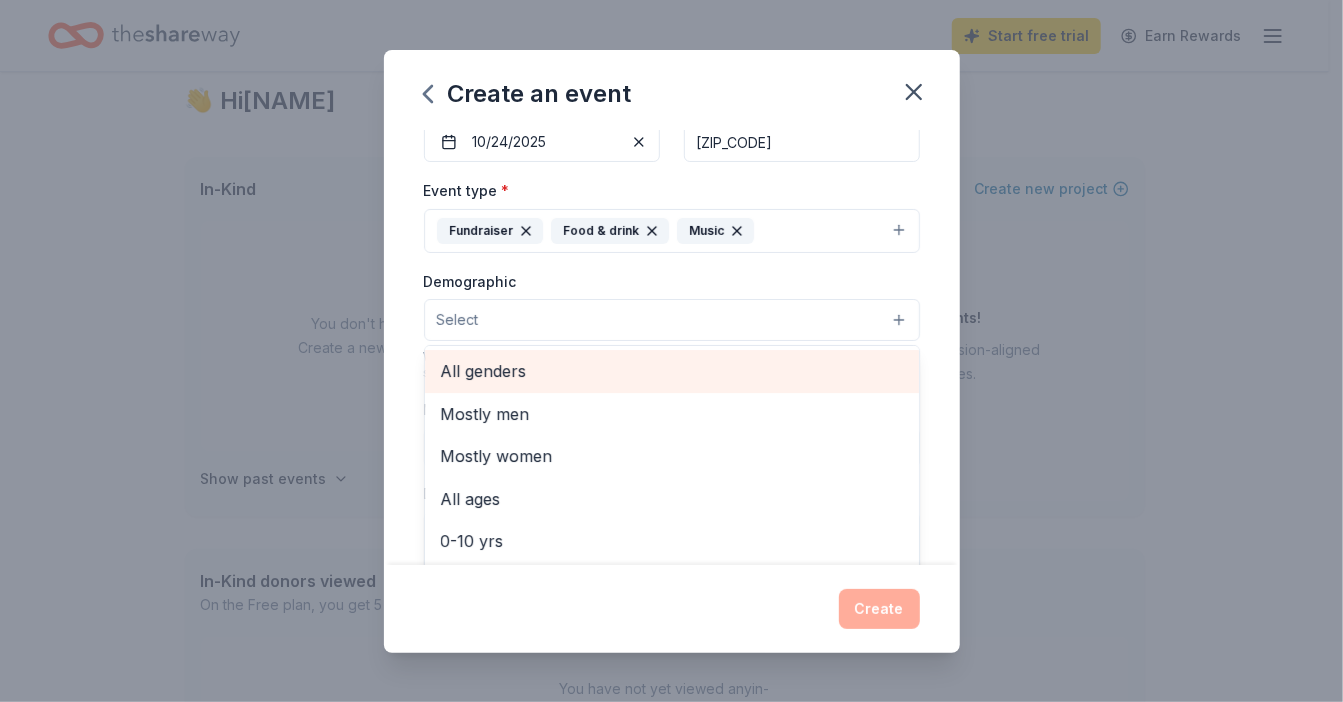 click on "All genders" at bounding box center (672, 371) 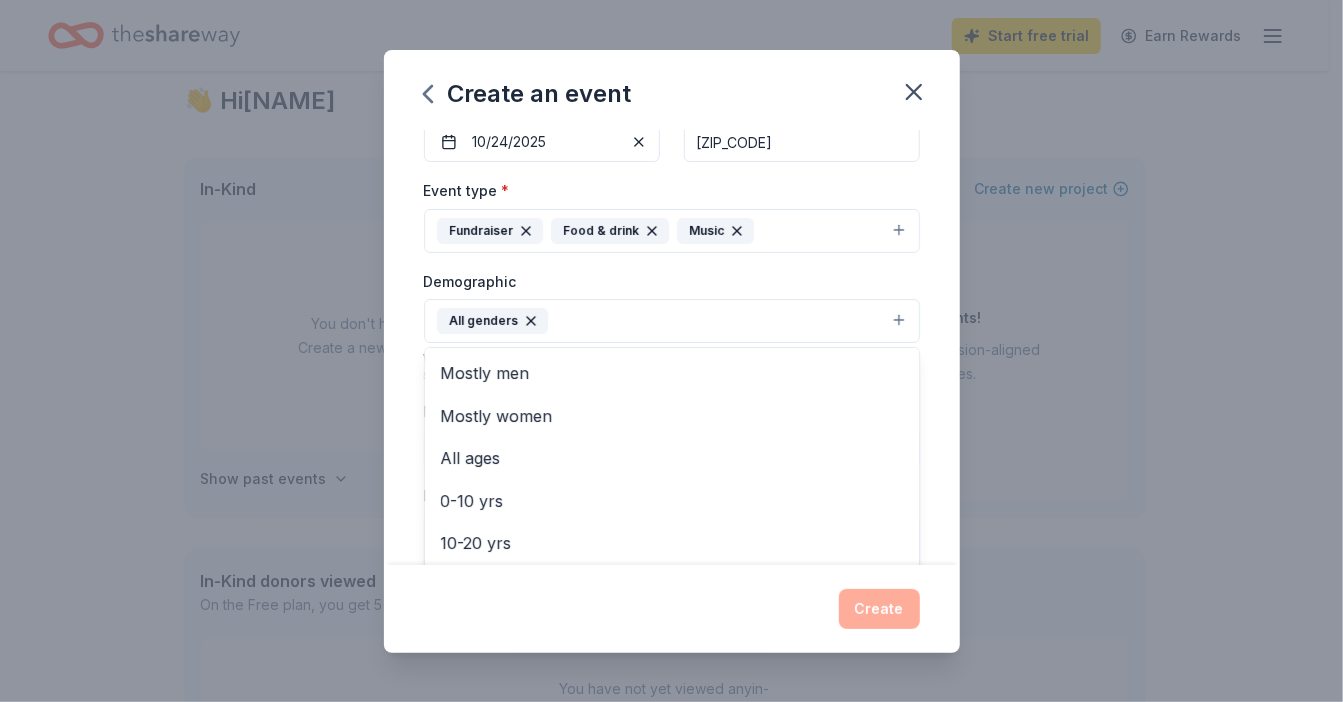 click on "Create an event Event name * 2025 3RWK Annual Fall Fundraiser | Drink your Watershed 55 /100 Event website 3rwk.org/cleanwater URL is invalid Attendance * 200 Date * 10/24/2025 ZIP code * 15030 Event type * Fundraiser Food & drink Music Demographic All genders Mostly men Mostly women All ages 0-10 yrs 10-20 yrs 20-30 yrs 30-40 yrs 40-50 yrs 50-60 yrs 60-70 yrs 70-80 yrs 80+ yrs We use this information to help brands find events with their target demographic to sponsor their products. Mailing address Apt/unit Description What are you looking for? * Auction & raffle Meals Snacks Desserts Alcohol Beverages Send me reminders Email me reminders of donor application deadlines Recurring event Create" at bounding box center (671, 351) 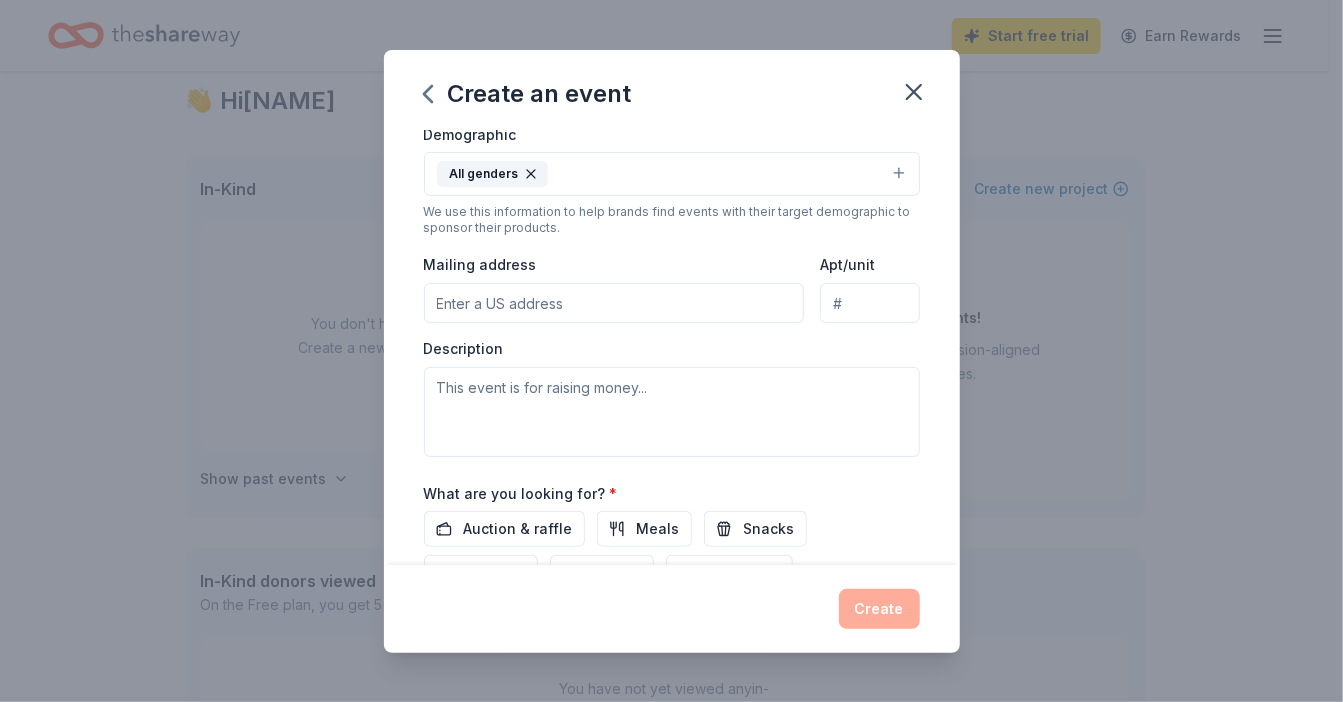 scroll, scrollTop: 390, scrollLeft: 0, axis: vertical 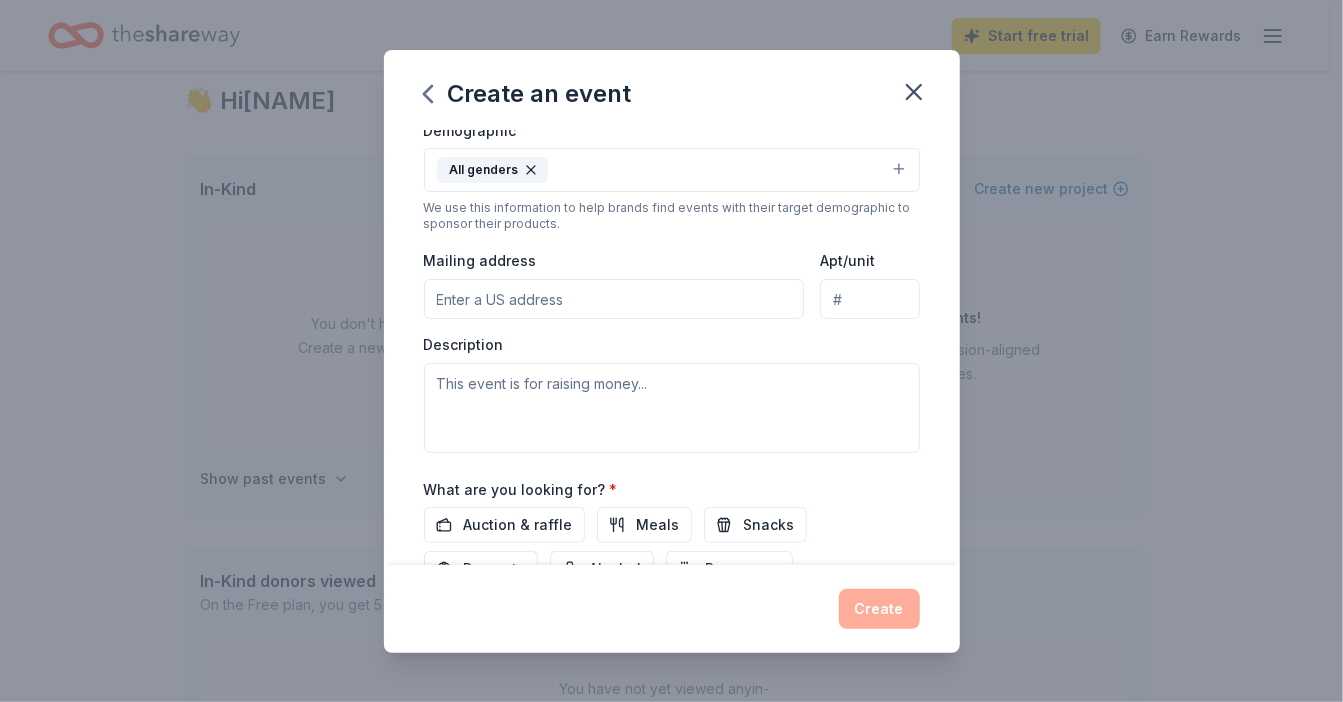 click on "All genders" at bounding box center (672, 170) 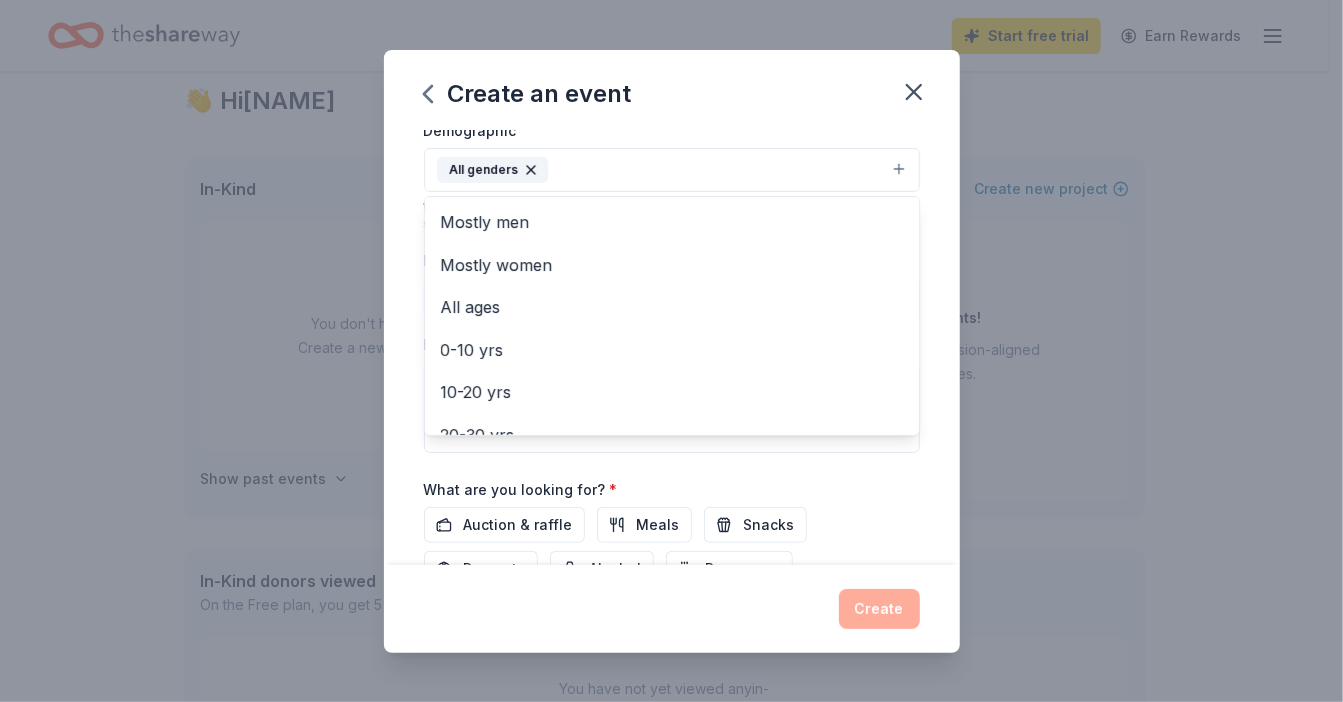 click on "Event name * 2025 3RWK Annual Fall Fundraiser | Drink your Watershed 55 /100 Event website 3rwk.org/cleanwater URL is invalid Attendance * 200 Date * 10/24/2025 ZIP code * 15030 Event type * Fundraiser Food & drink Music Demographic All genders Mostly men Mostly women All ages 0-10 yrs 10-20 yrs 20-30 yrs 30-40 yrs 40-50 yrs 50-60 yrs 60-70 yrs 70-80 yrs 80+ yrs We use this information to help brands find events with their target demographic to sponsor their products. Mailing address Apt/unit Description What are you looking for? * Auction & raffle Meals Snacks Desserts Alcohol Beverages Send me reminders Email me reminders of donor application deadlines Recurring event" at bounding box center (672, 347) 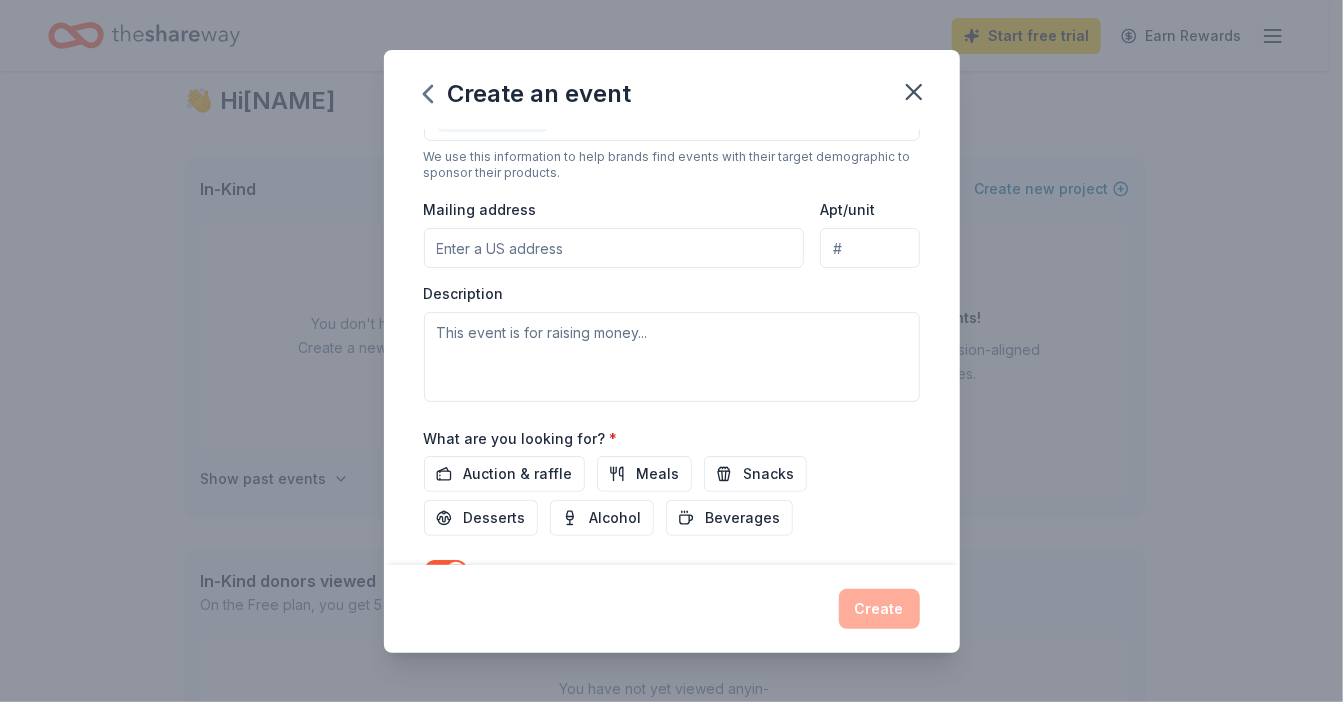 scroll, scrollTop: 444, scrollLeft: 0, axis: vertical 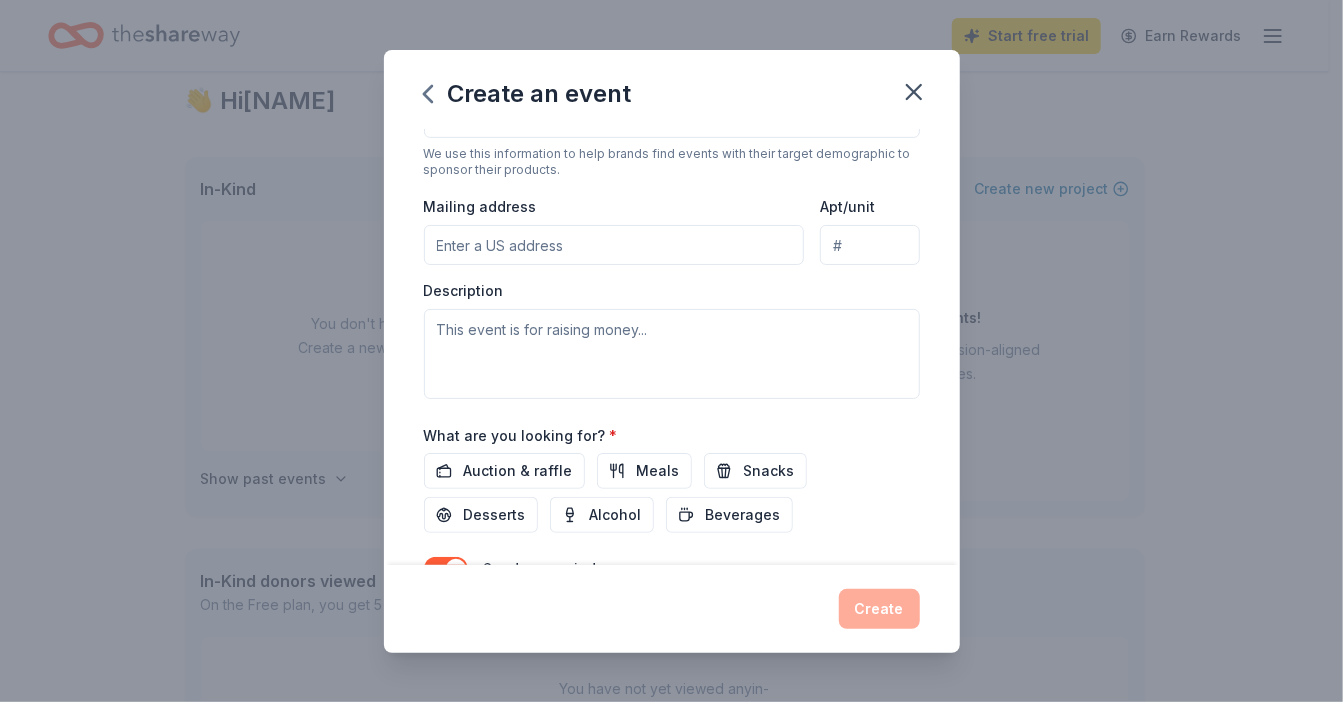 click on "Mailing address" at bounding box center [614, 245] 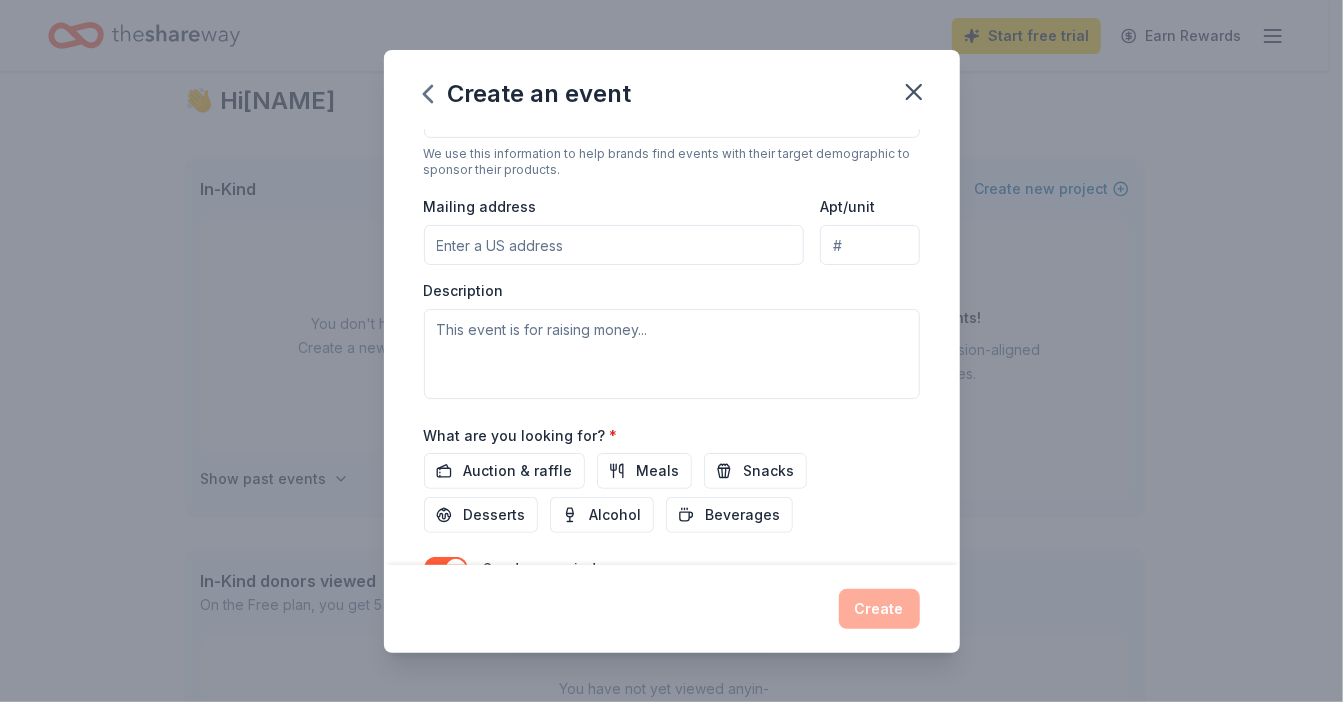 type on "800 Vinial Street" 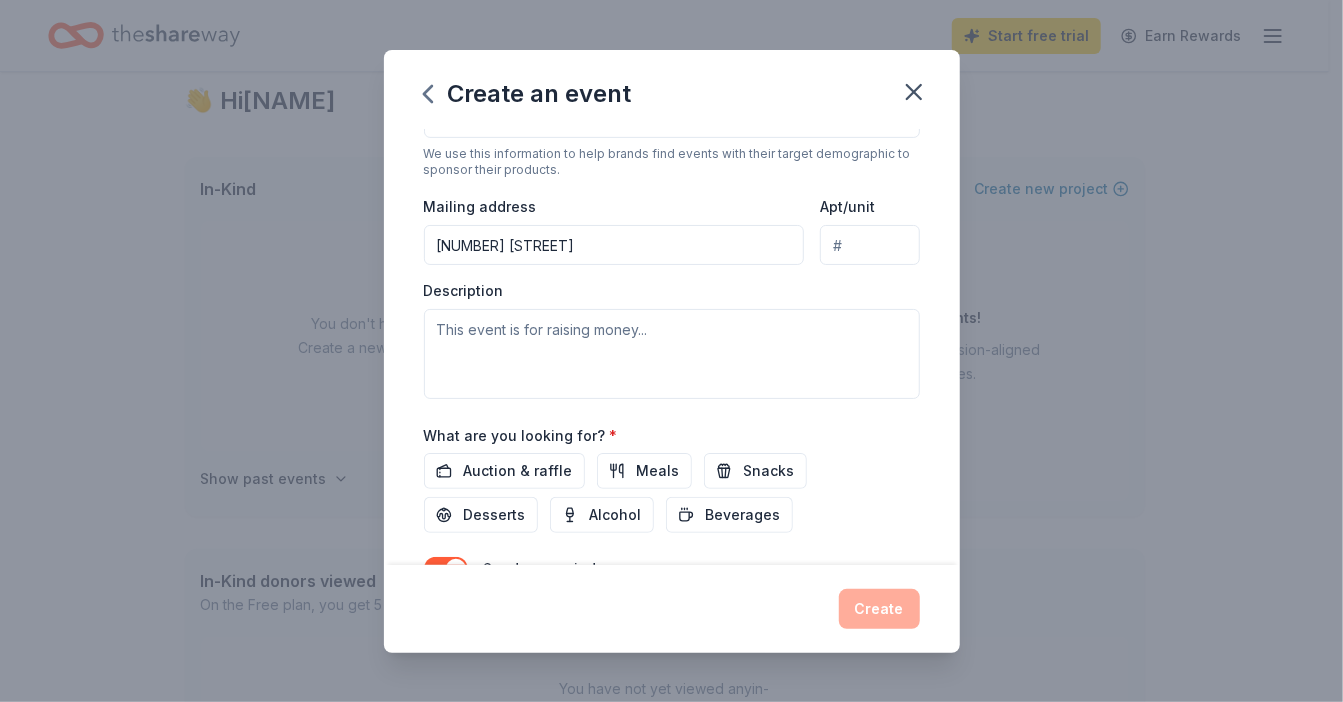 type on "Suite B314" 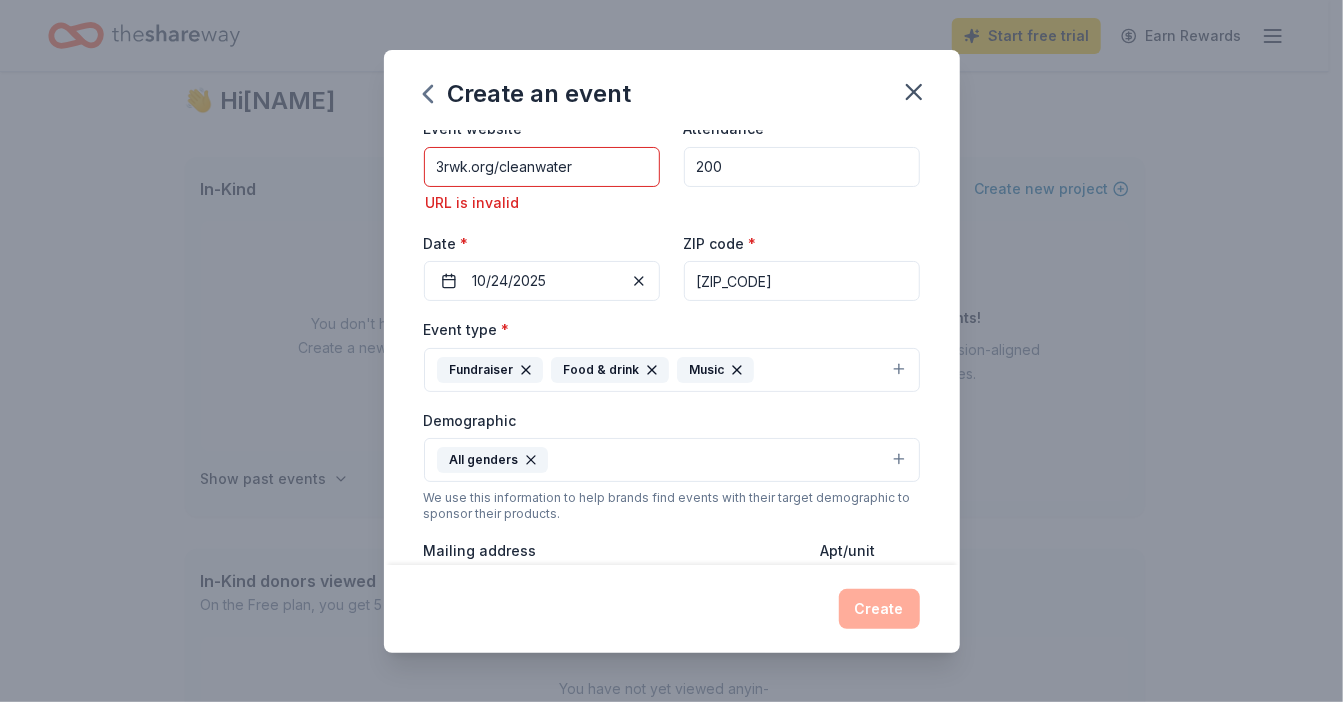 scroll, scrollTop: 97, scrollLeft: 0, axis: vertical 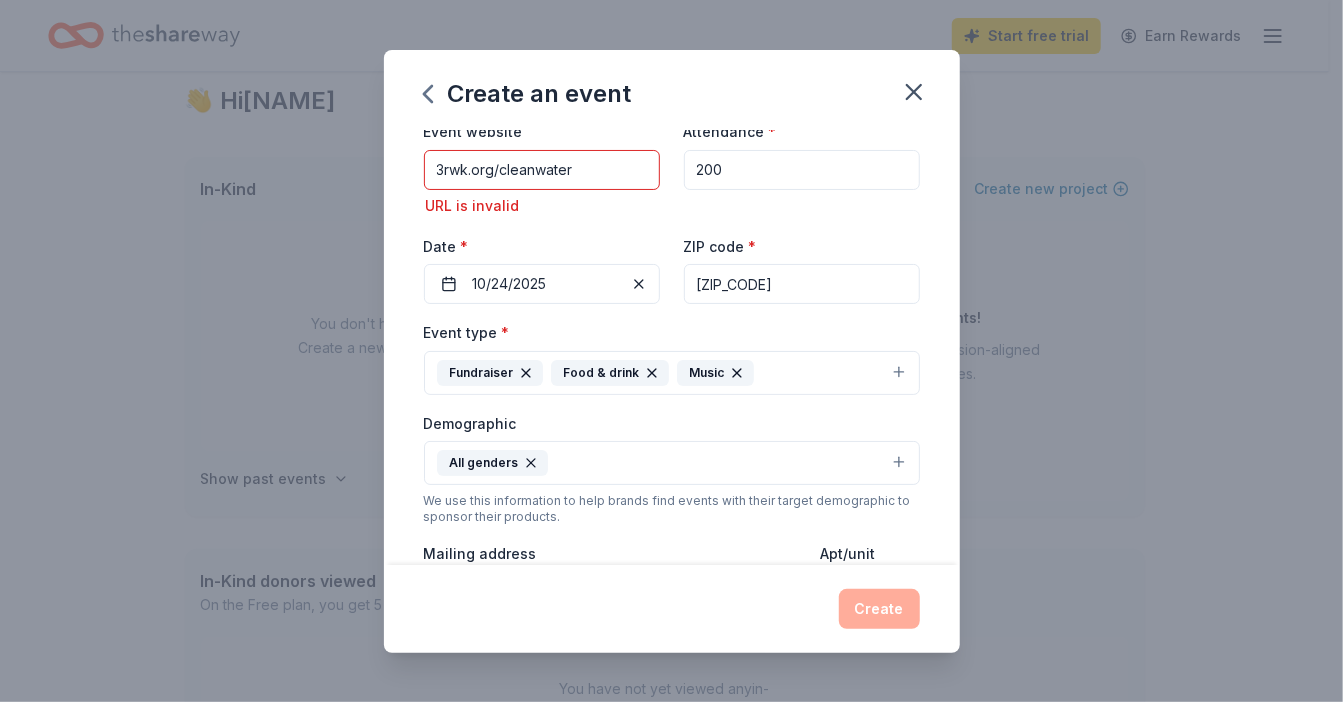 drag, startPoint x: 747, startPoint y: 283, endPoint x: 703, endPoint y: 283, distance: 44 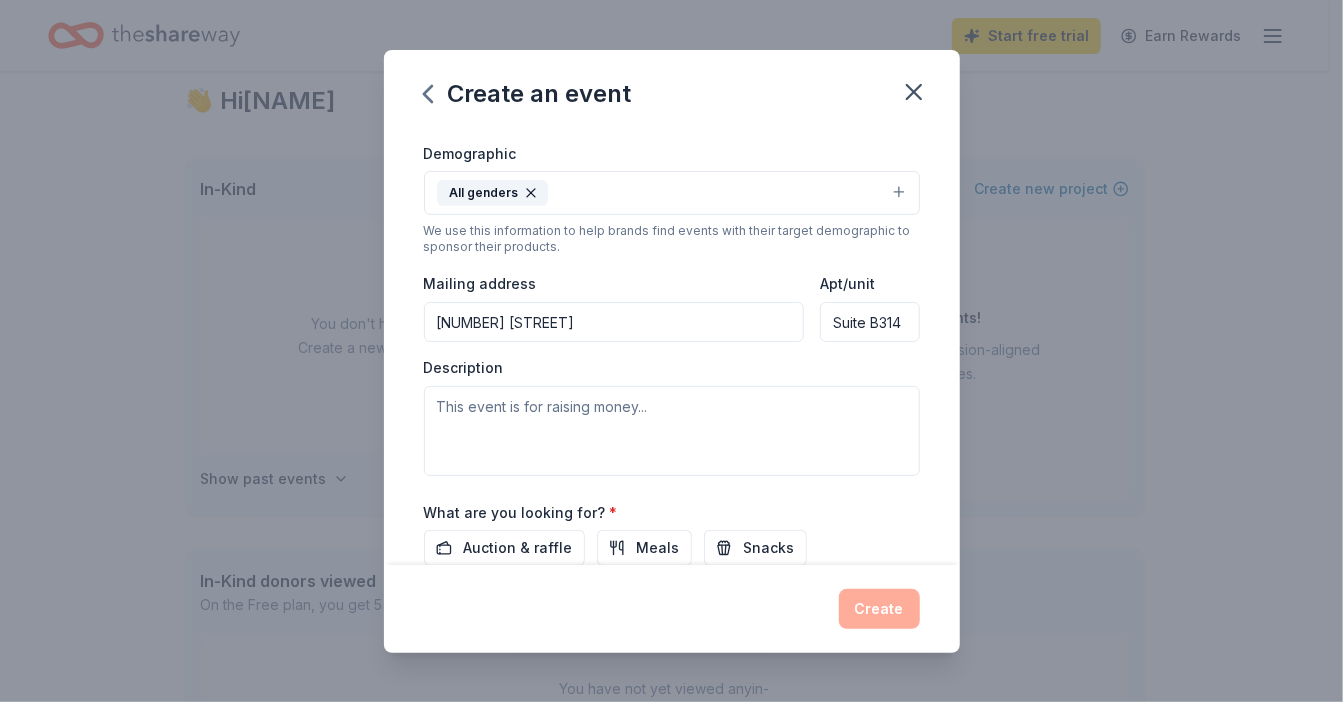 scroll, scrollTop: 372, scrollLeft: 0, axis: vertical 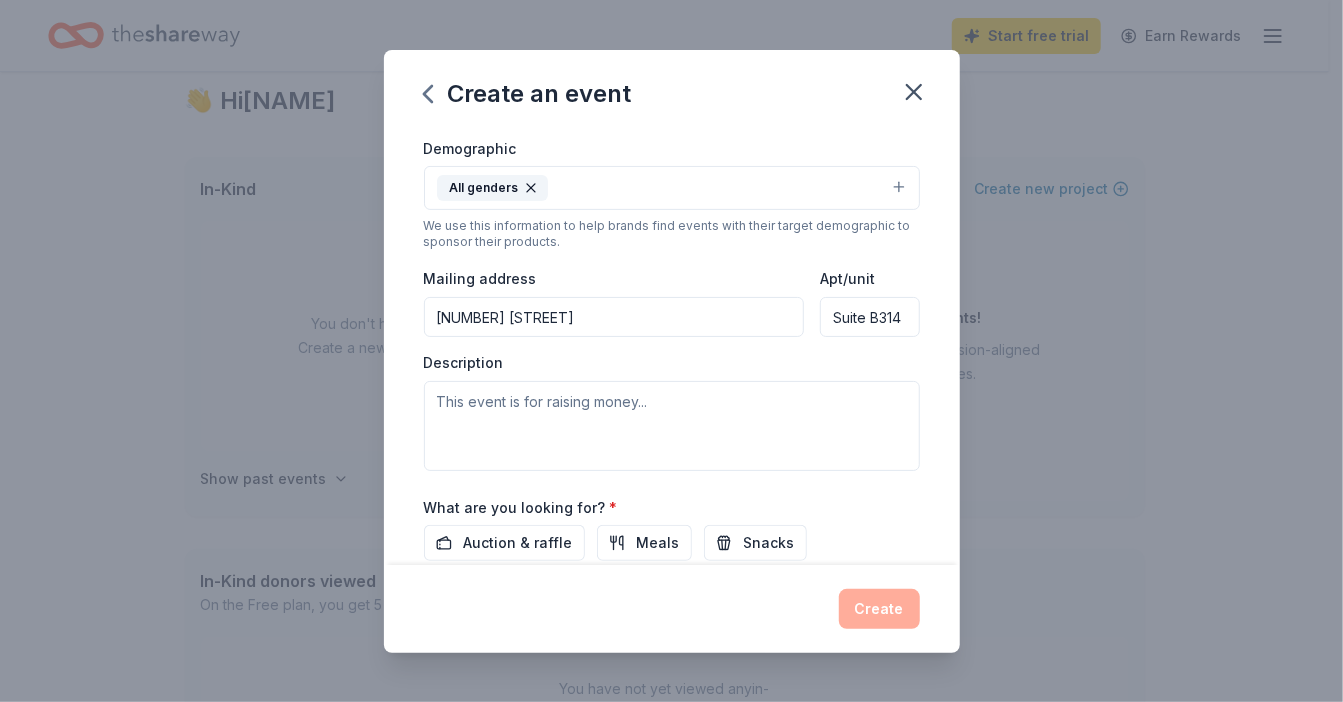 type on "15212" 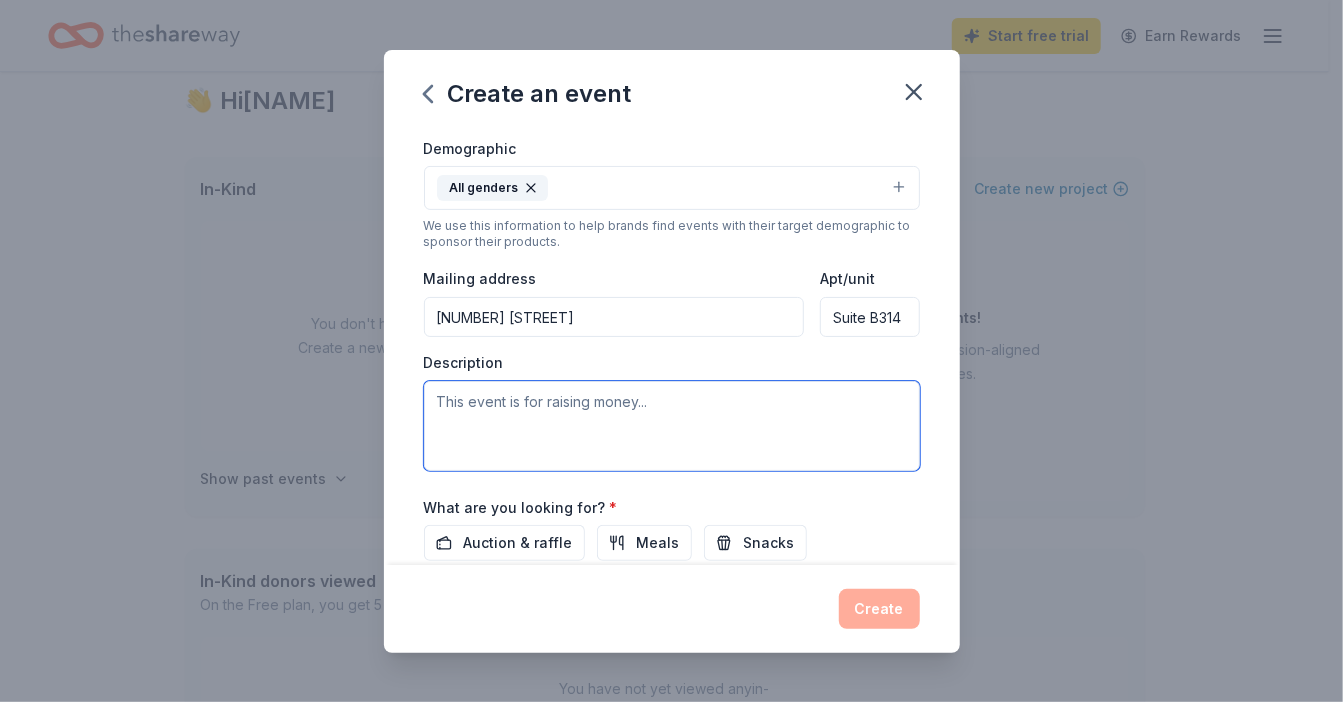 click at bounding box center (672, 426) 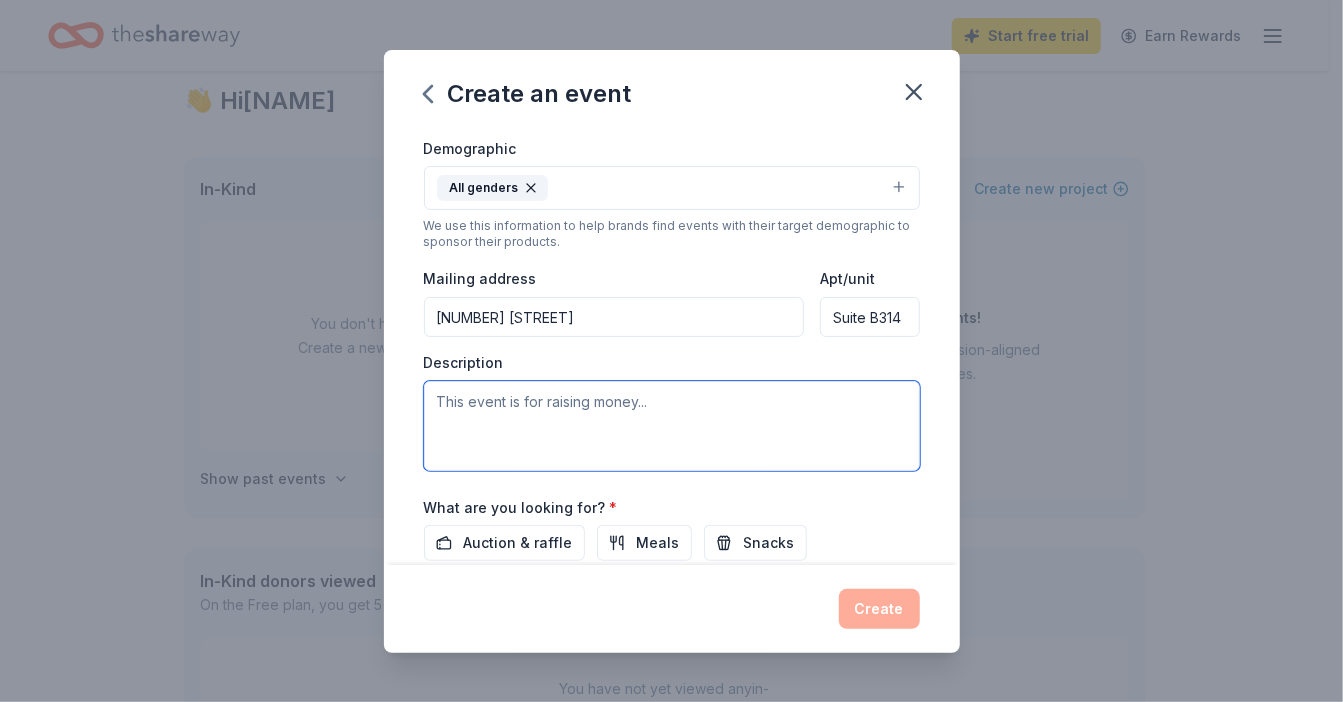click at bounding box center (672, 426) 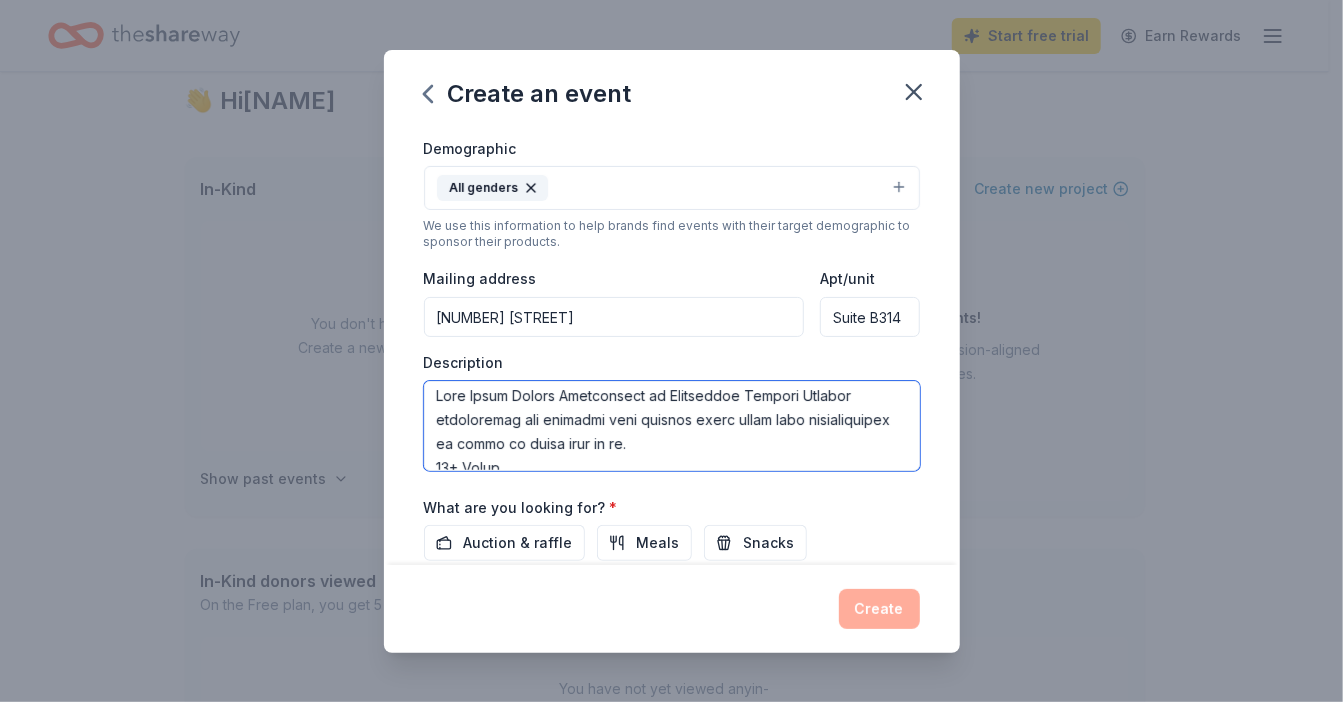 scroll, scrollTop: 0, scrollLeft: 0, axis: both 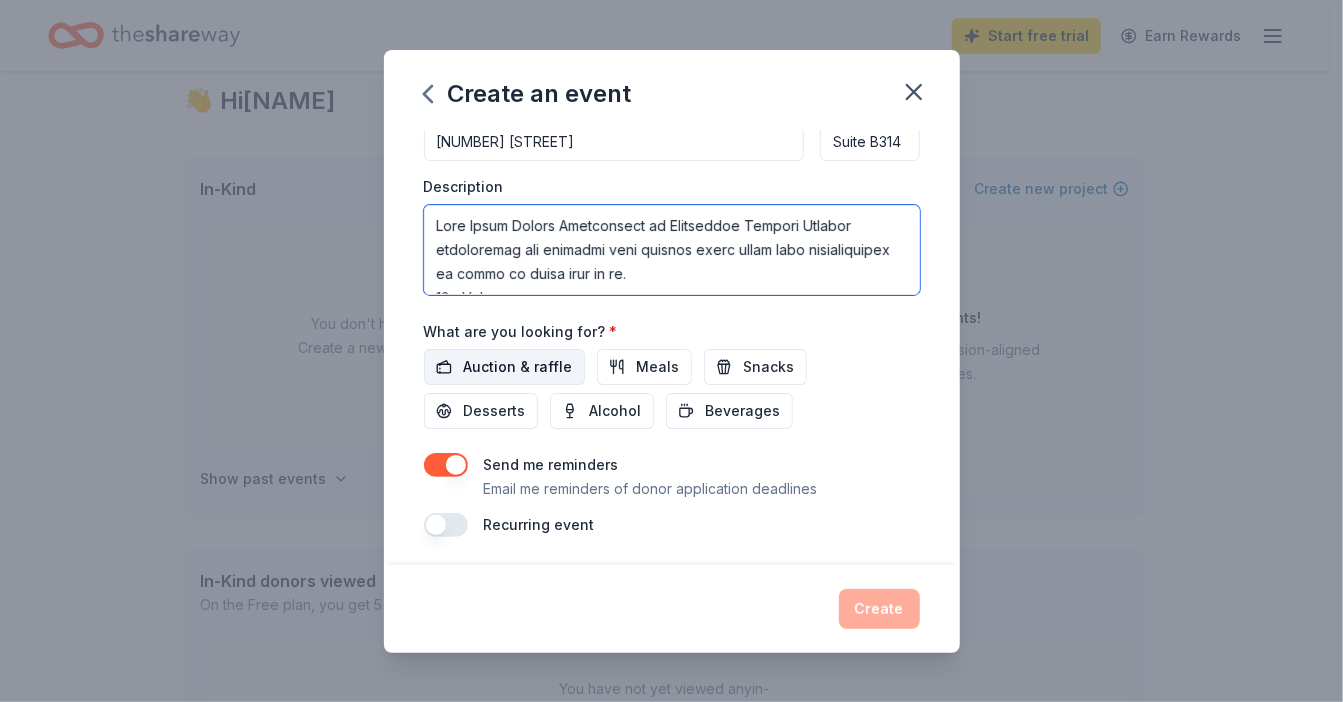 type on "Join Three Rivers Waterkeeper at Pittsburgh Brewing Company celebrating our progress made towards clean water with conversations on where we still need to go.
18+ Event
When: Friday, October 24th, 6:00 pm - 9:30 pm
Where: Pittsburgh Brewing Company, 150 Ferry Street • Creighton, PA, 15030
Wheelchair accessible
Tickets include:
Catered Dinner
Open Bar (for 21+)
Commemorative Glassware
Entertainment
Entry to a door prize
Music
*More information to come
jXc3CqbCVG1DZ2R1xjxhv3oLXwd3Xxrkh04fE9ff.jpg
Inside Pittsburgh Brewing Company
It's a Celebration... with a purpose!
The Allegheny, Monongahela and Ohio Rivers make up the headwaters of the Ohio River Basin and provide drinking water to over 5 million people and support a variety of plant and animal life. These rivers suffer from a combination of legacy and novel pollution sources, the most common of which are acid mine drainage, combined sewage overflows, increased flooding and stormwater events, and industrial pollution. Nearly a third of our r..." 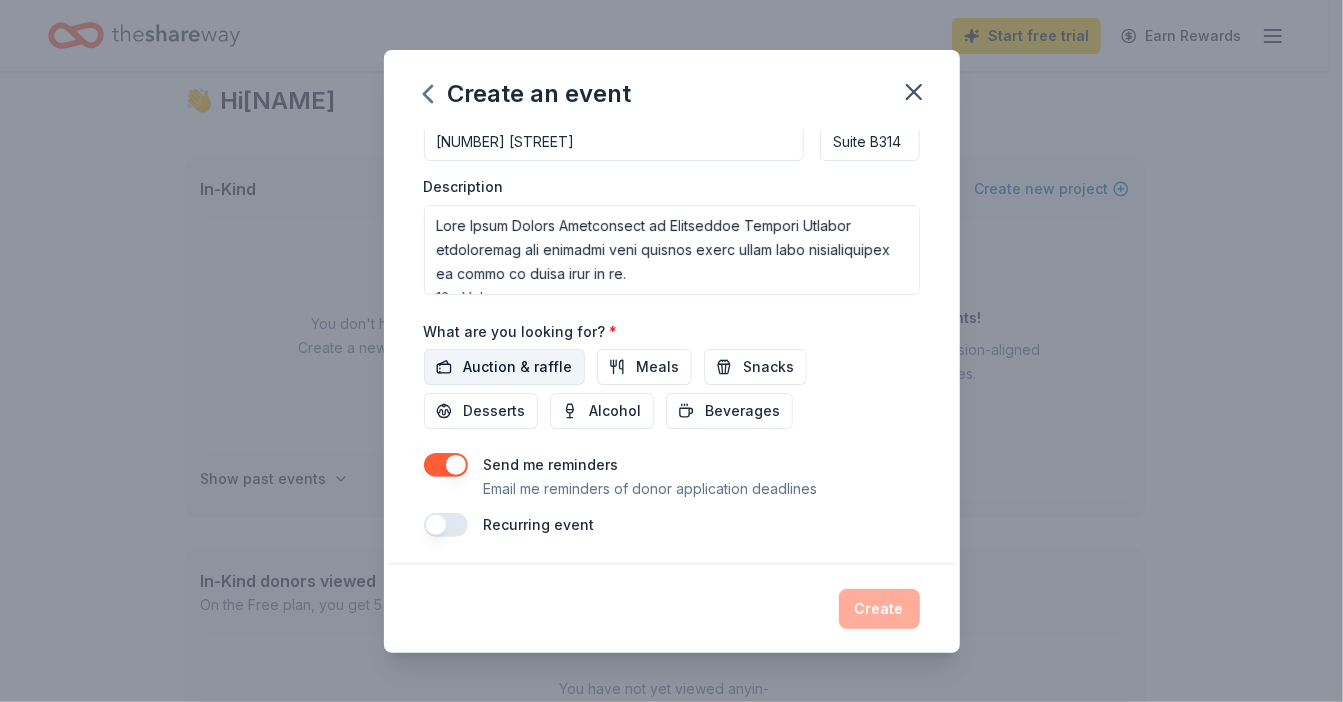 click on "Auction & raffle" at bounding box center [518, 367] 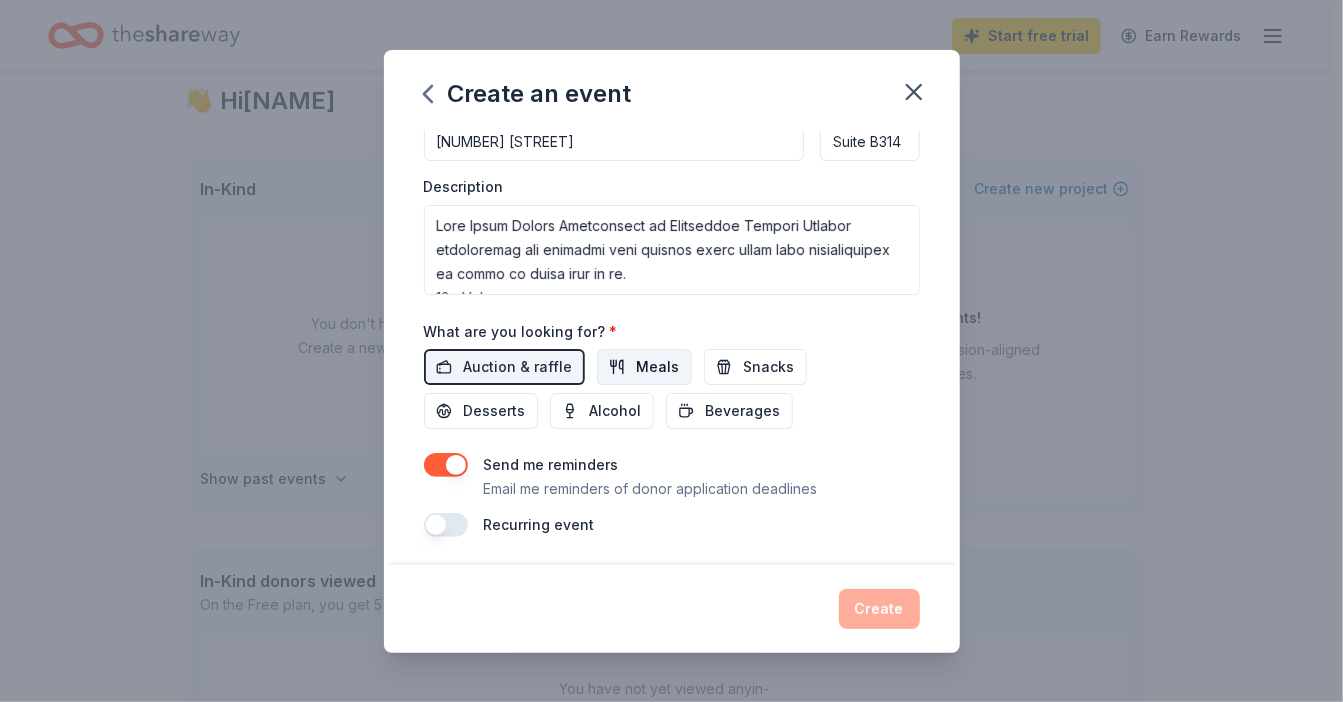 click on "Meals" at bounding box center [658, 367] 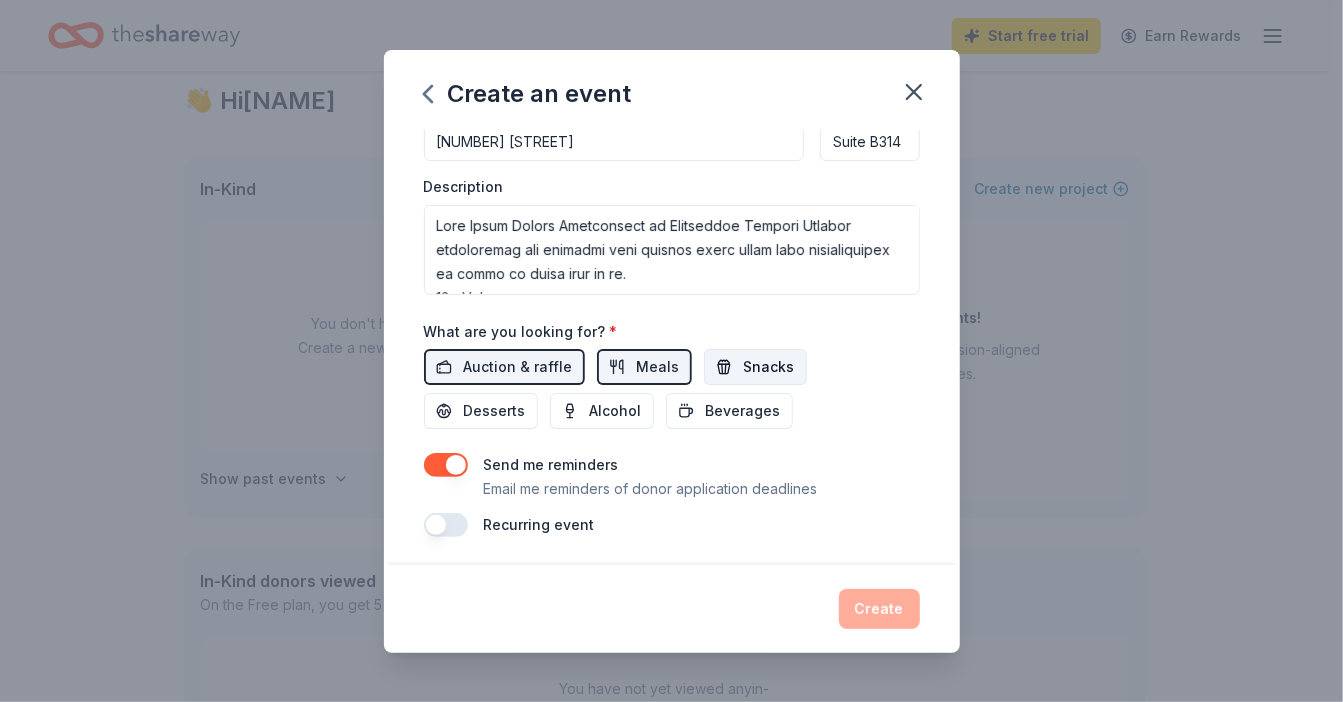 click on "Snacks" at bounding box center (769, 367) 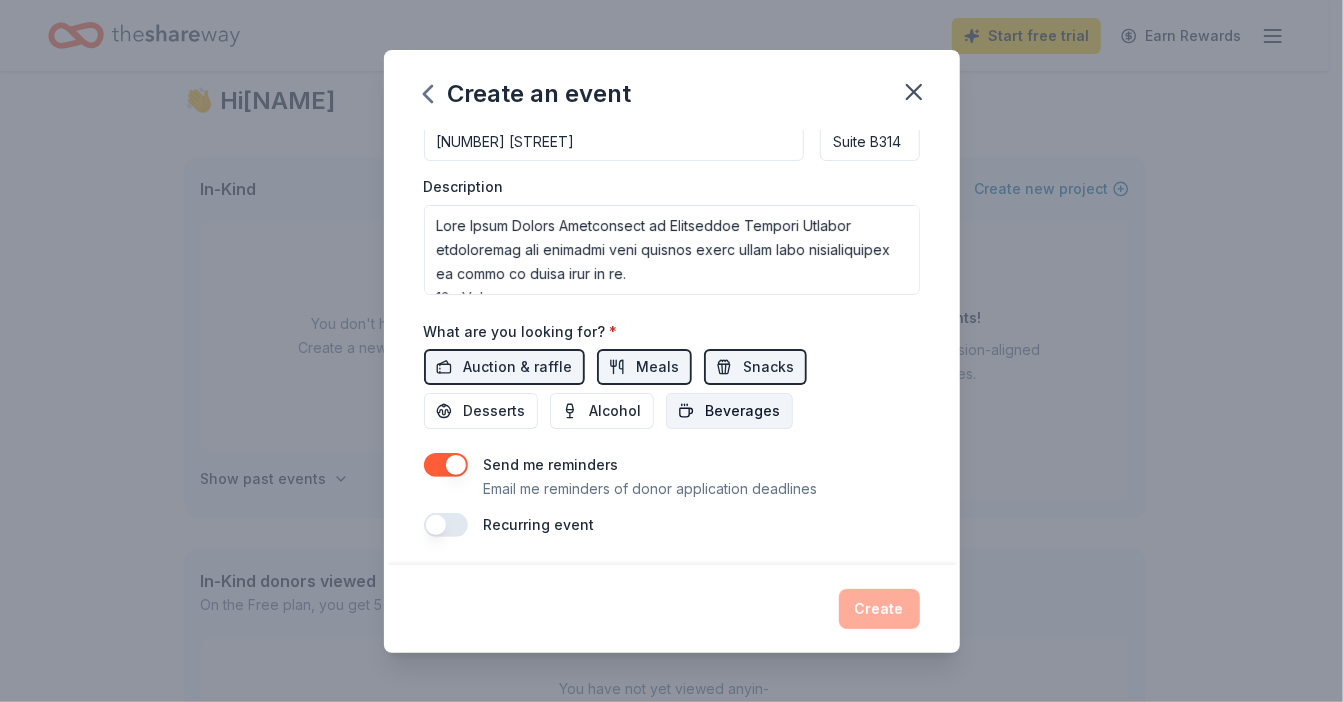 click on "Beverages" at bounding box center (743, 411) 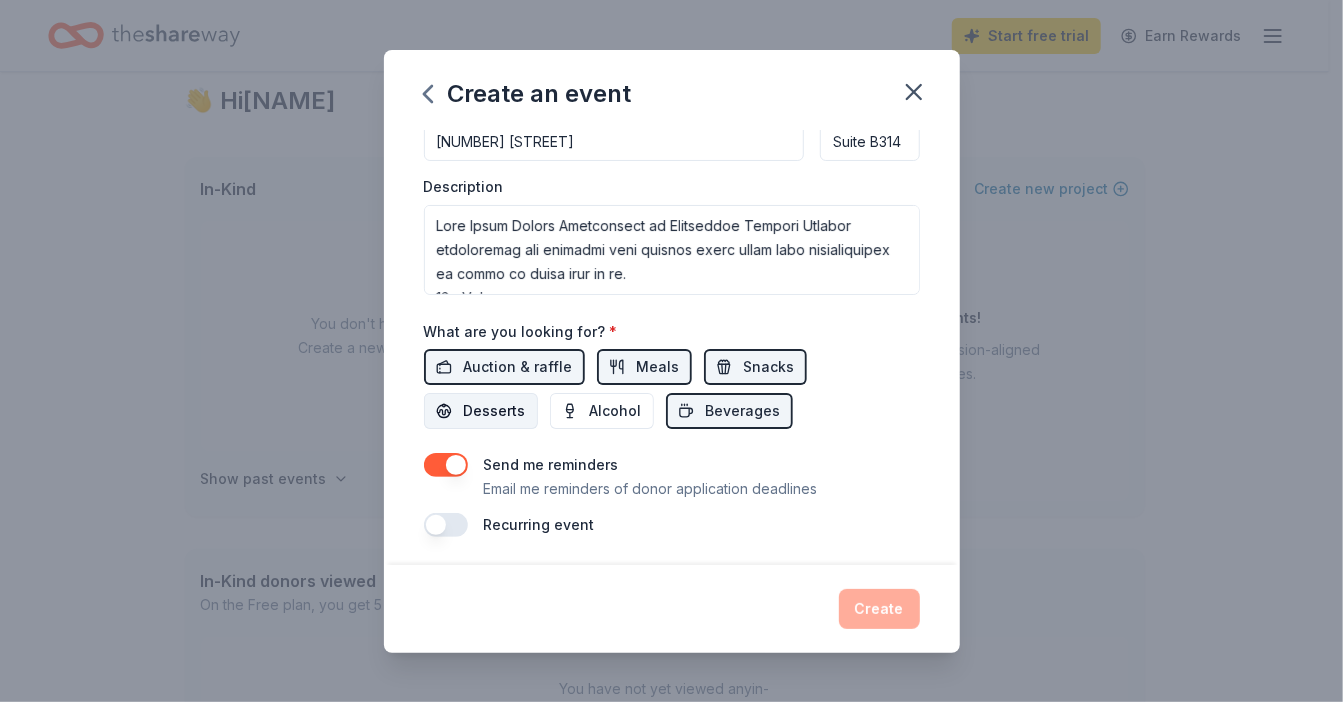 click on "Desserts" at bounding box center (495, 411) 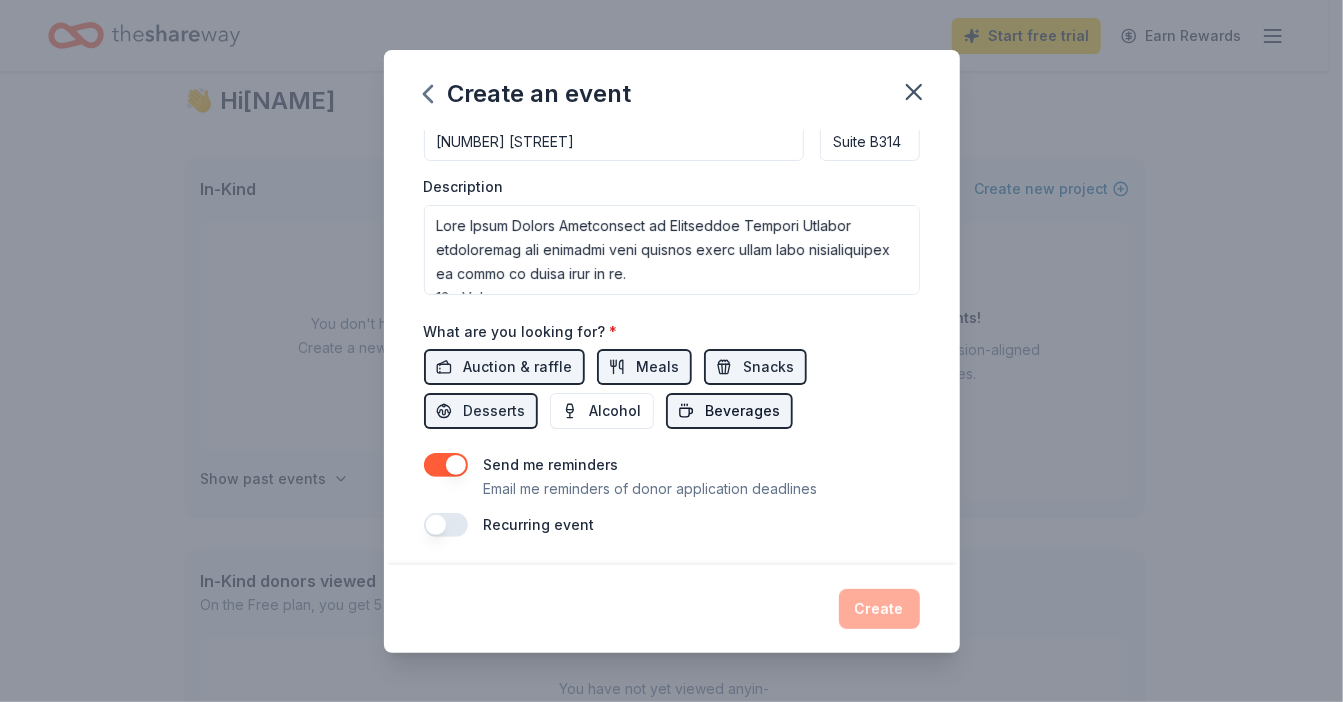 click on "Beverages" at bounding box center [743, 411] 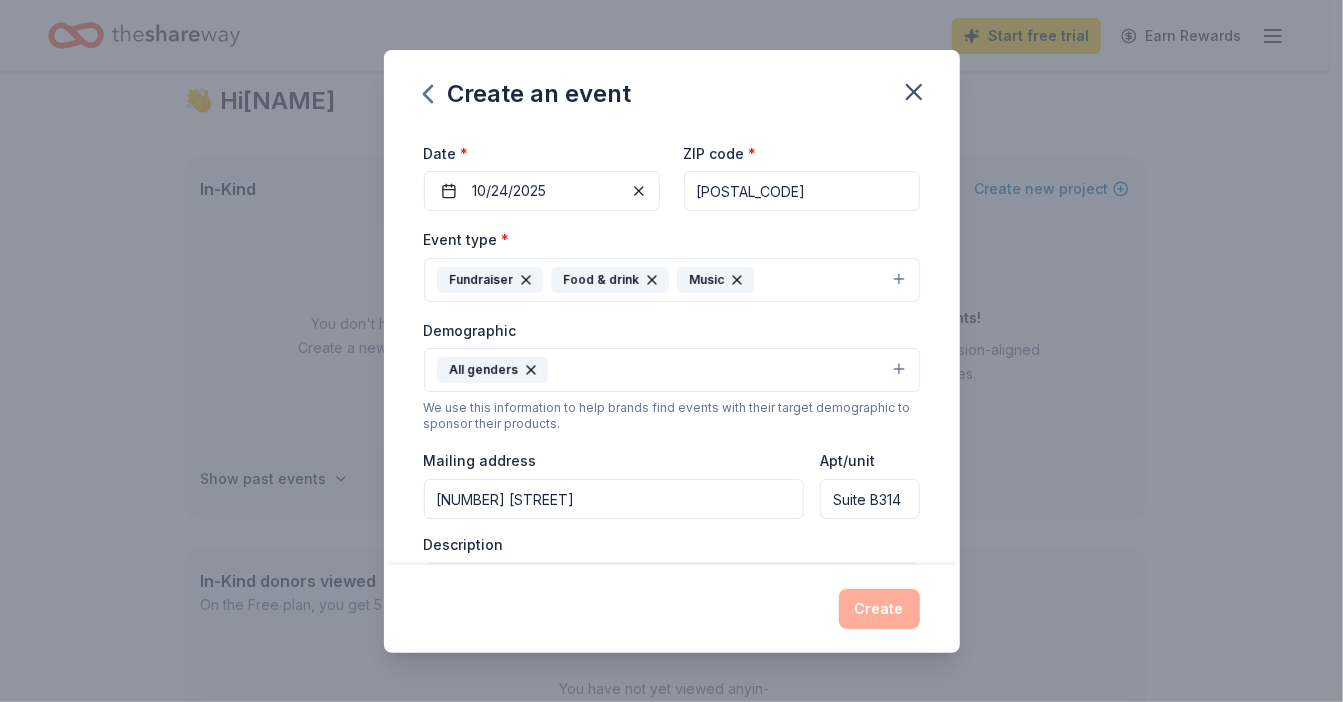 scroll, scrollTop: 0, scrollLeft: 0, axis: both 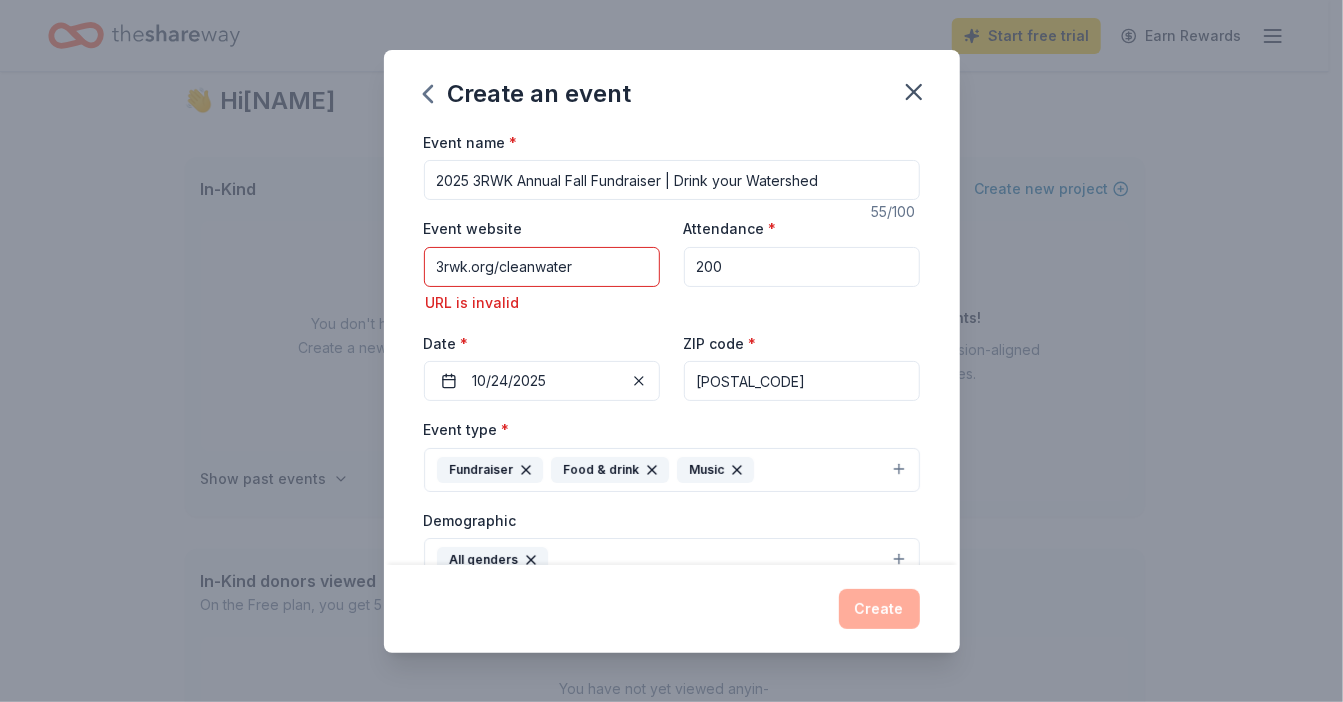 drag, startPoint x: 472, startPoint y: 269, endPoint x: 329, endPoint y: 274, distance: 143.08739 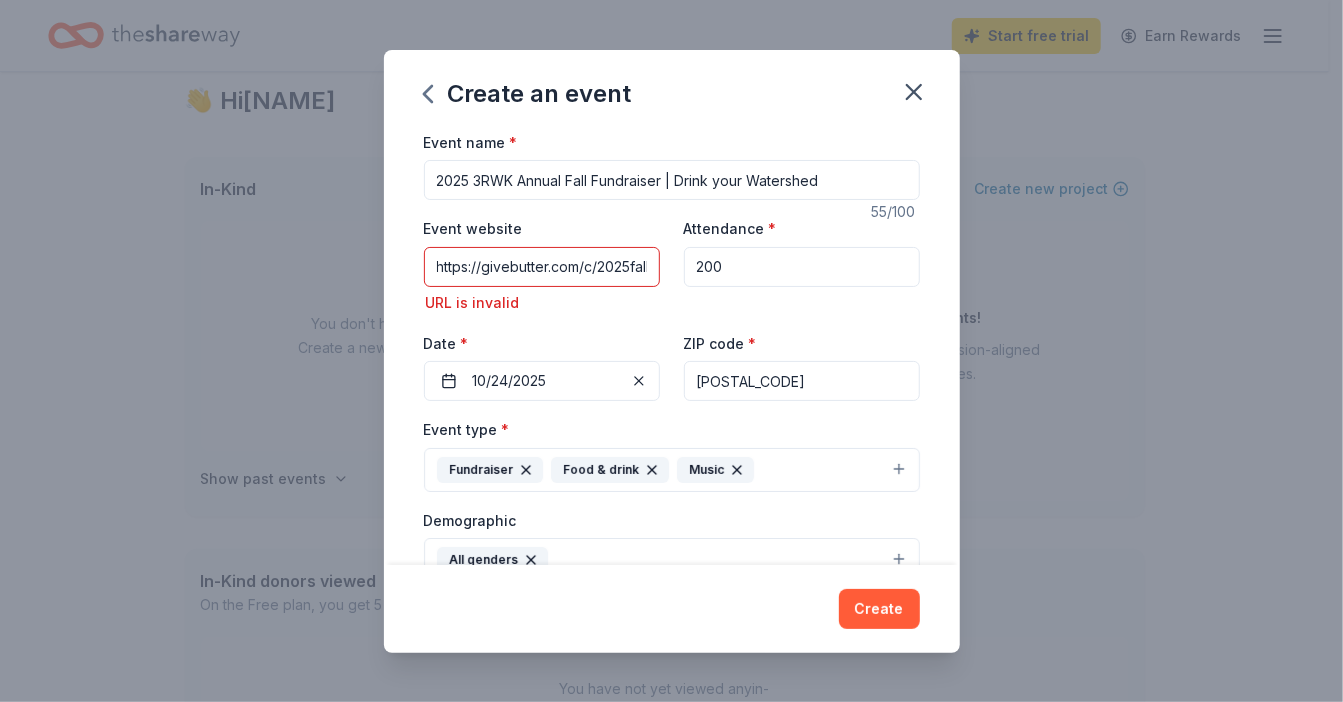 scroll, scrollTop: 0, scrollLeft: 82, axis: horizontal 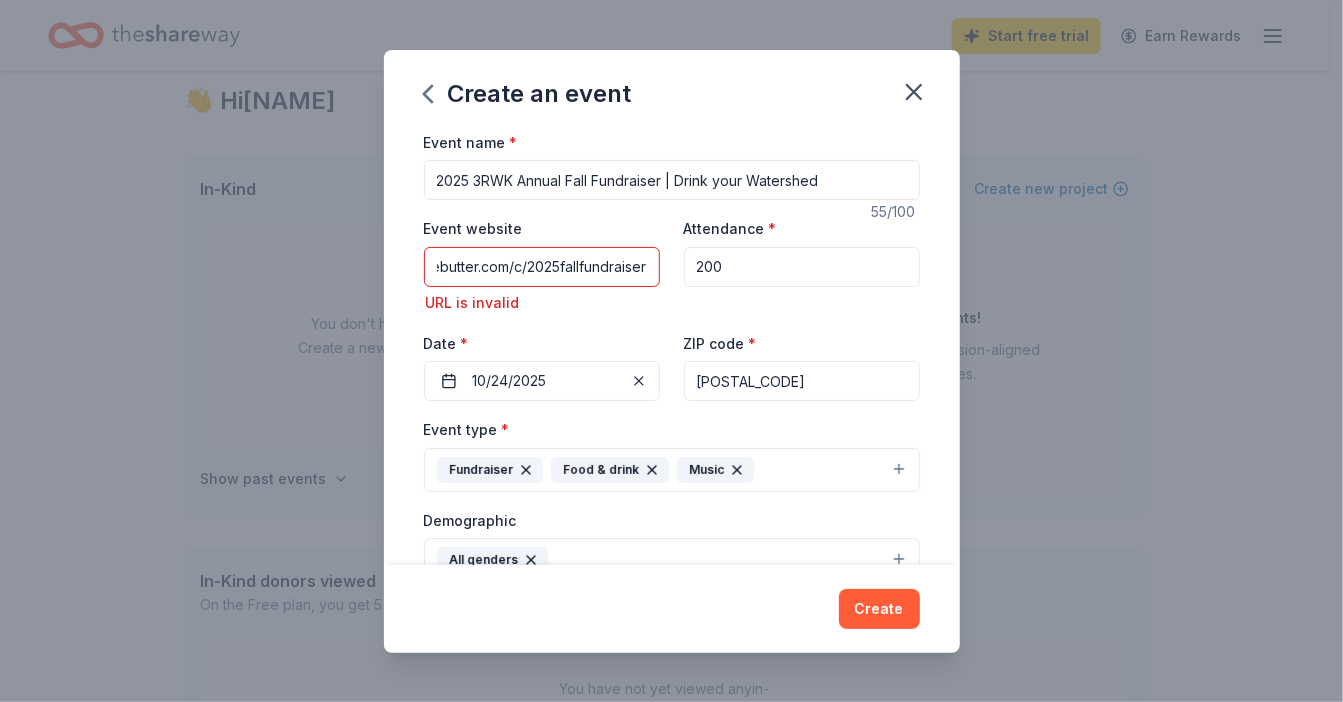 type on "https://givebutter.com/c/2025fallfundraiser" 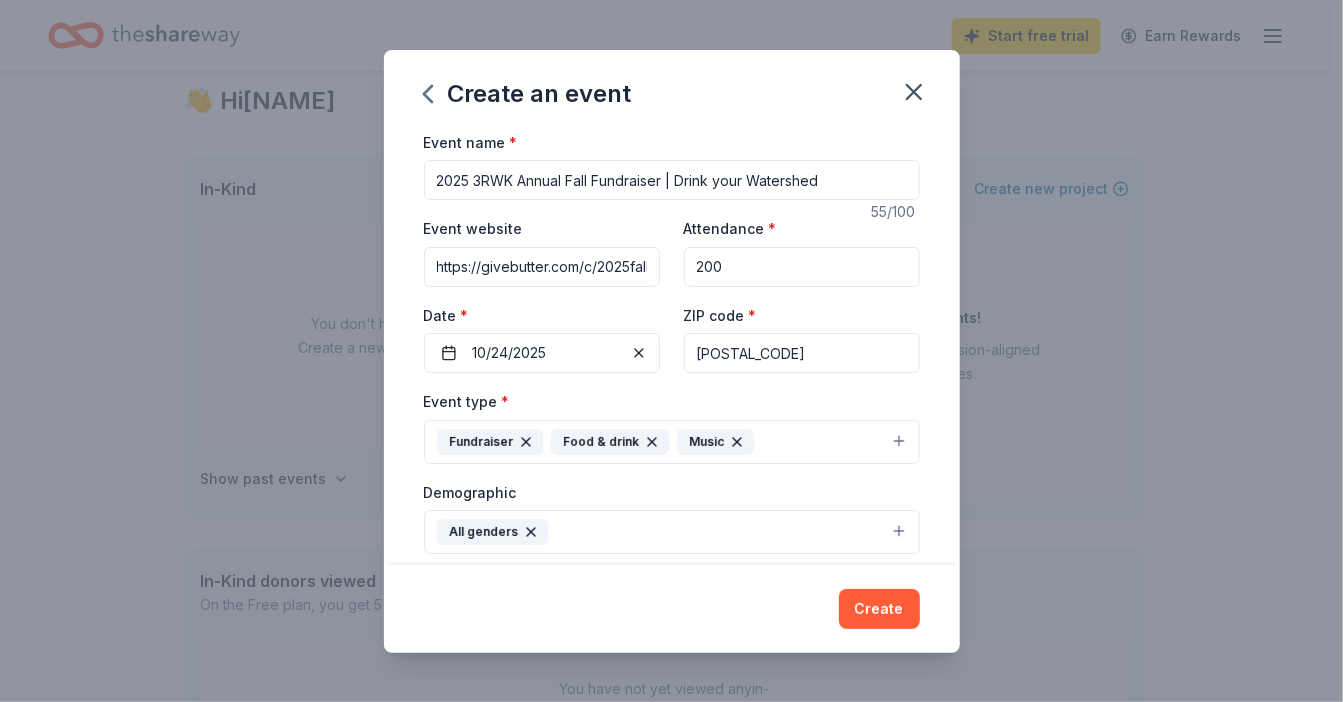 drag, startPoint x: 556, startPoint y: 303, endPoint x: 502, endPoint y: 290, distance: 55.542778 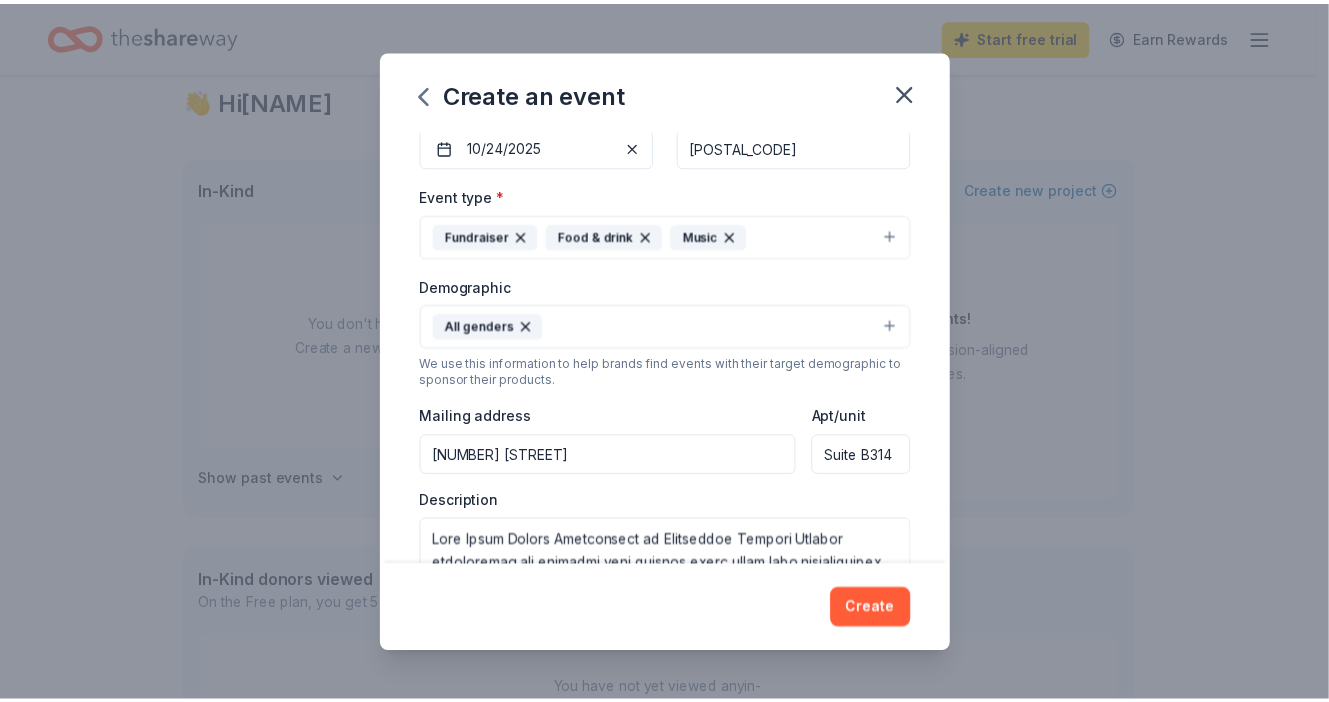 scroll, scrollTop: 248, scrollLeft: 0, axis: vertical 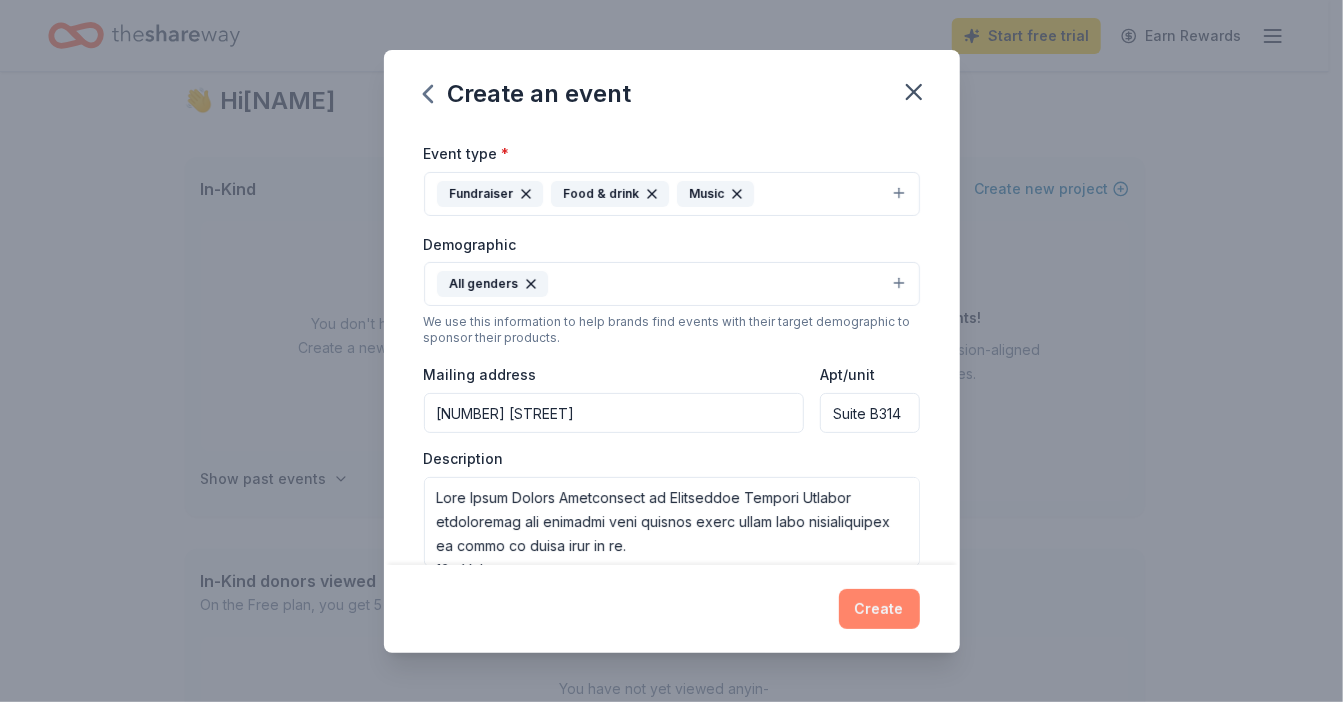 click on "Create" at bounding box center (879, 609) 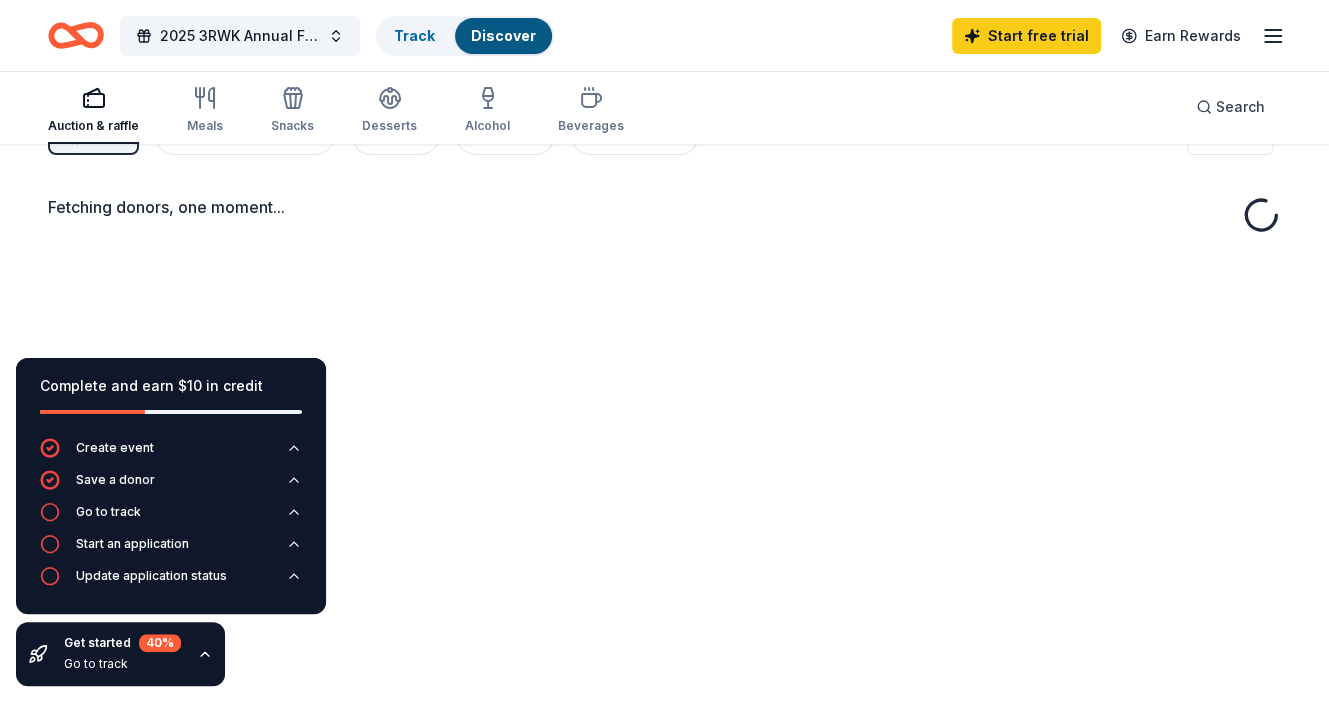 scroll, scrollTop: 0, scrollLeft: 0, axis: both 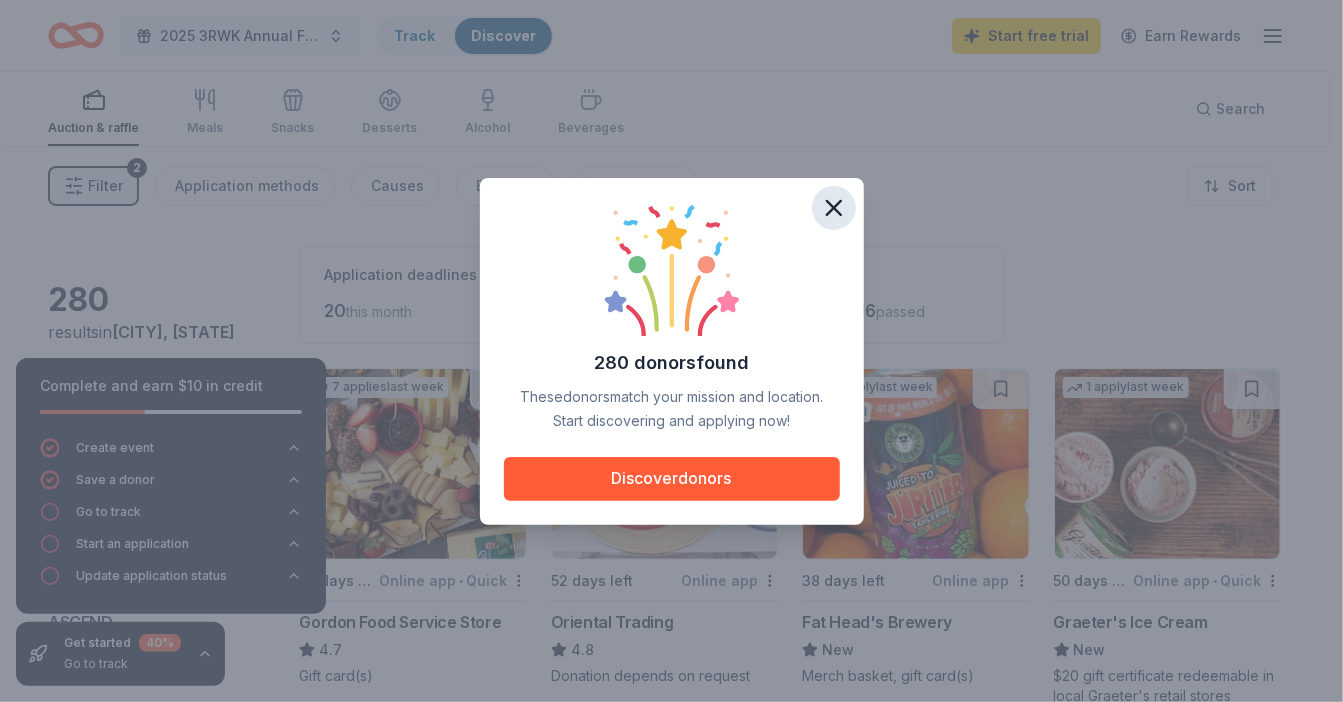 click 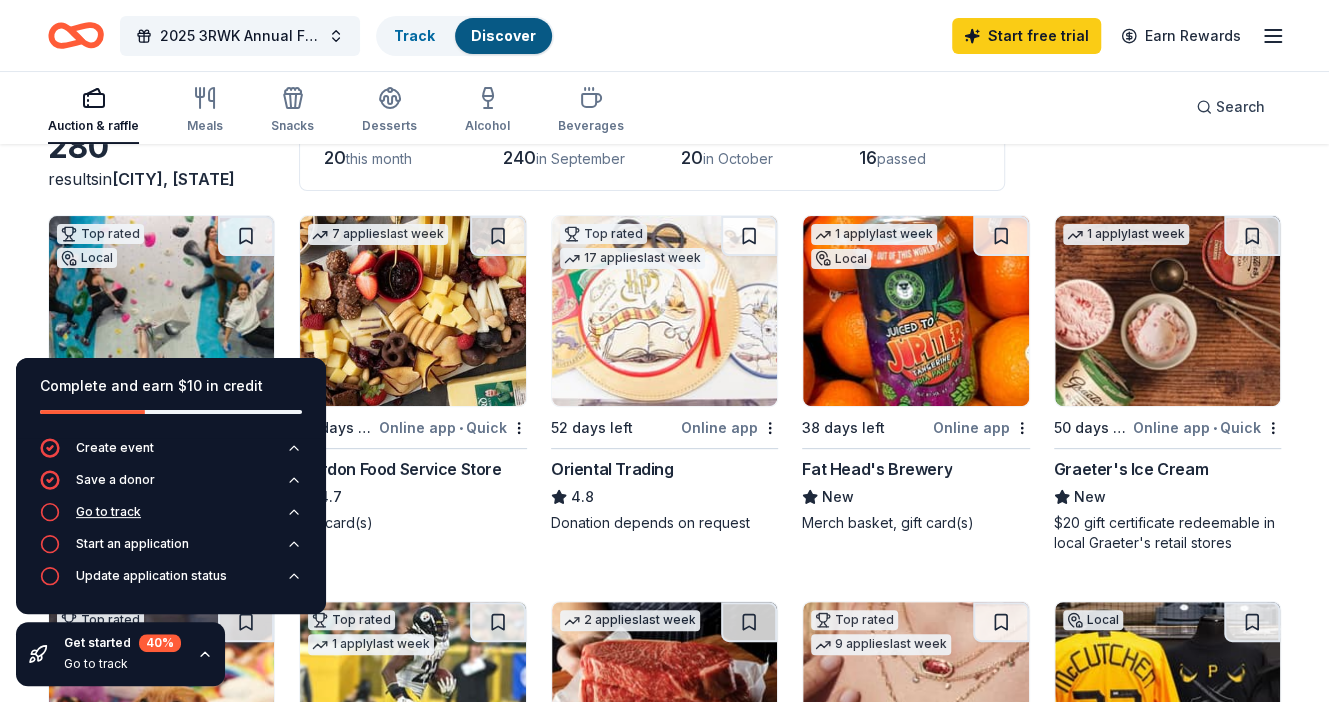 scroll, scrollTop: 155, scrollLeft: 0, axis: vertical 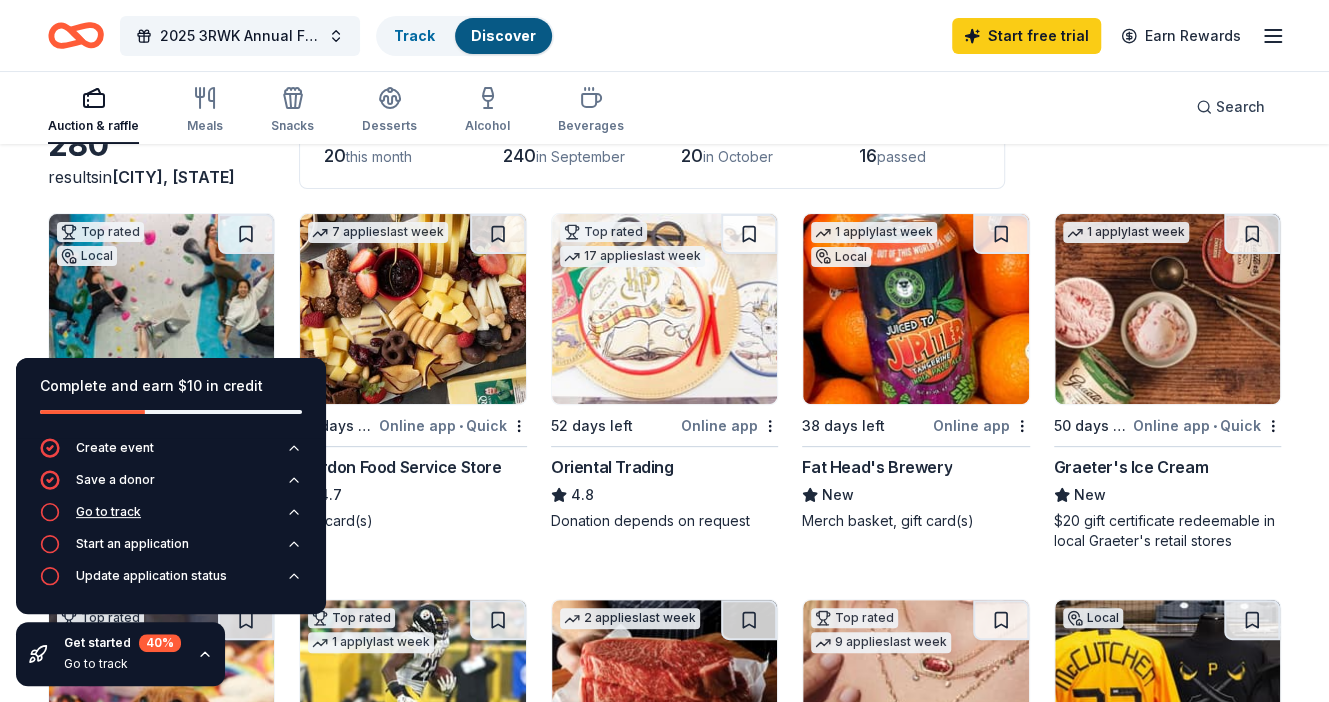 click on "Go to track" at bounding box center [108, 512] 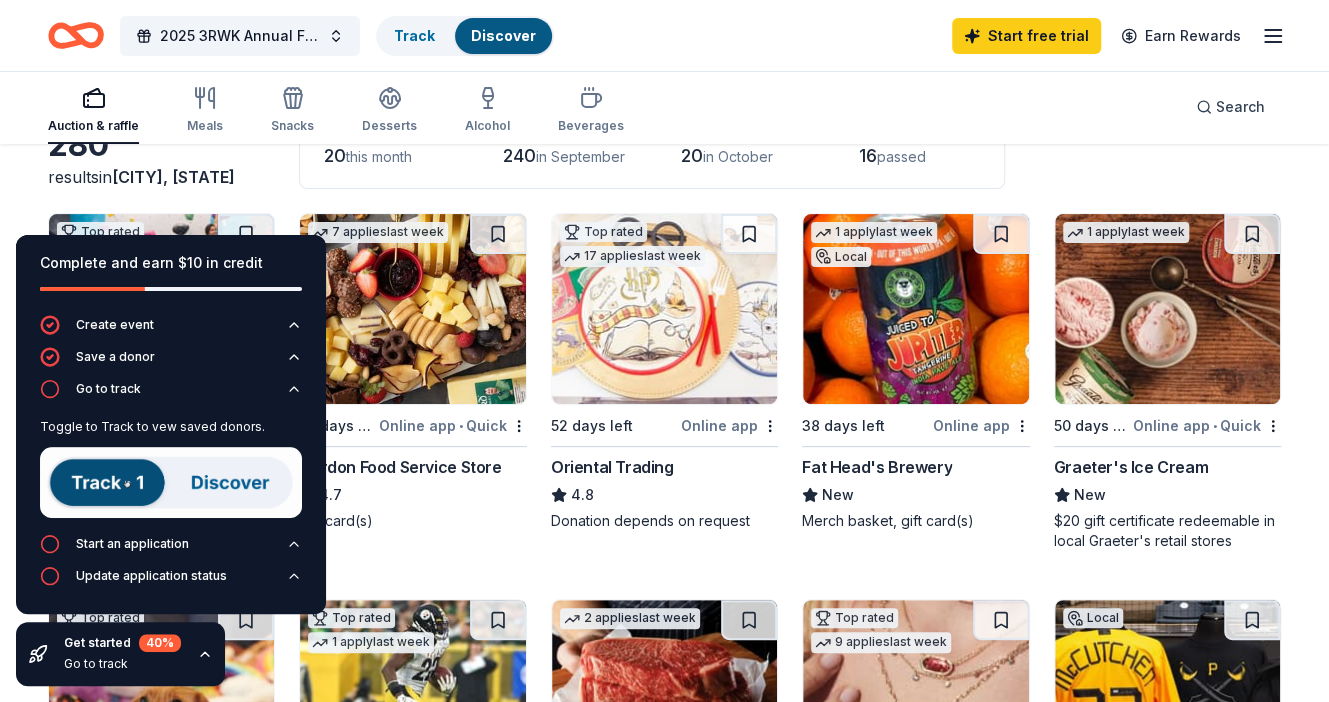 click at bounding box center (171, 482) 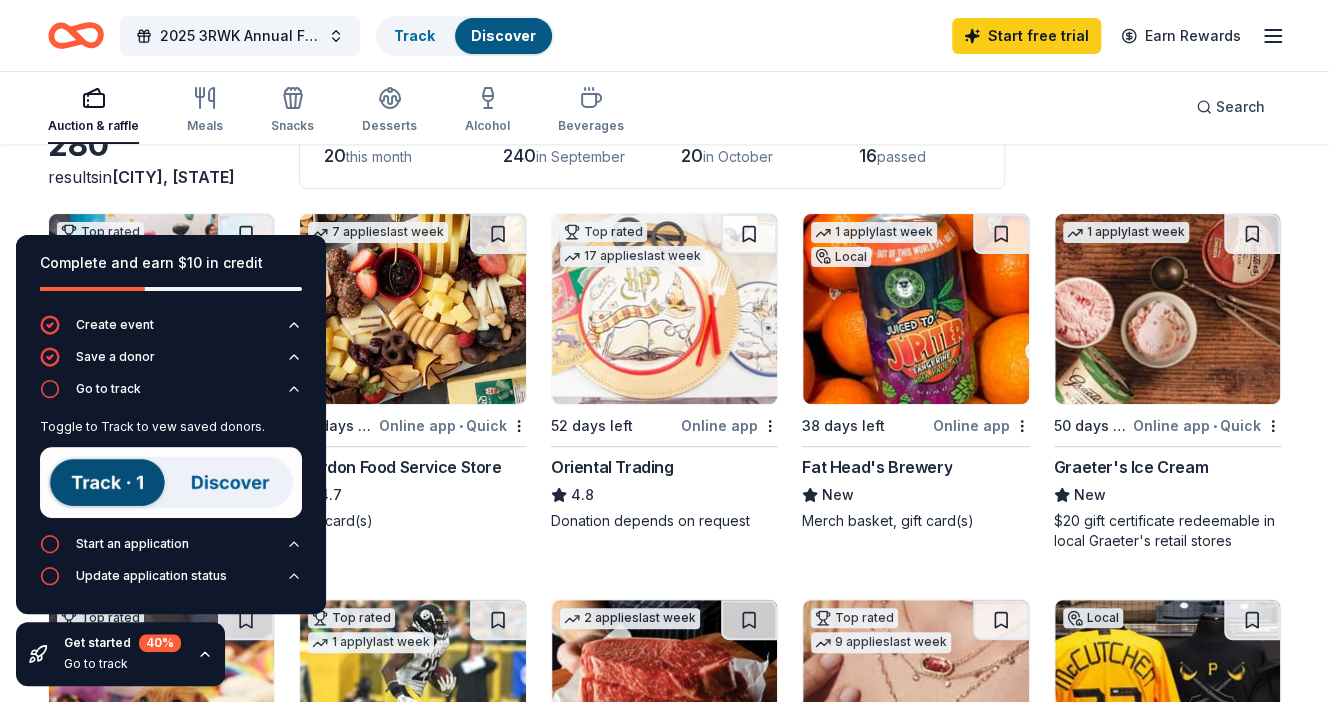 click at bounding box center (171, 482) 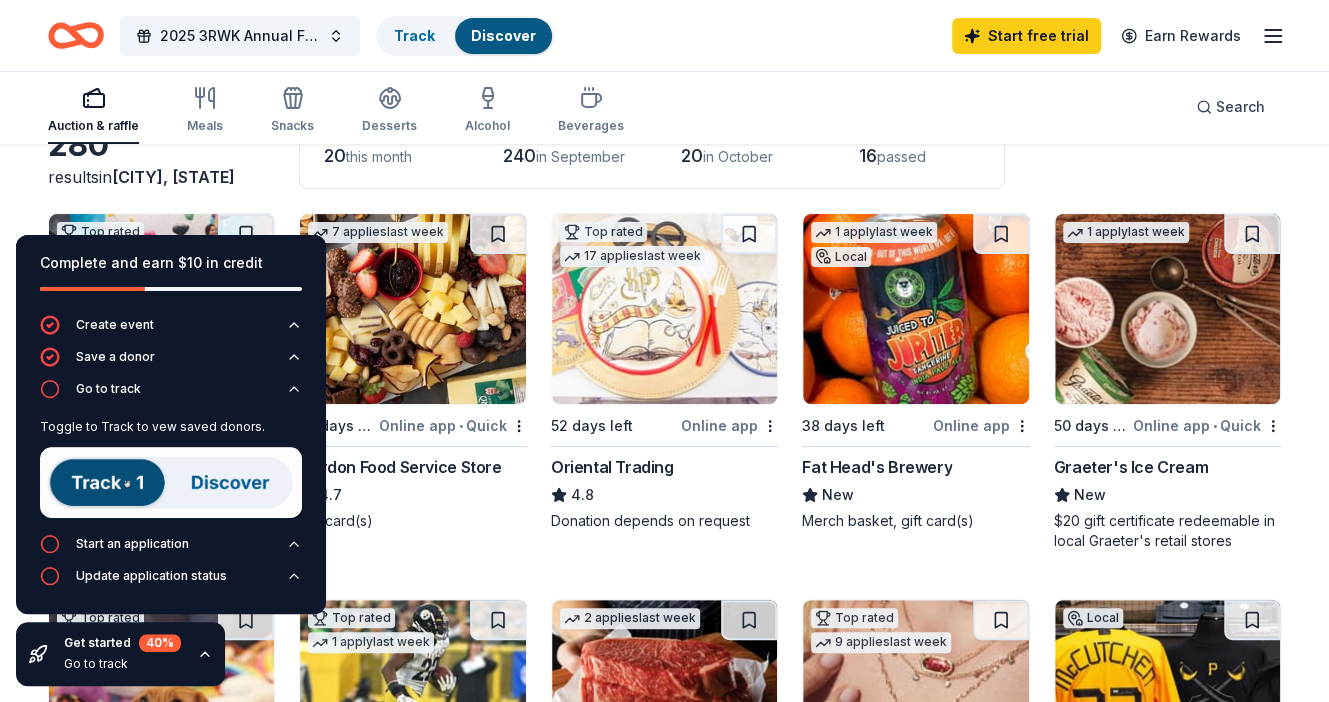 click at bounding box center [171, 482] 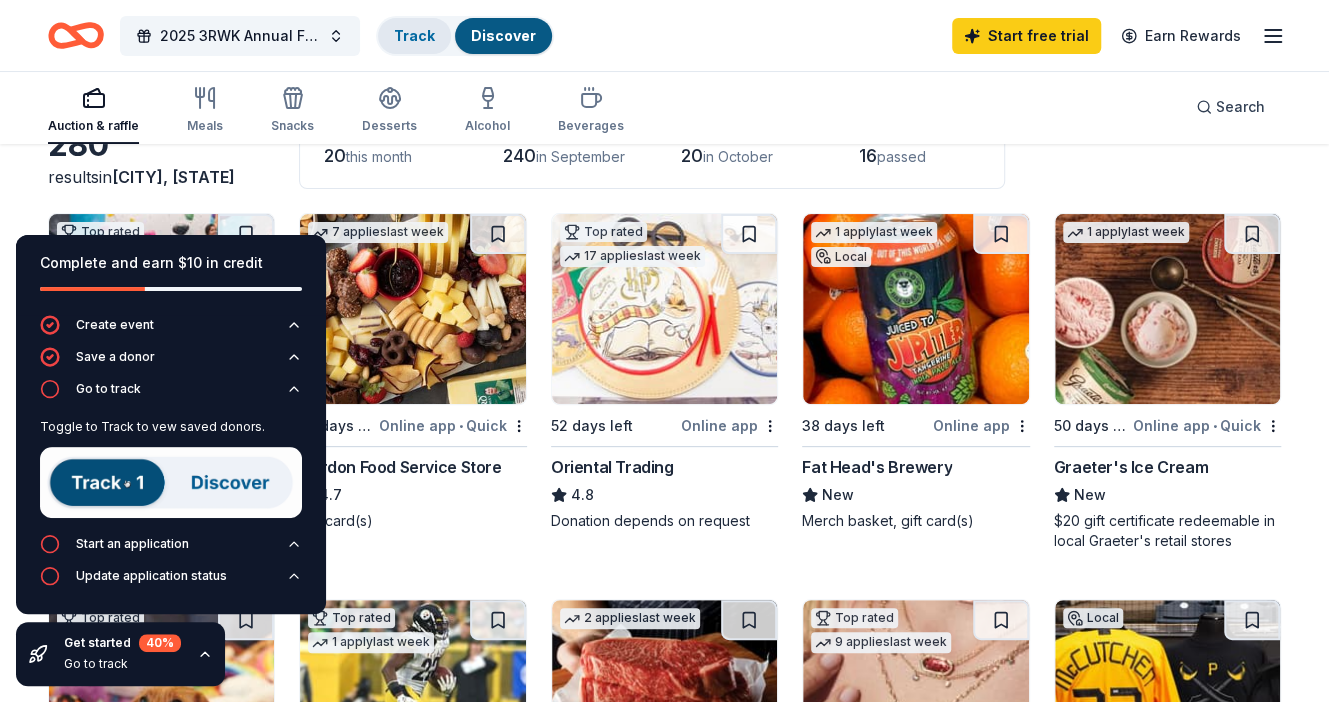click on "Track" at bounding box center (414, 35) 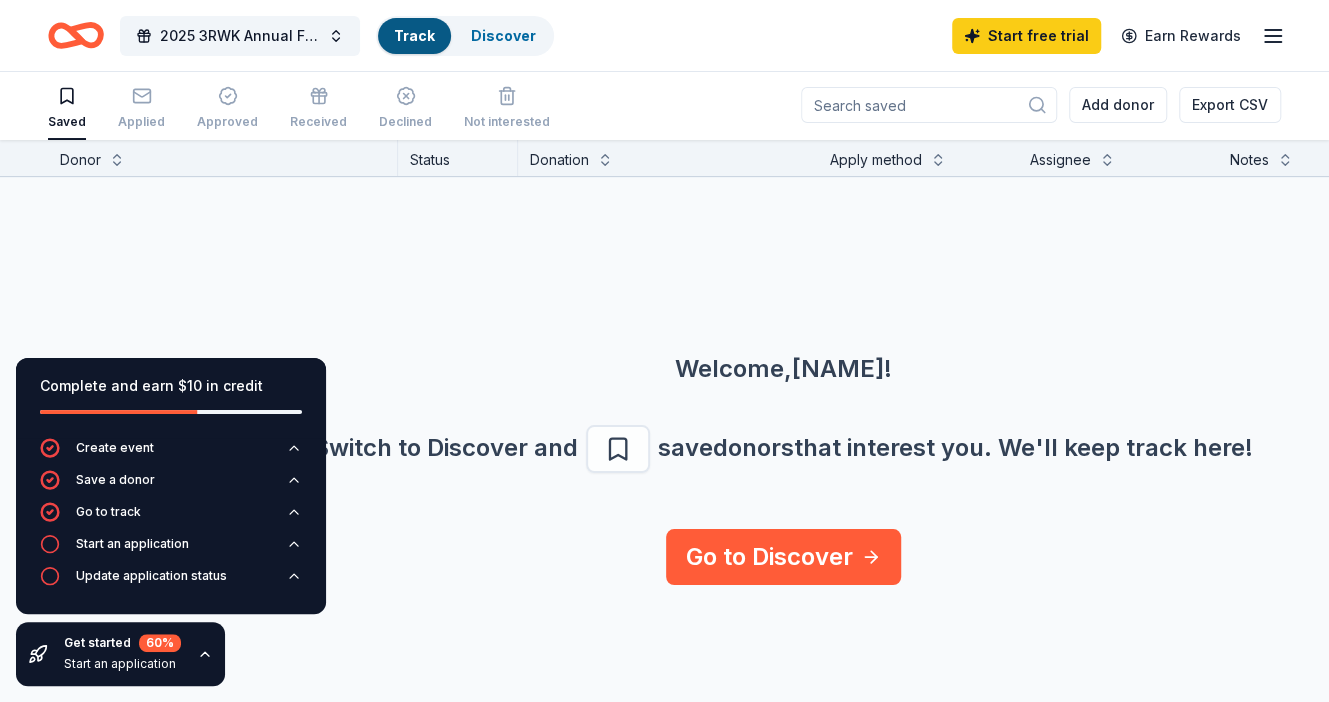 scroll, scrollTop: 1, scrollLeft: 0, axis: vertical 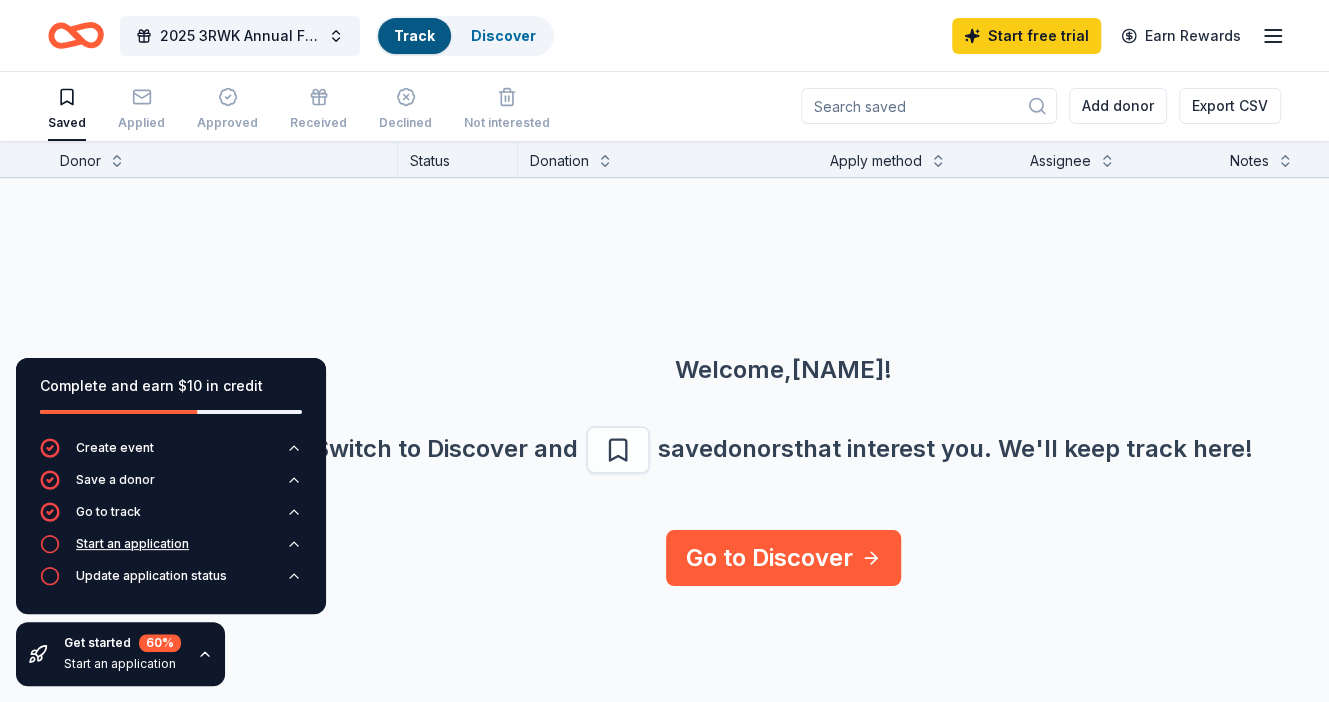click on "Start an application" at bounding box center (132, 544) 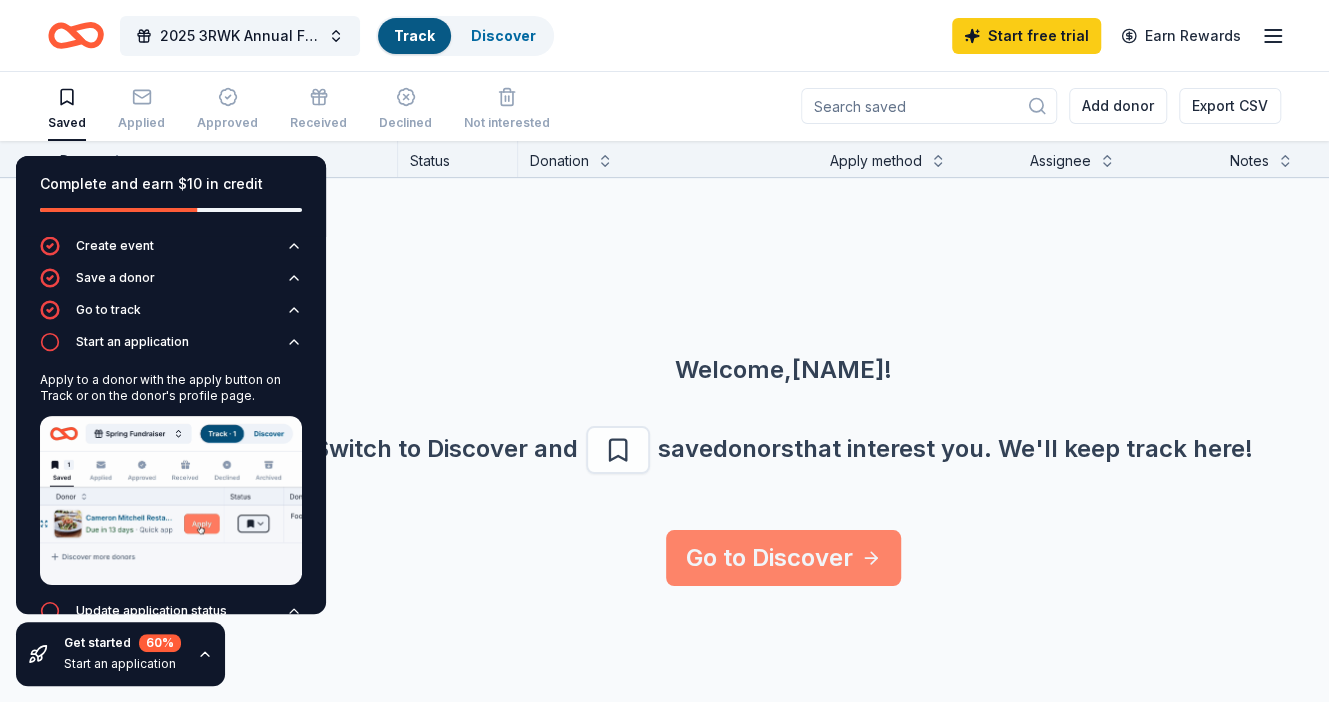click on "Go to Discover" at bounding box center [783, 558] 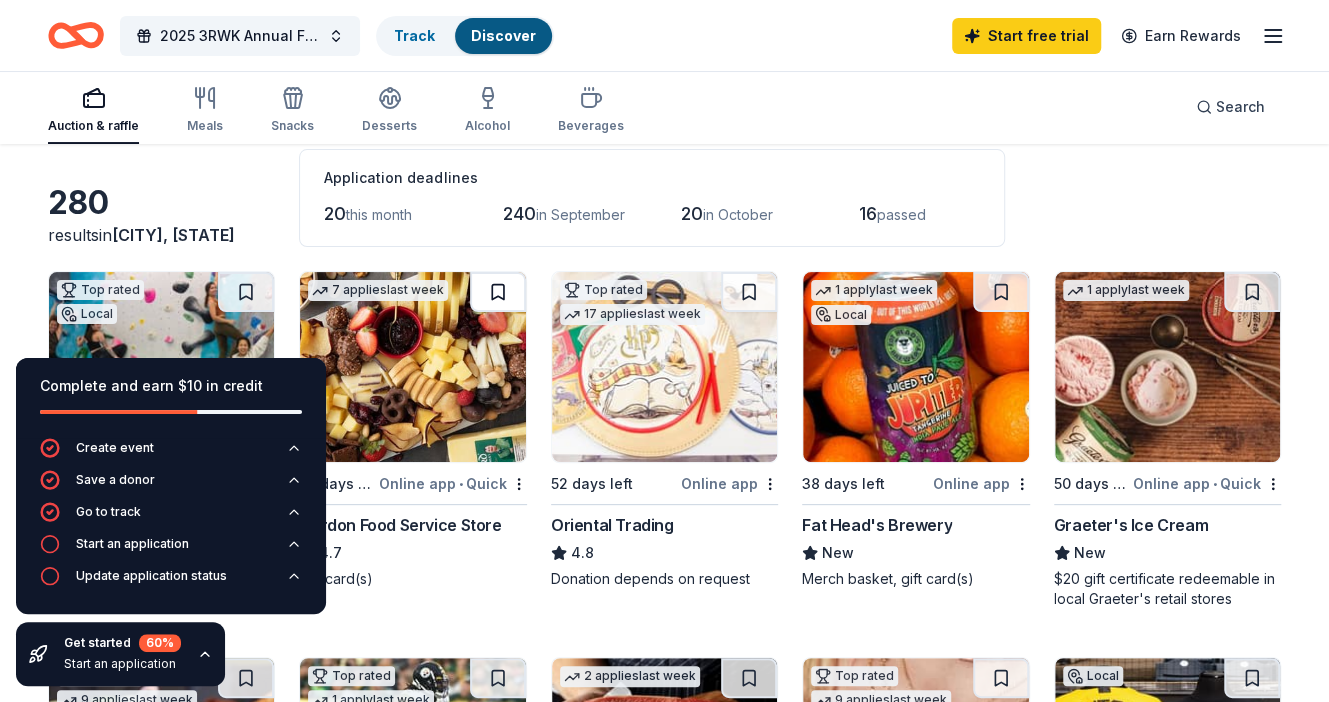 scroll, scrollTop: 106, scrollLeft: 0, axis: vertical 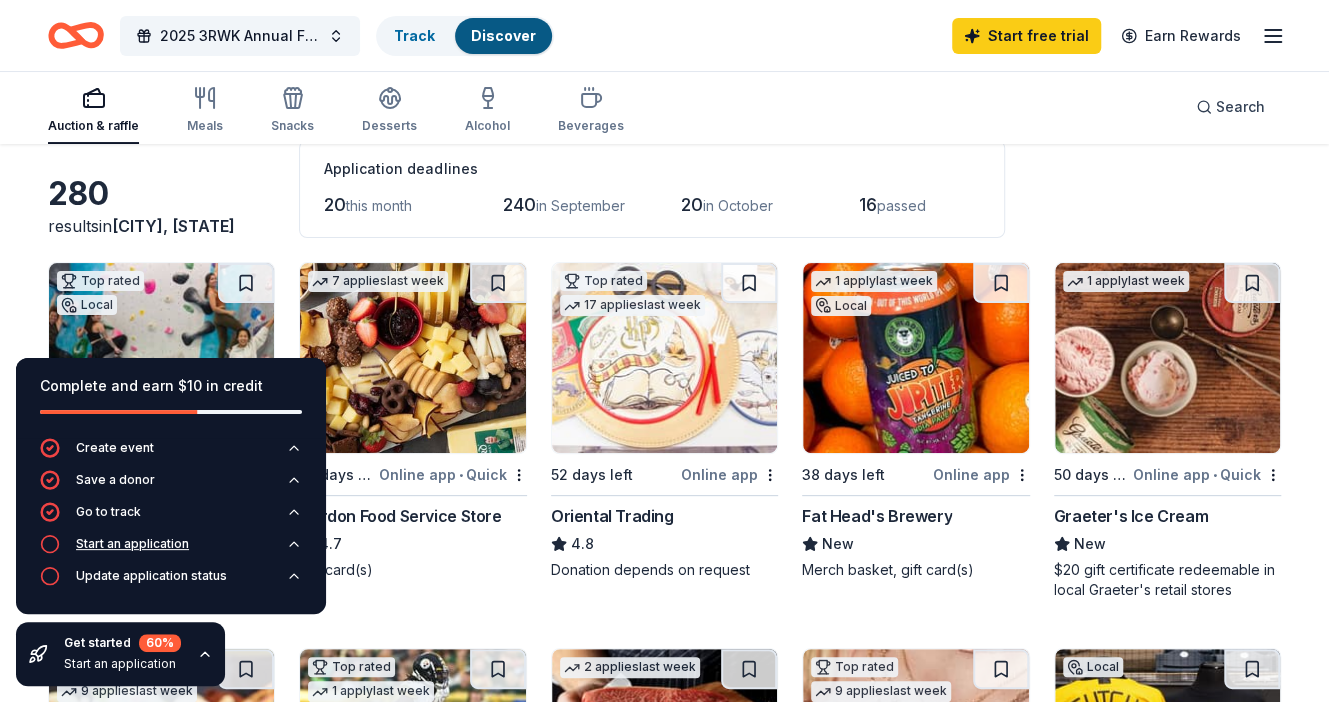 click 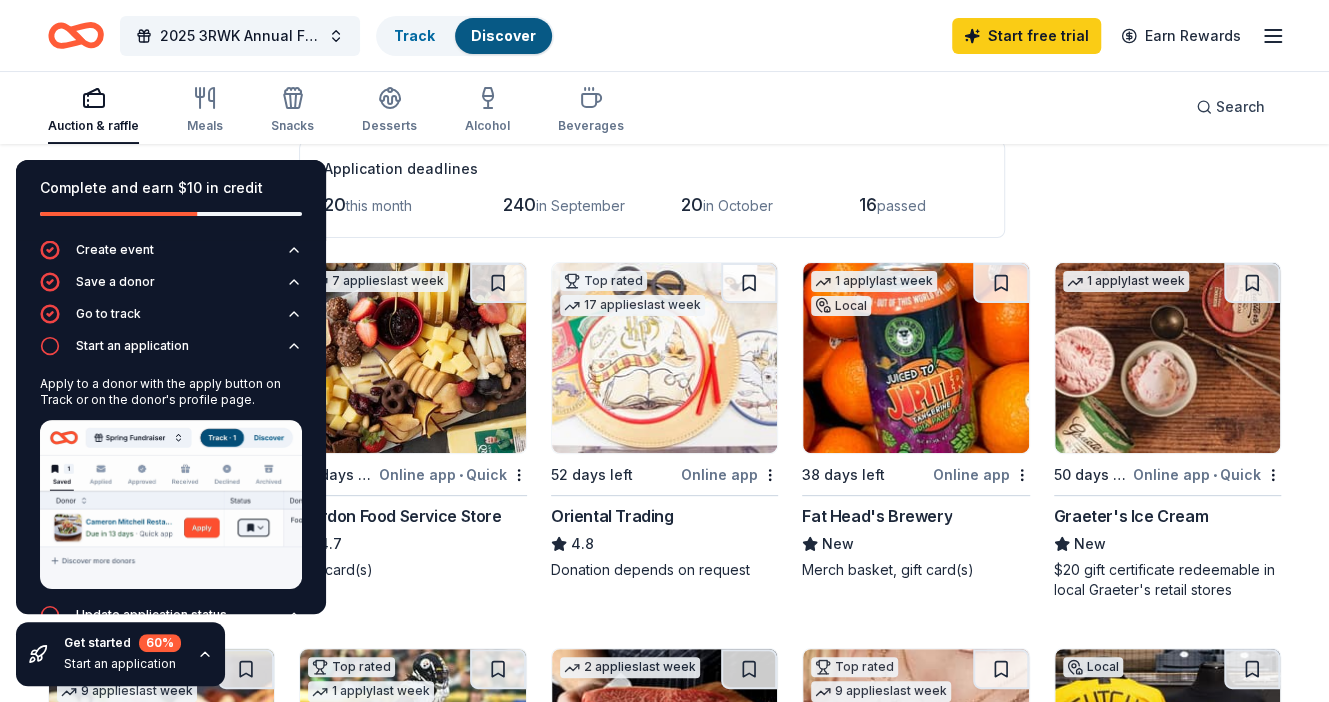 scroll, scrollTop: 132, scrollLeft: 0, axis: vertical 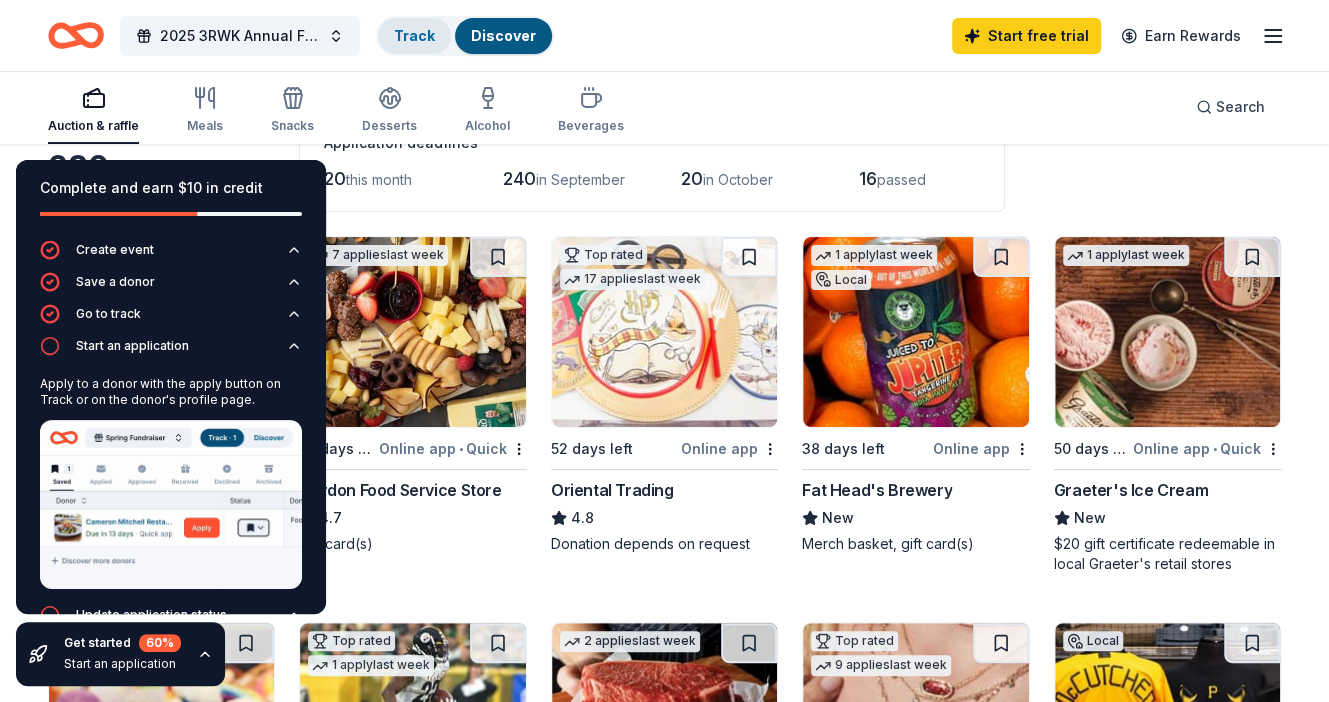 click on "Track" at bounding box center (414, 36) 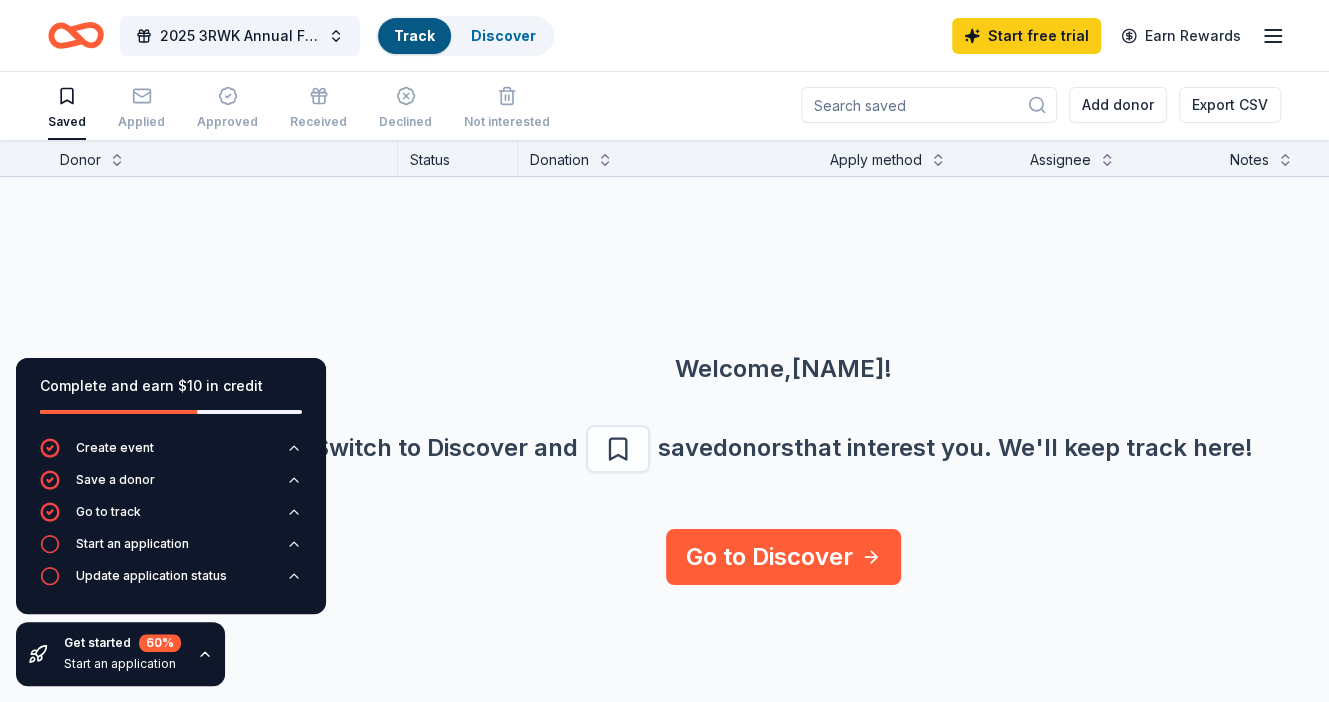 scroll, scrollTop: 1, scrollLeft: 0, axis: vertical 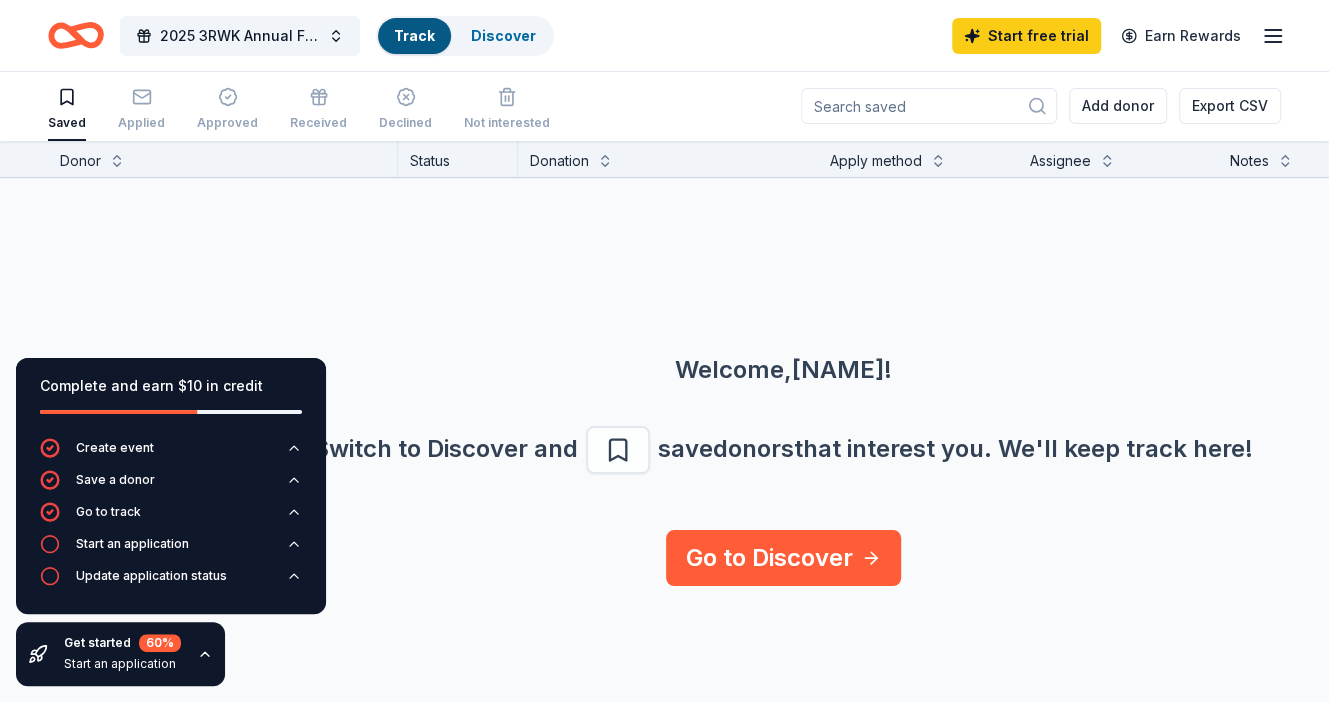 click on "Track" at bounding box center [414, 35] 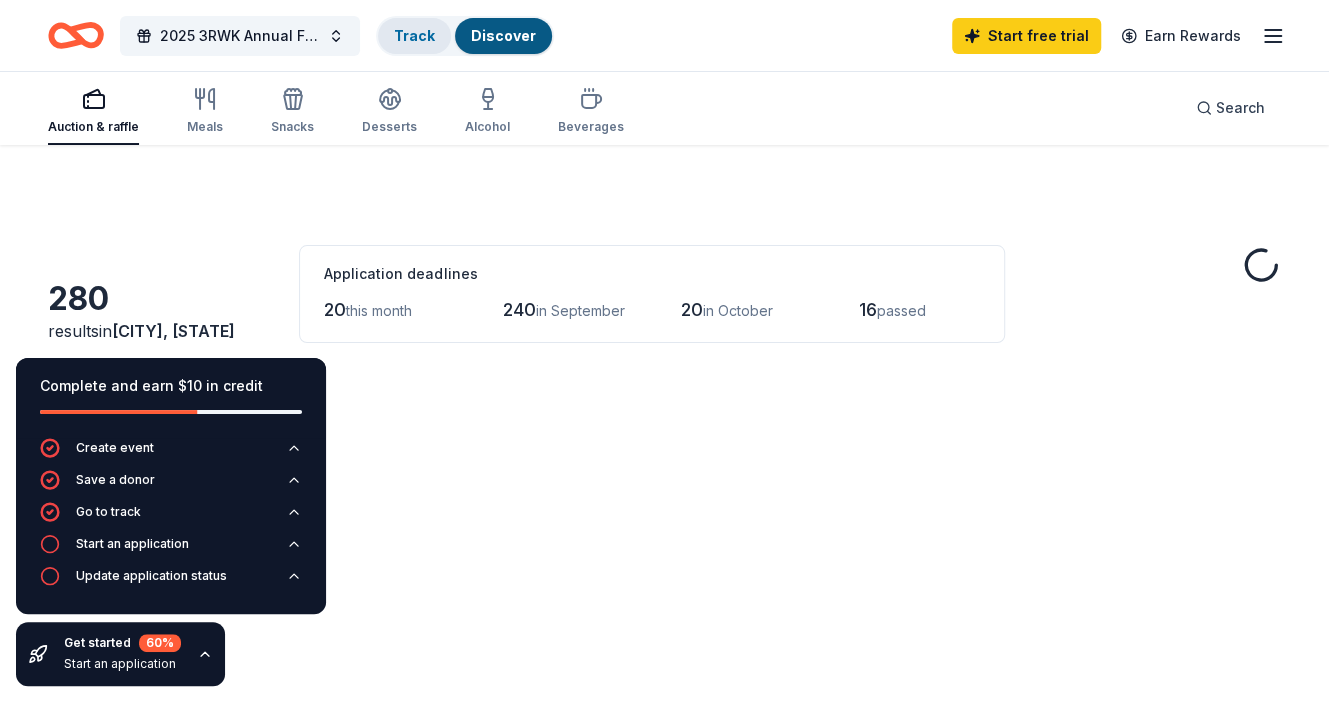 scroll, scrollTop: 0, scrollLeft: 0, axis: both 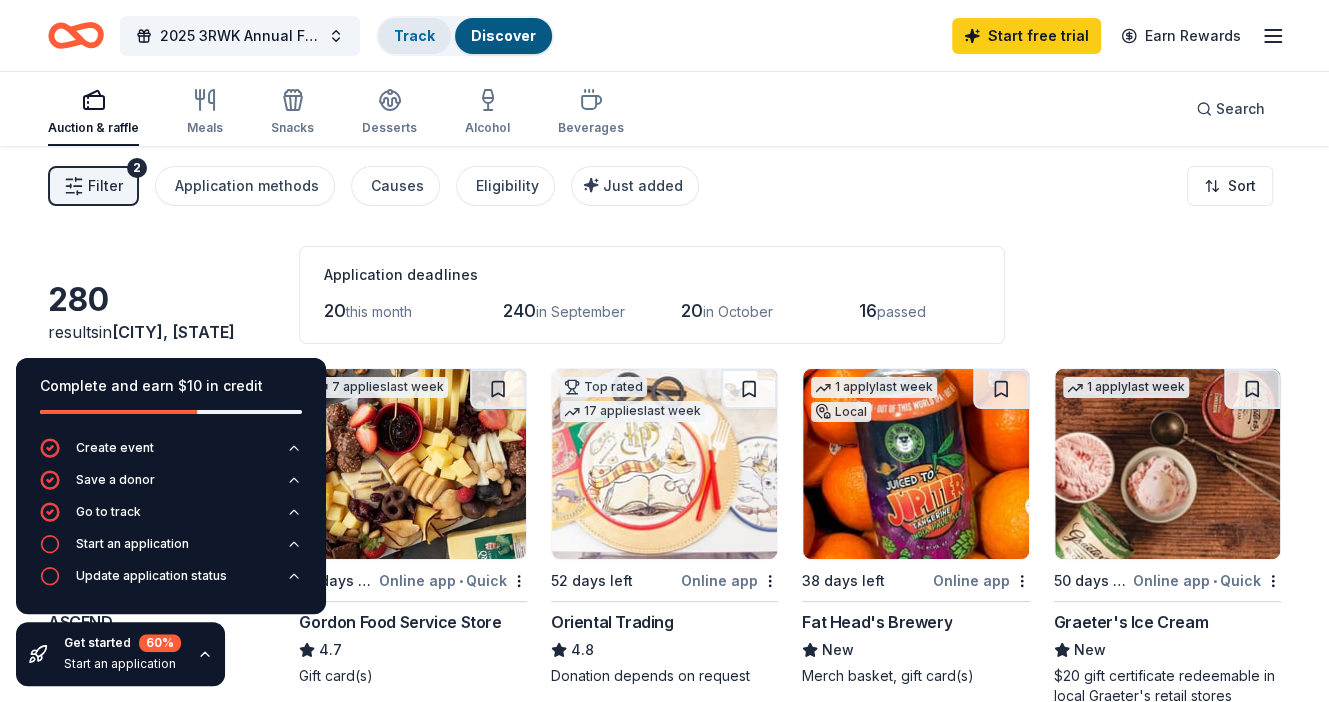 click on "Track" at bounding box center (414, 35) 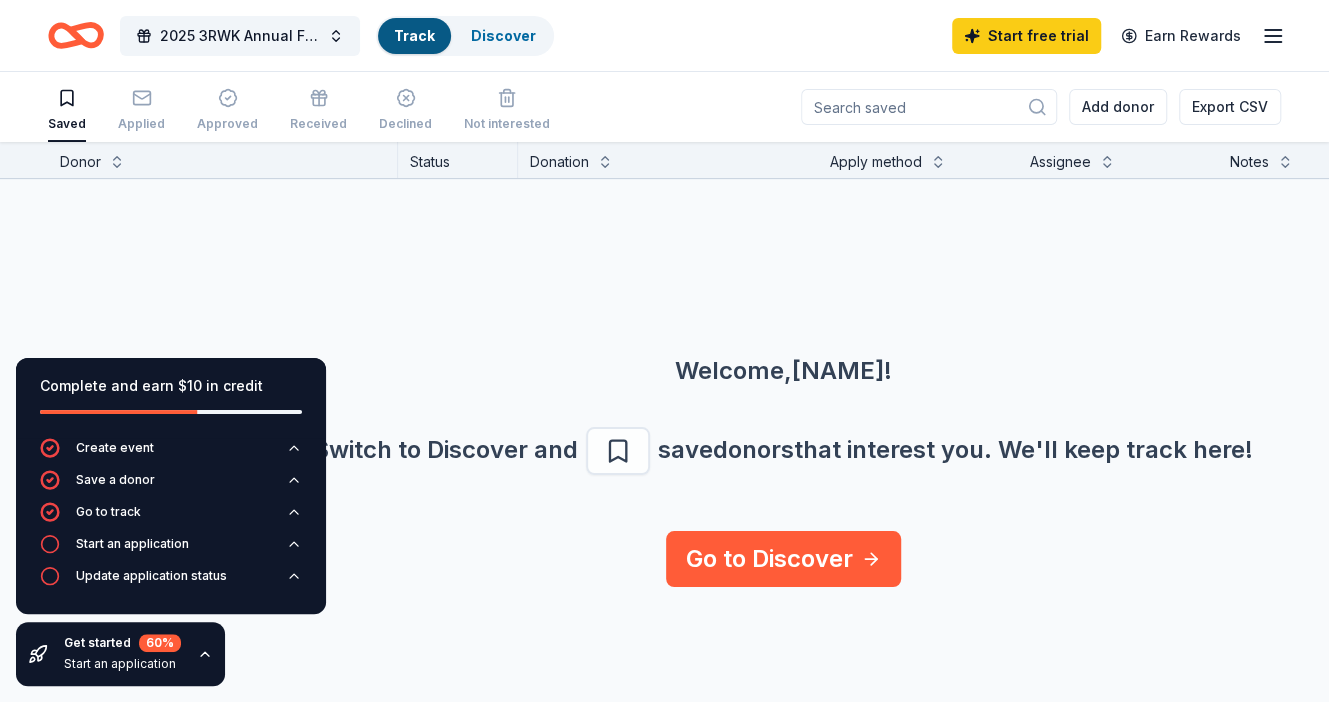 scroll, scrollTop: 1, scrollLeft: 0, axis: vertical 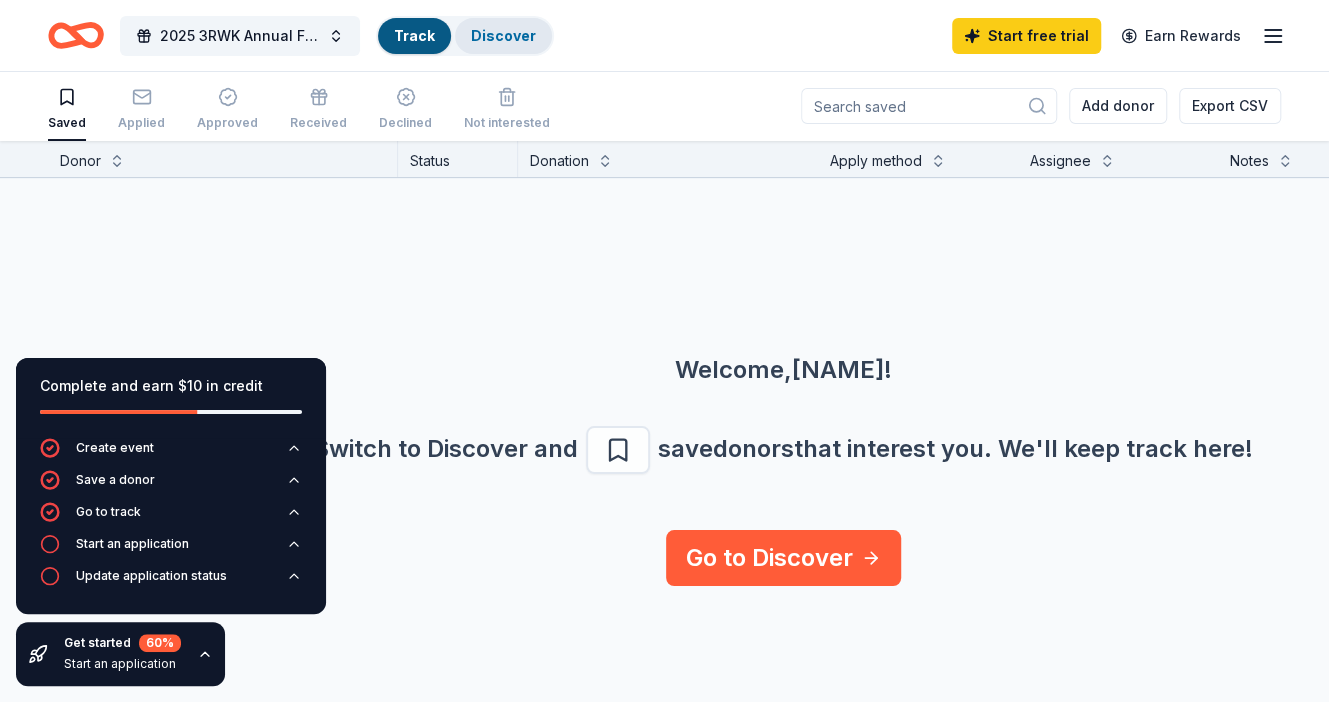 click on "Discover" at bounding box center [503, 35] 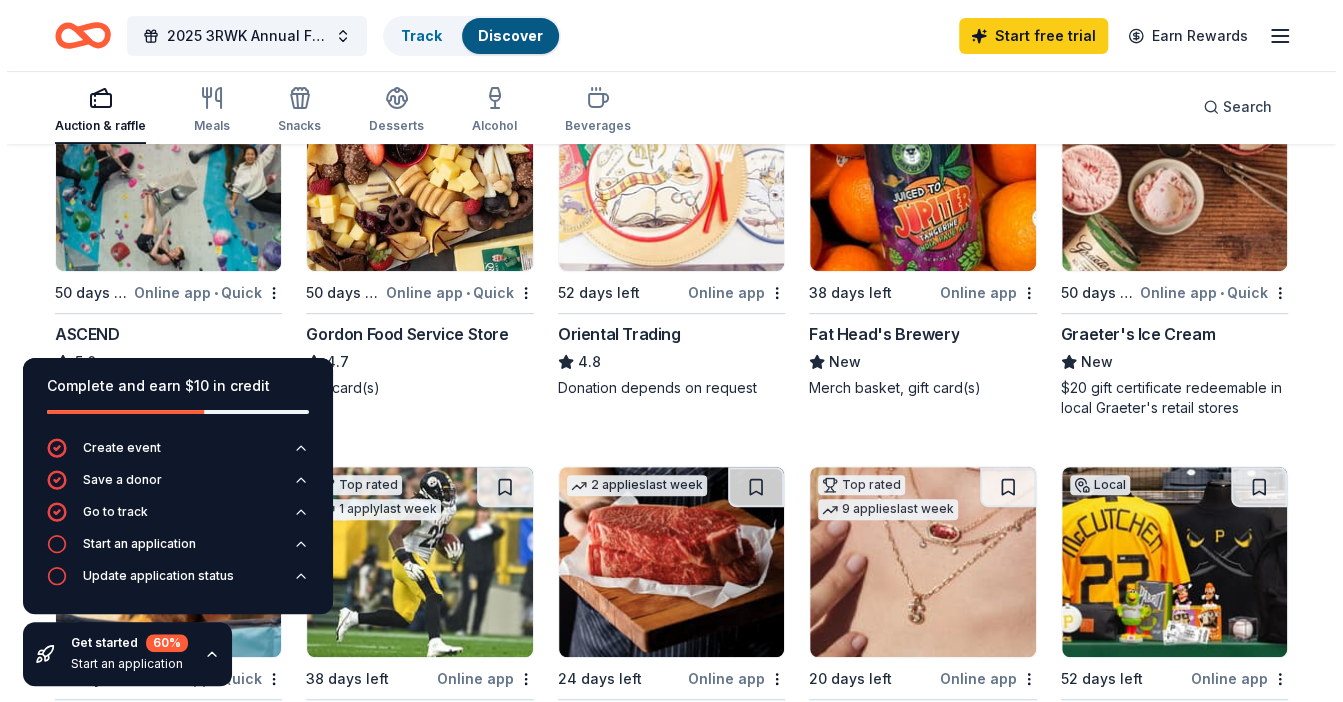 scroll, scrollTop: 209, scrollLeft: 0, axis: vertical 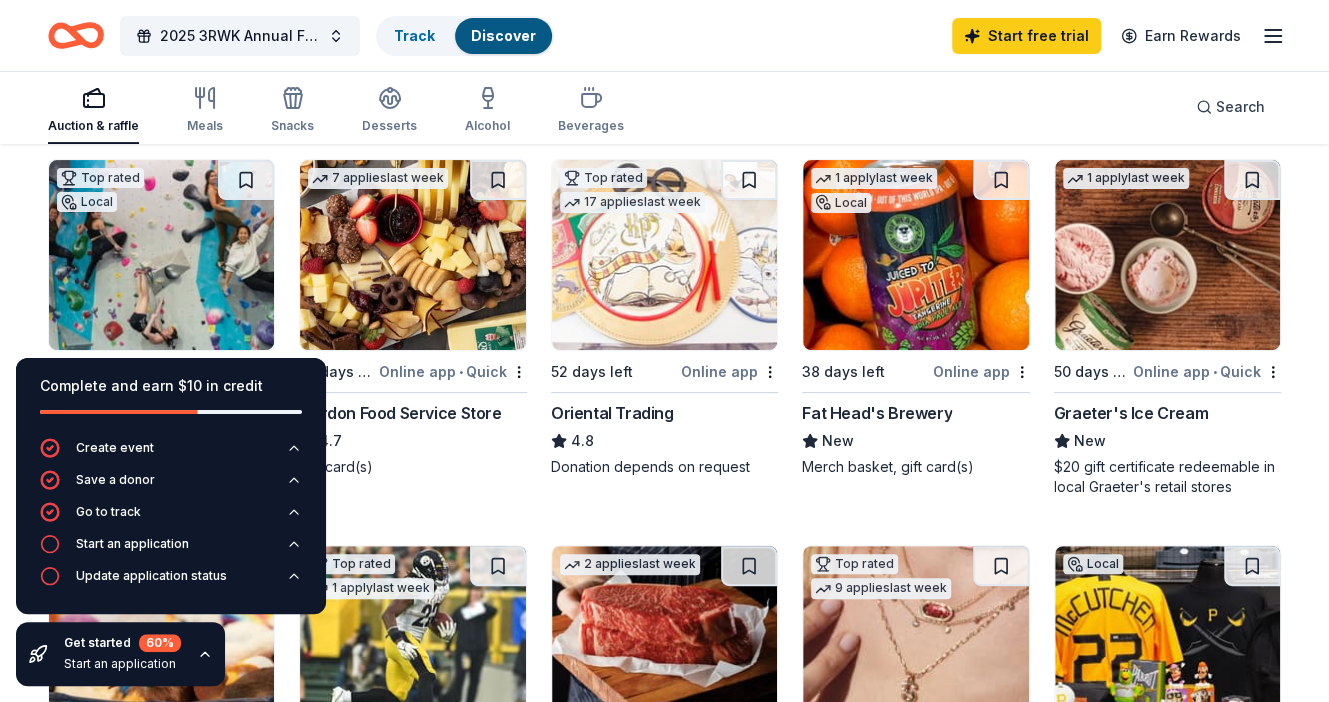 click at bounding box center (161, 255) 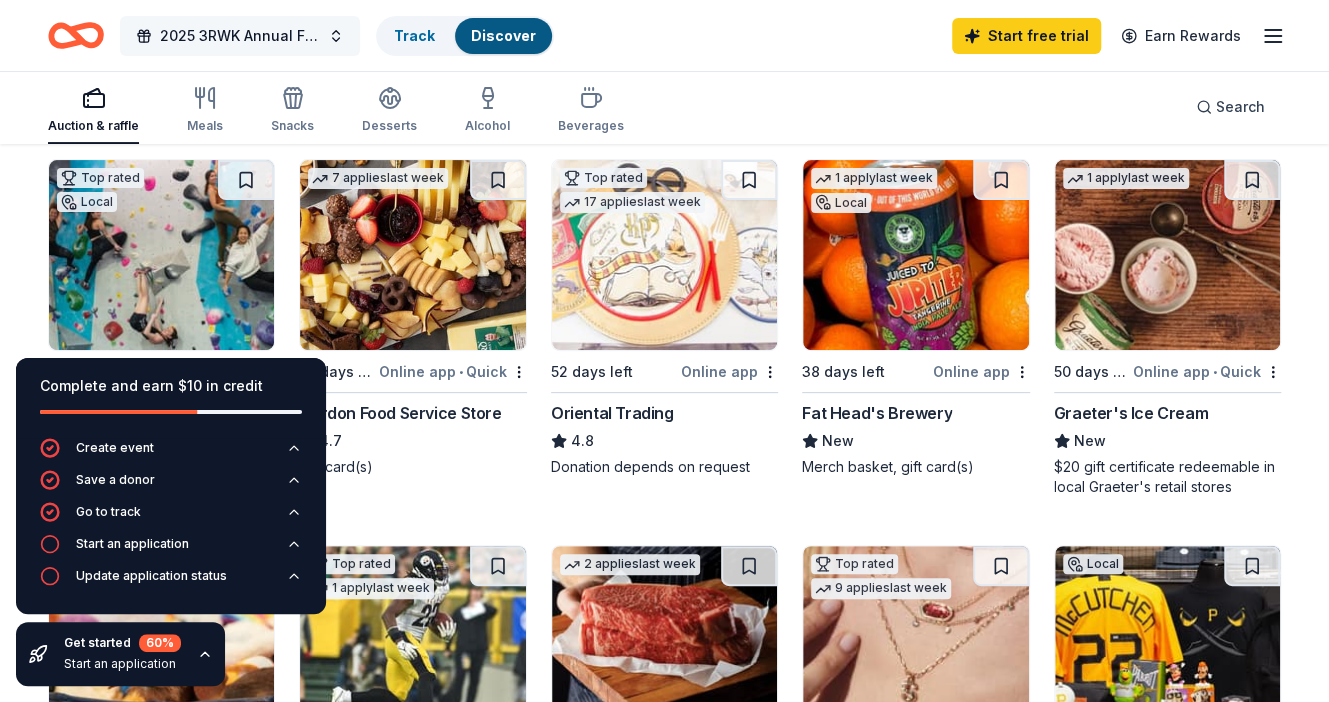 click on "2025 3RWK Annual Fall Fundraiser | Drink your Watershed" at bounding box center (240, 36) 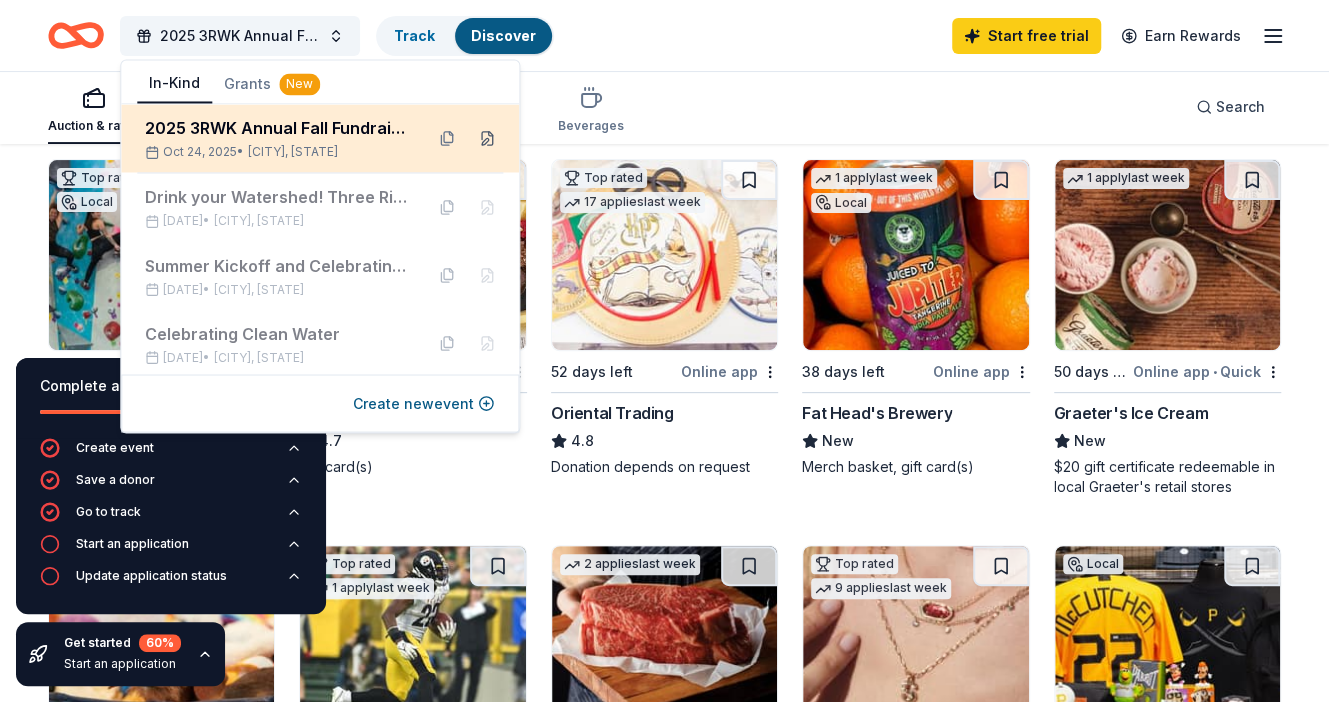 click at bounding box center (487, 138) 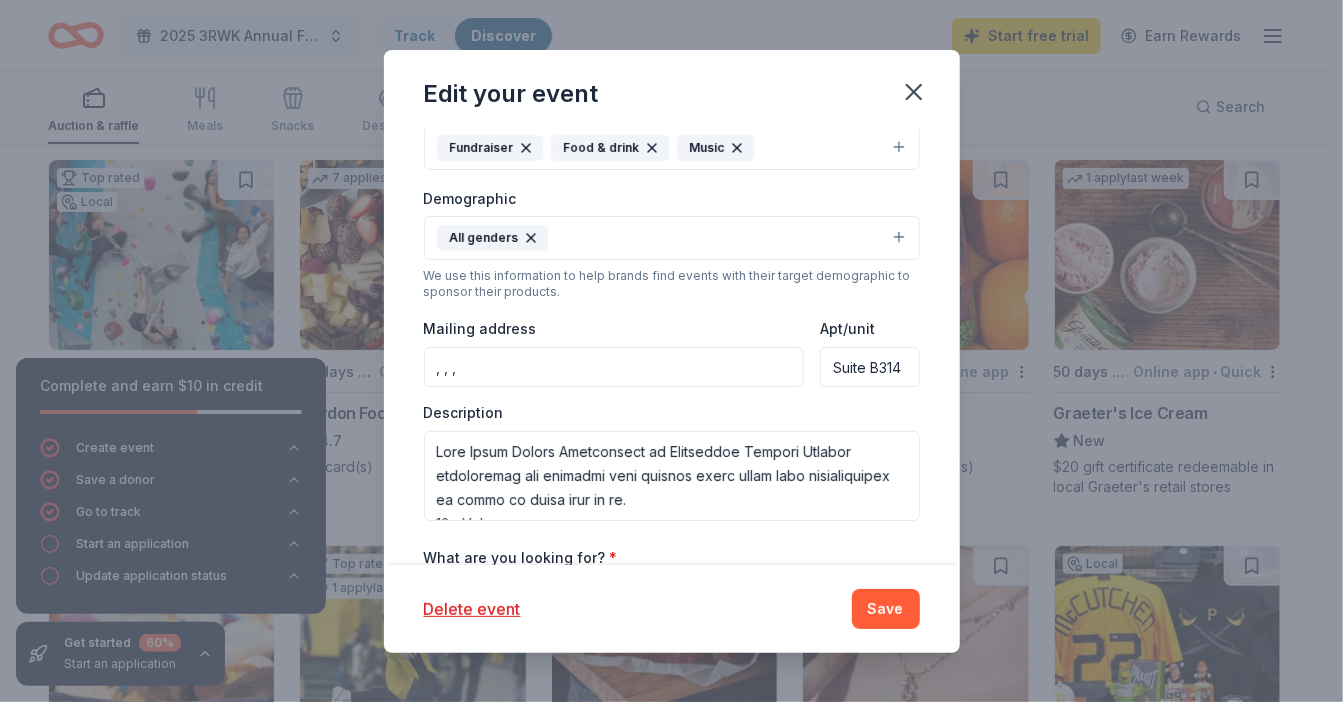 scroll, scrollTop: 425, scrollLeft: 0, axis: vertical 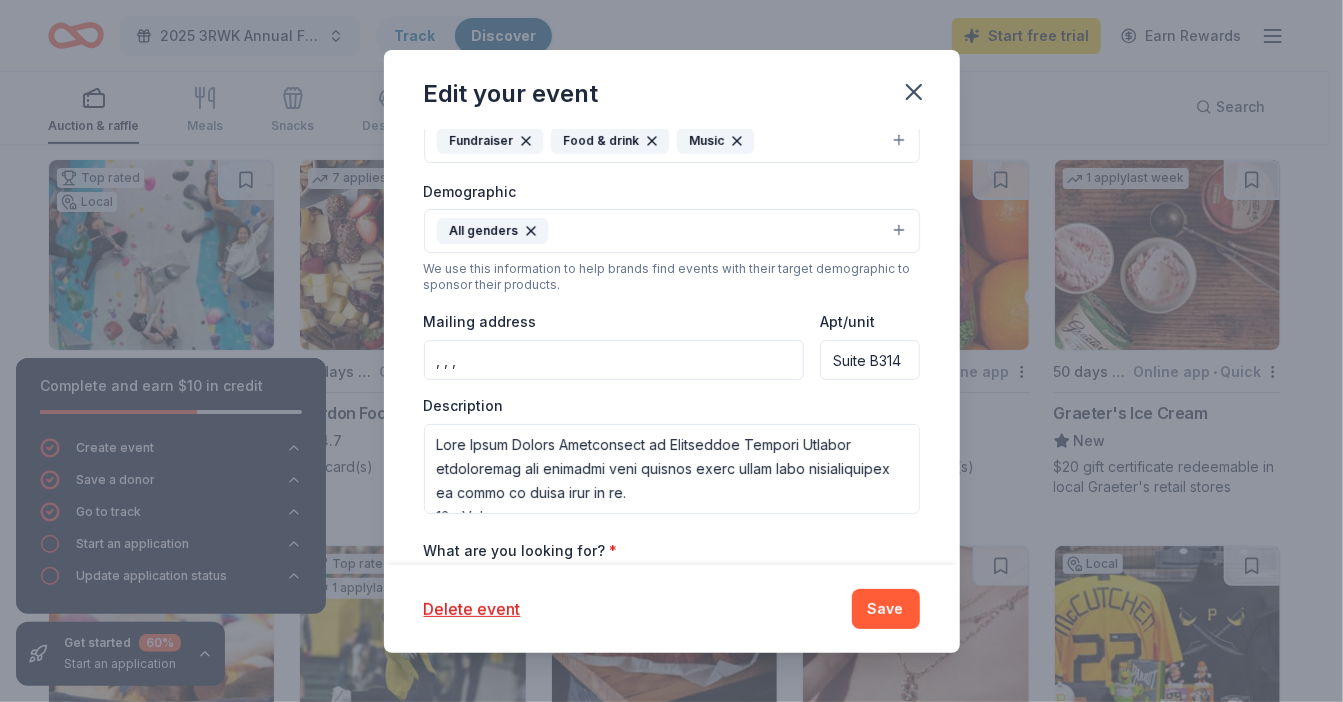 drag, startPoint x: 616, startPoint y: 350, endPoint x: 346, endPoint y: 325, distance: 271.15494 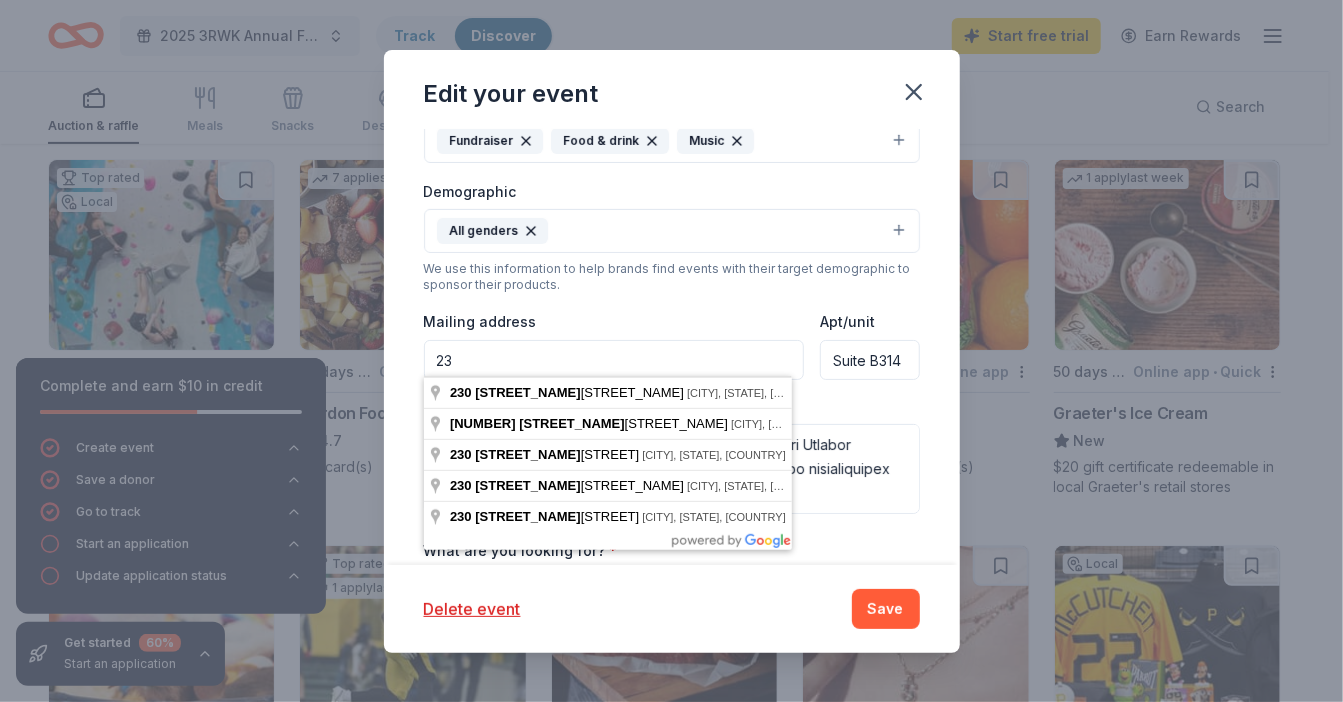 type on "2" 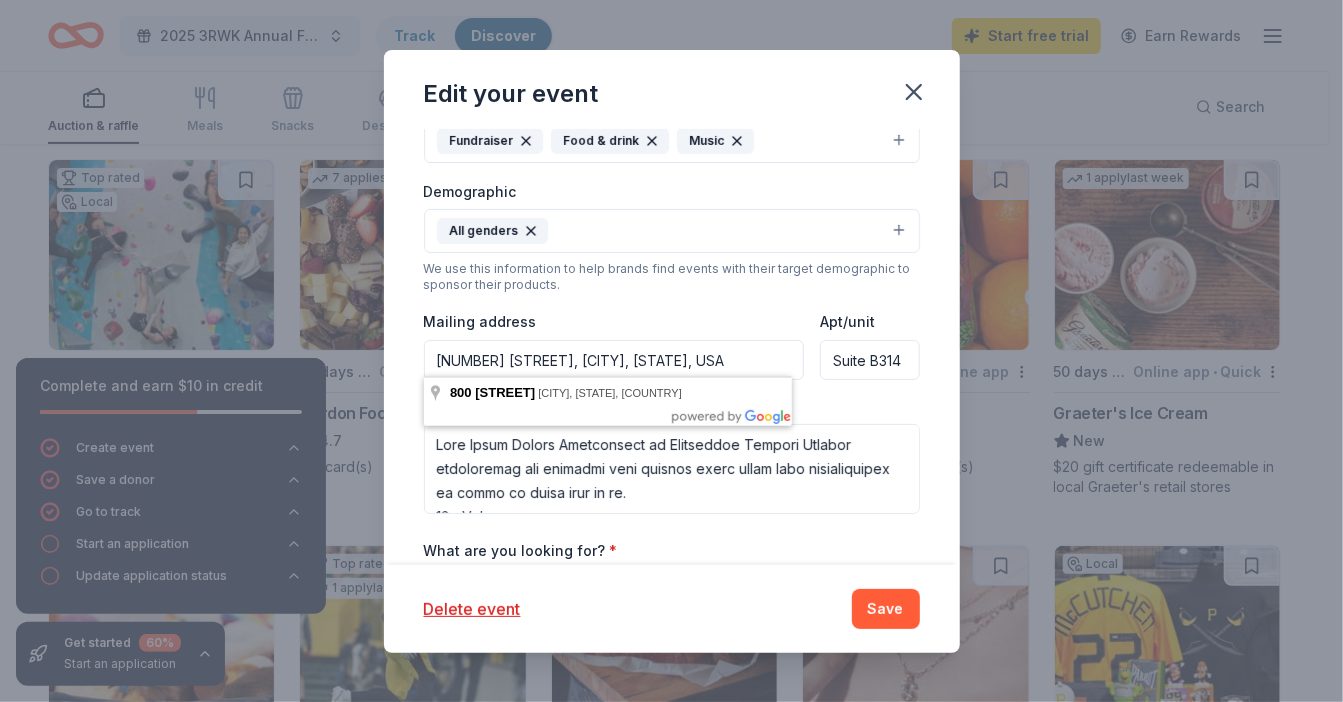 type on "800 Vinial Street, Pittsburgh, PA, 15212" 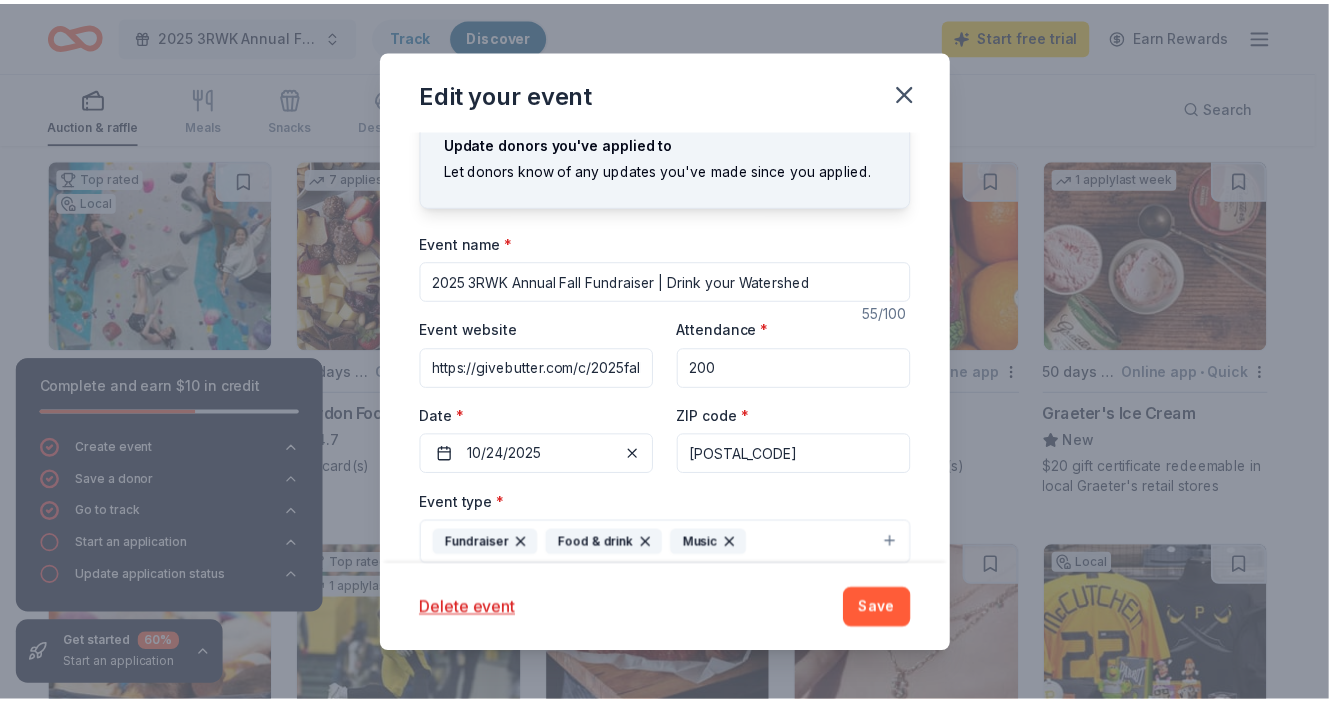 scroll, scrollTop: 0, scrollLeft: 0, axis: both 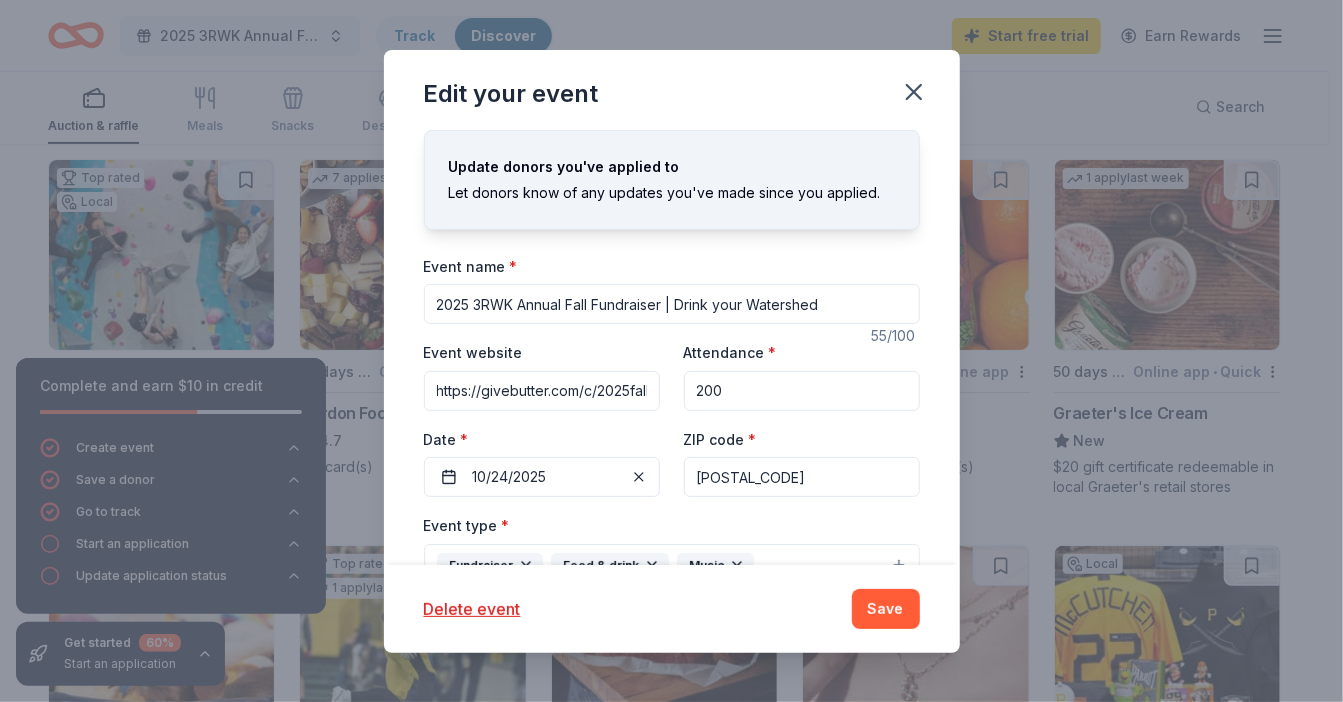 click on "15212" at bounding box center [802, 477] 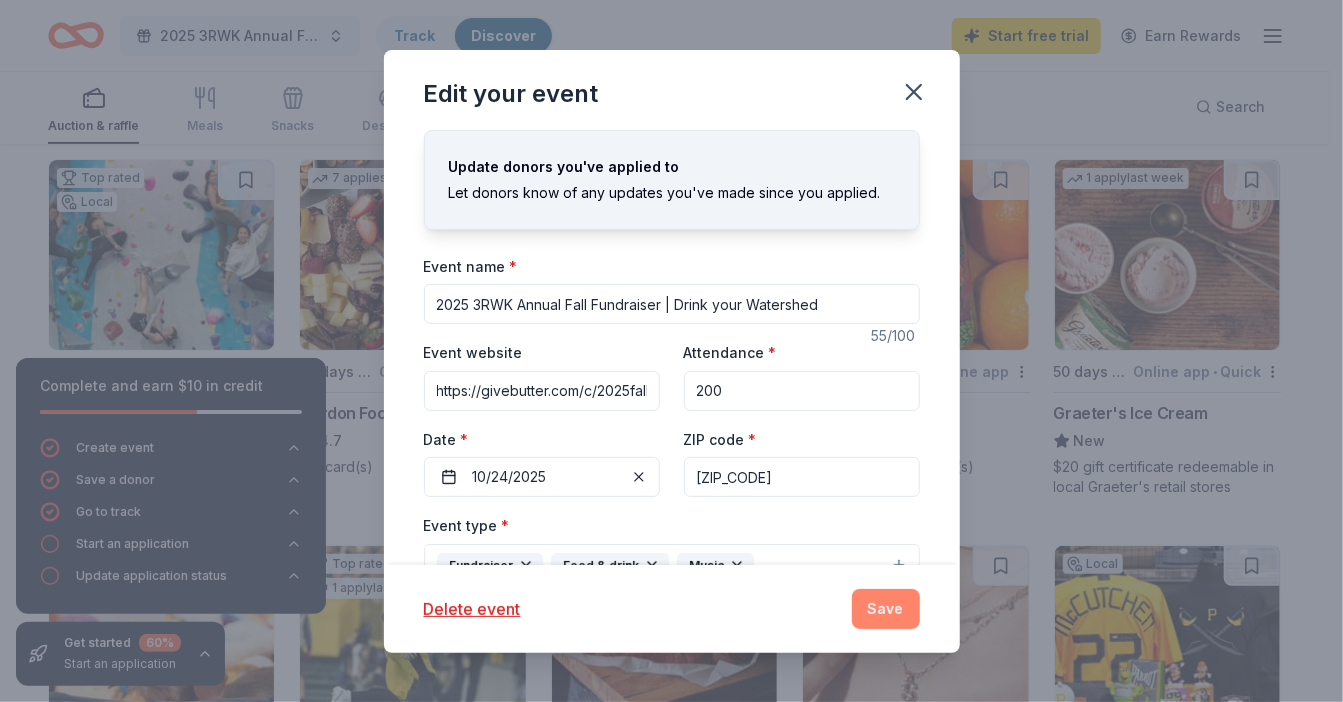 type on "15030" 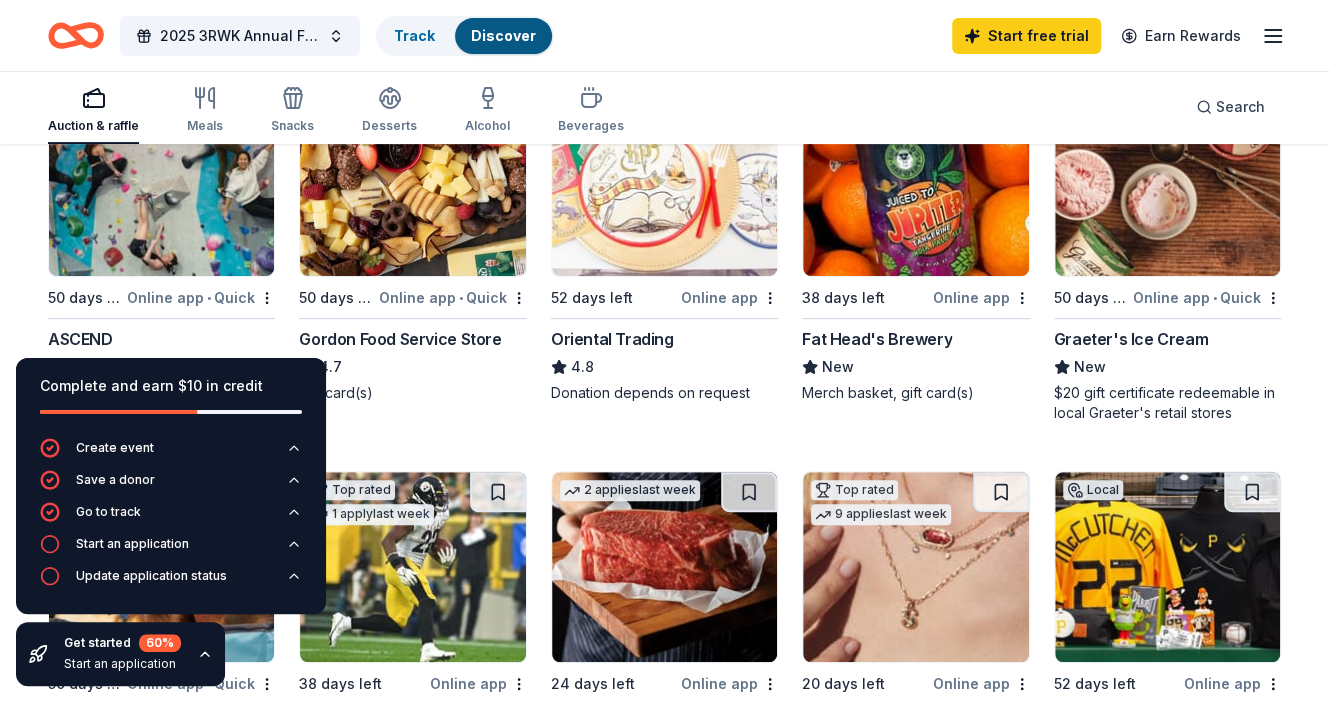 scroll, scrollTop: 304, scrollLeft: 0, axis: vertical 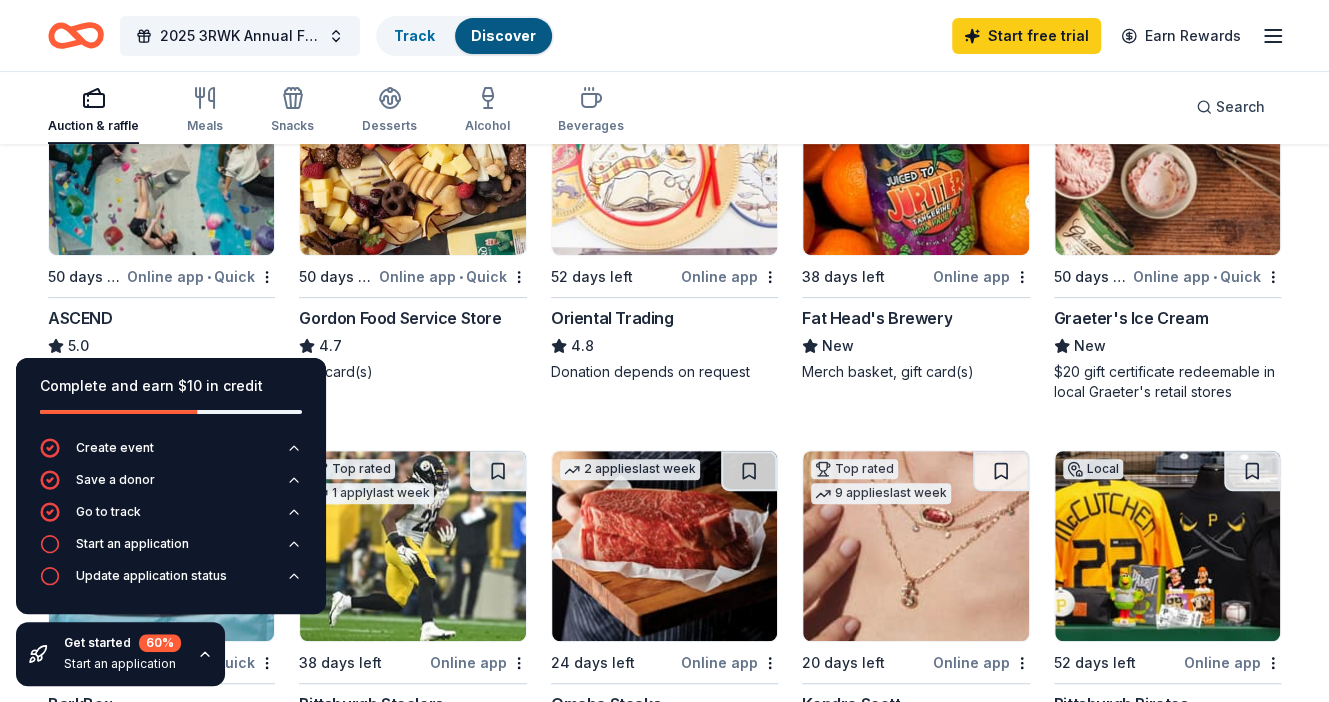 click at bounding box center (161, 160) 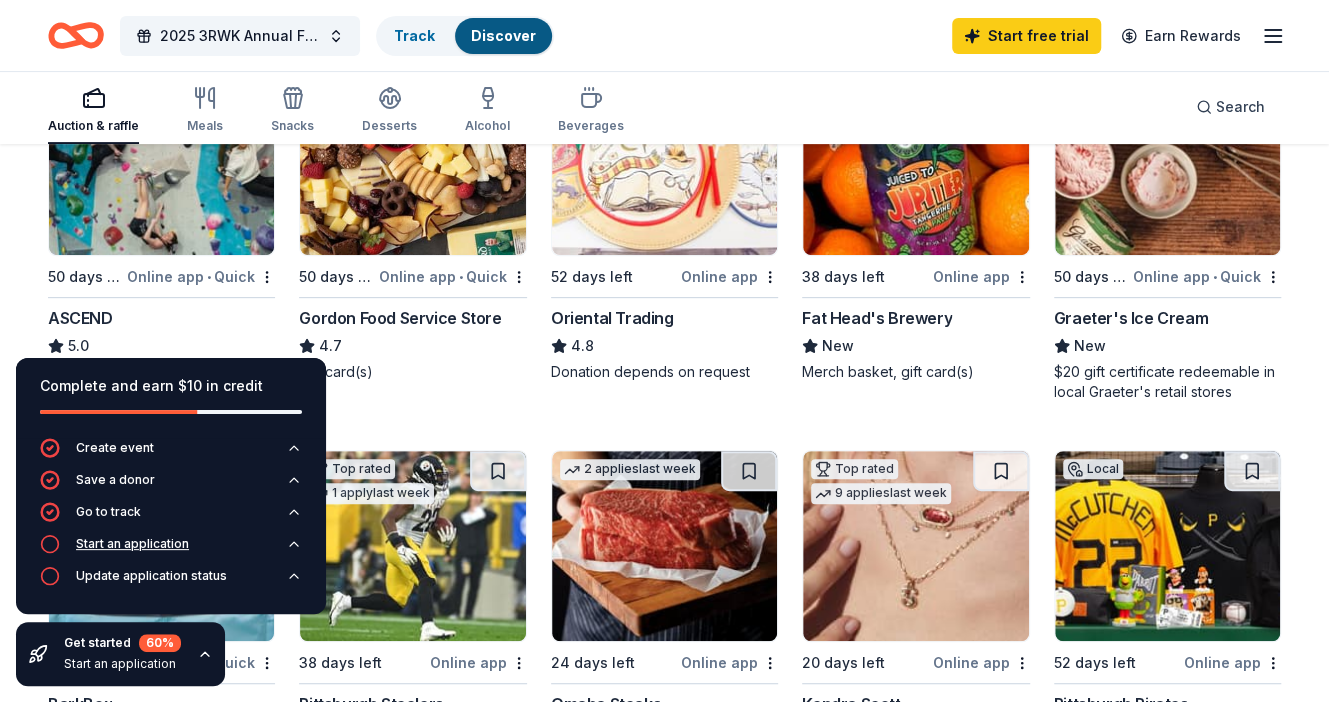 click 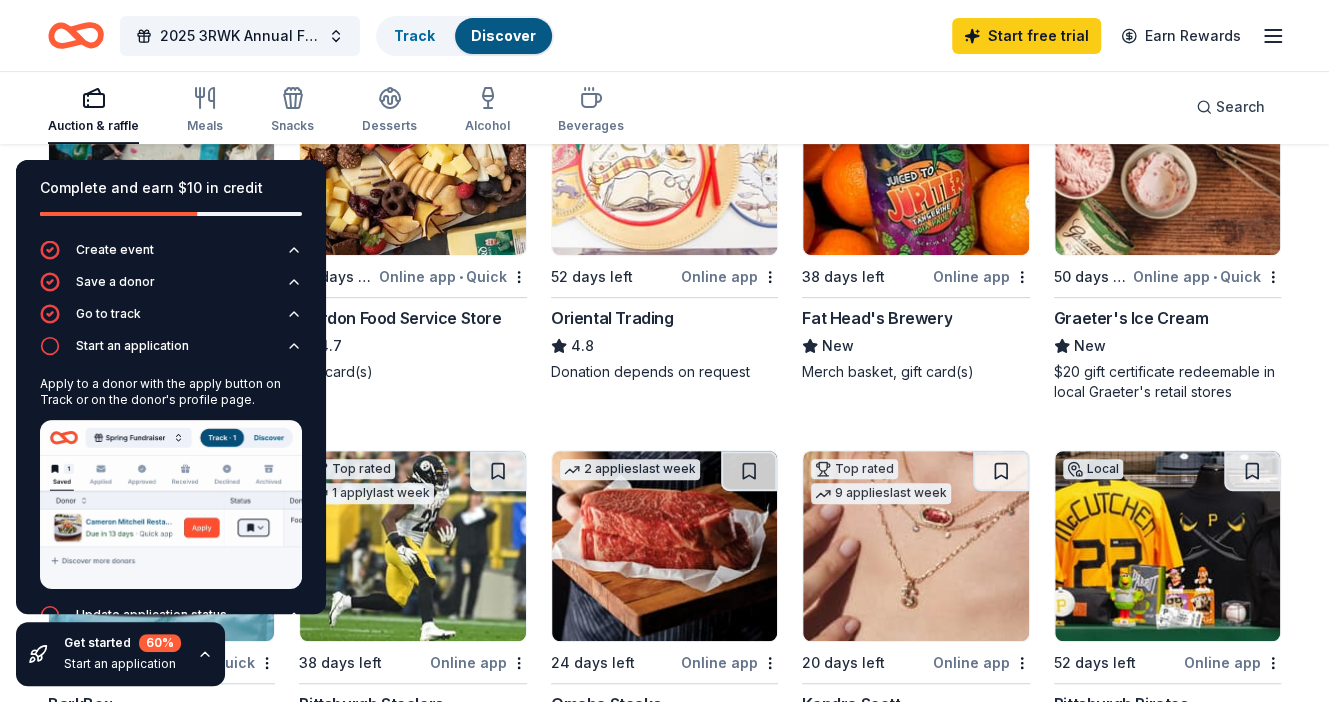 click on "2025 3RWK Annual Fall Fundraiser | Drink your Watershed Track  Discover Start free  trial Earn Rewards" at bounding box center [664, 35] 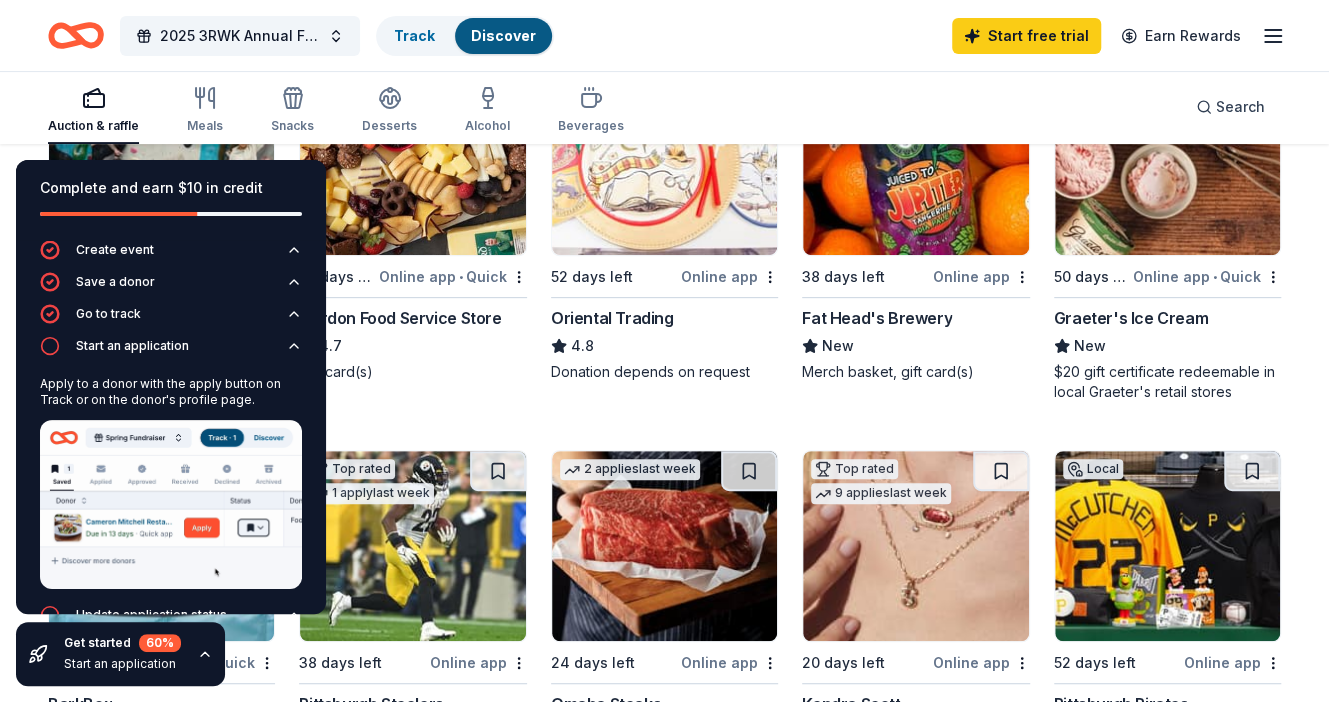click on "Top rated Local 50 days left Online app • Quick ASCEND 5.0 Day pass coupons 7   applies  last week 50 days left Online app • Quick Gordon Food Service Store 4.7 Gift card(s) Top rated 17   applies  last week 52 days left Online app Oriental Trading 4.8 Donation depends on request 1   apply  last week Local 38 days left Online app Fat Head's Brewery New Merch basket, gift card(s) 1   apply  last week 50 days left Online app • Quick Graeter's Ice Cream New $20 gift certificate redeemable in local Graeter's retail stores Top rated 9   applies  last week 50 days left Online app • Quick BarkBox 5.0 Dog toy(s), dog food Top rated 1   apply  last week 38 days left Online app Pittsburgh Steelers 5.0 Team memorabilia, merchandise 2   applies  last week 24 days left Online app Omaha Steaks  5.0 Monetary sponsorship or in-kind donation (gift cards, foods) Top rated 9   applies  last week 20 days left Online app Kendra Scott 4.7 Local 52 days left Online app Pittsburgh Pirates New Merchandise, memorabilia 3   5.0" at bounding box center [664, 812] 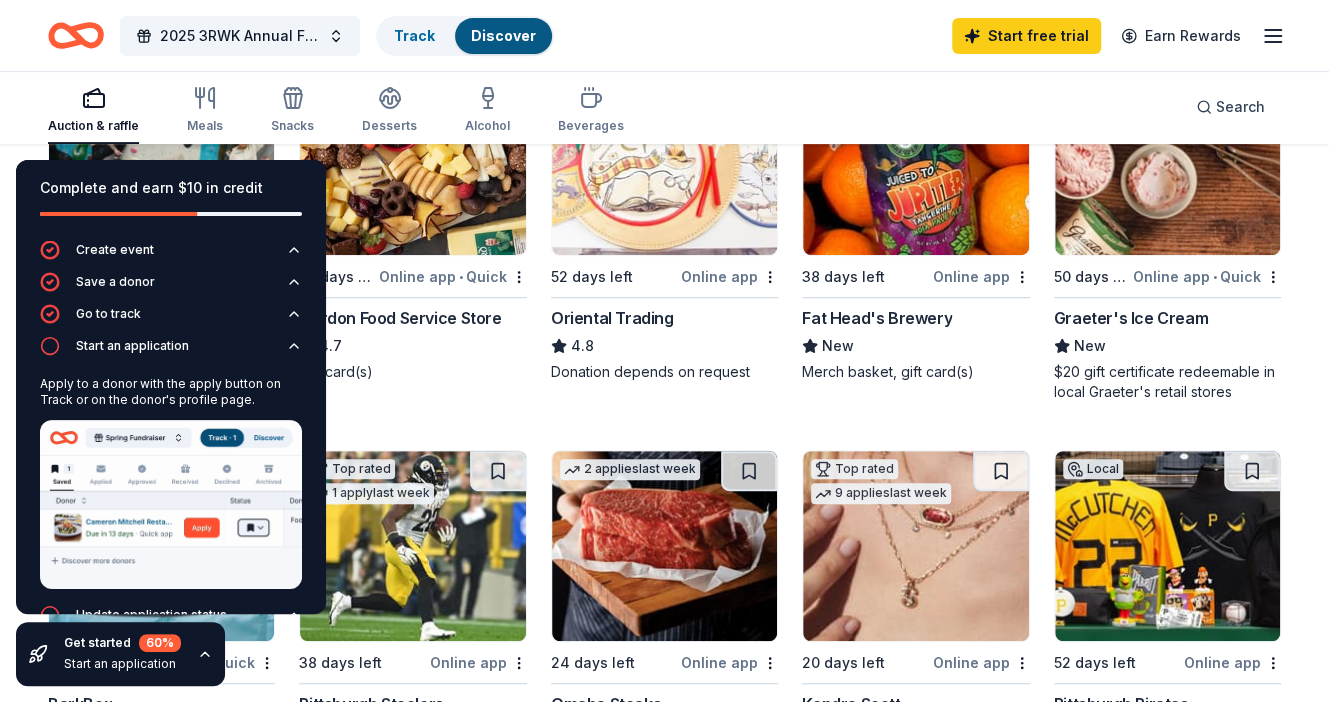 scroll, scrollTop: 0, scrollLeft: 0, axis: both 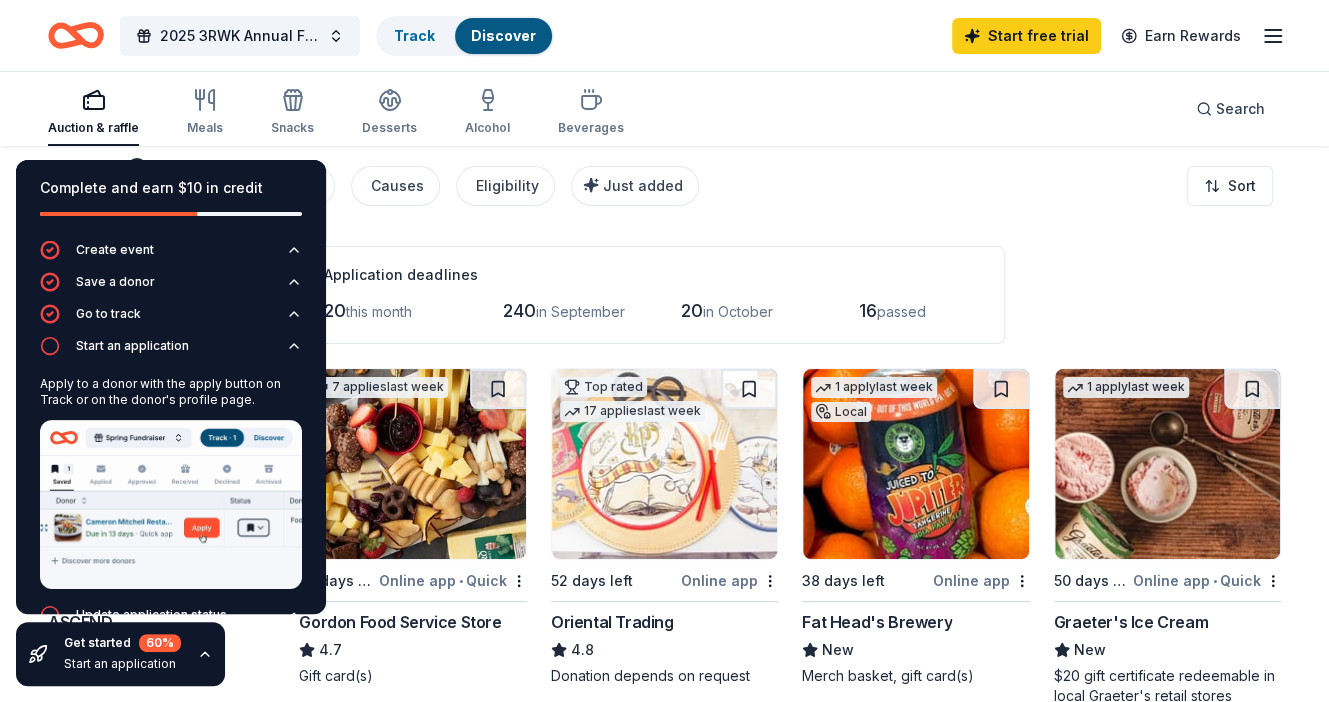 click on "280 results  in  Creighton, PA Application deadlines 20  this month 240  in September 20  in October 16  passed Top rated Local 50 days left Online app • Quick ASCEND 5.0 Day pass coupons 7   applies  last week 50 days left Online app • Quick Gordon Food Service Store 4.7 Gift card(s) Top rated 17   applies  last week 52 days left Online app Oriental Trading 4.8 Donation depends on request 1   apply  last week Local 38 days left Online app Fat Head's Brewery New Merch basket, gift card(s) 1   apply  last week 50 days left Online app • Quick Graeter's Ice Cream New $20 gift certificate redeemable in local Graeter's retail stores Top rated 9   applies  last week 50 days left Online app • Quick BarkBox 5.0 Dog toy(s), dog food Top rated 1   apply  last week 38 days left Online app Pittsburgh Steelers 5.0 Team memorabilia, merchandise 2   applies  last week 24 days left Online app Omaha Steaks  5.0 Monetary sponsorship or in-kind donation (gift cards, foods) Top rated 9   applies  last week 20 days left 3" at bounding box center (664, 1430) 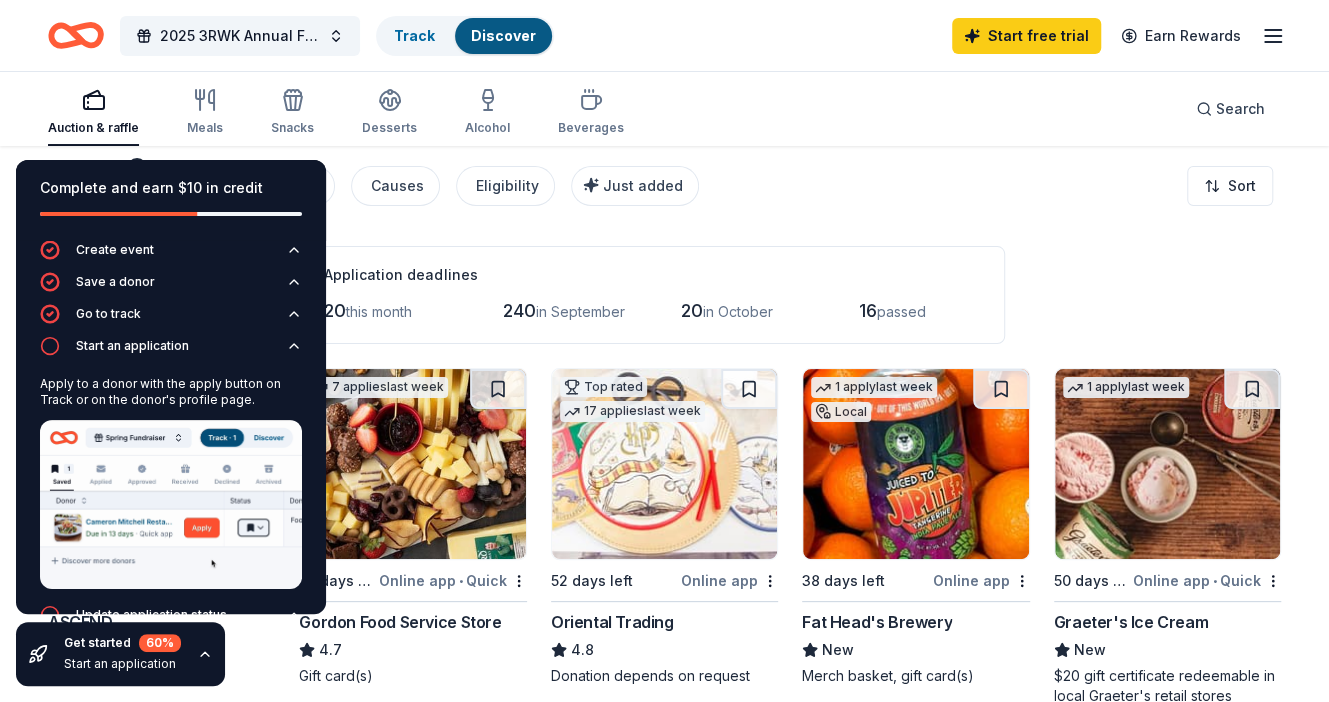 click 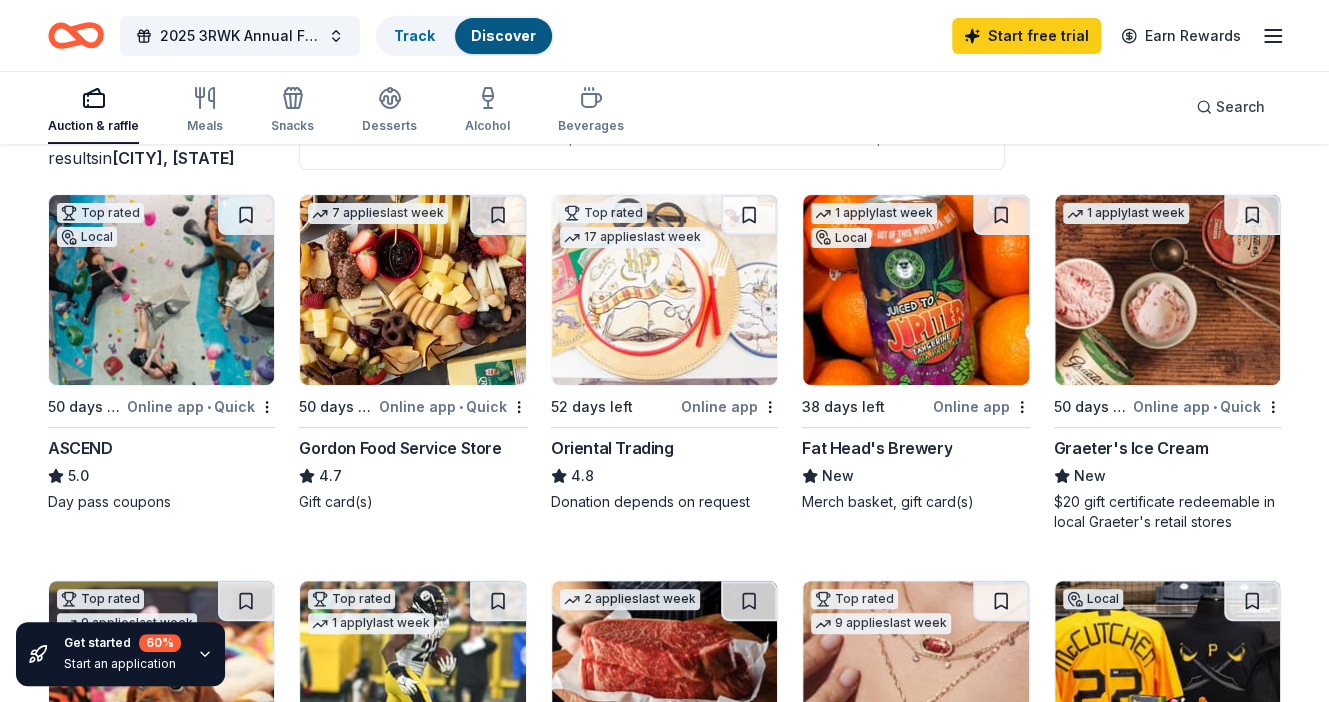 scroll, scrollTop: 174, scrollLeft: 0, axis: vertical 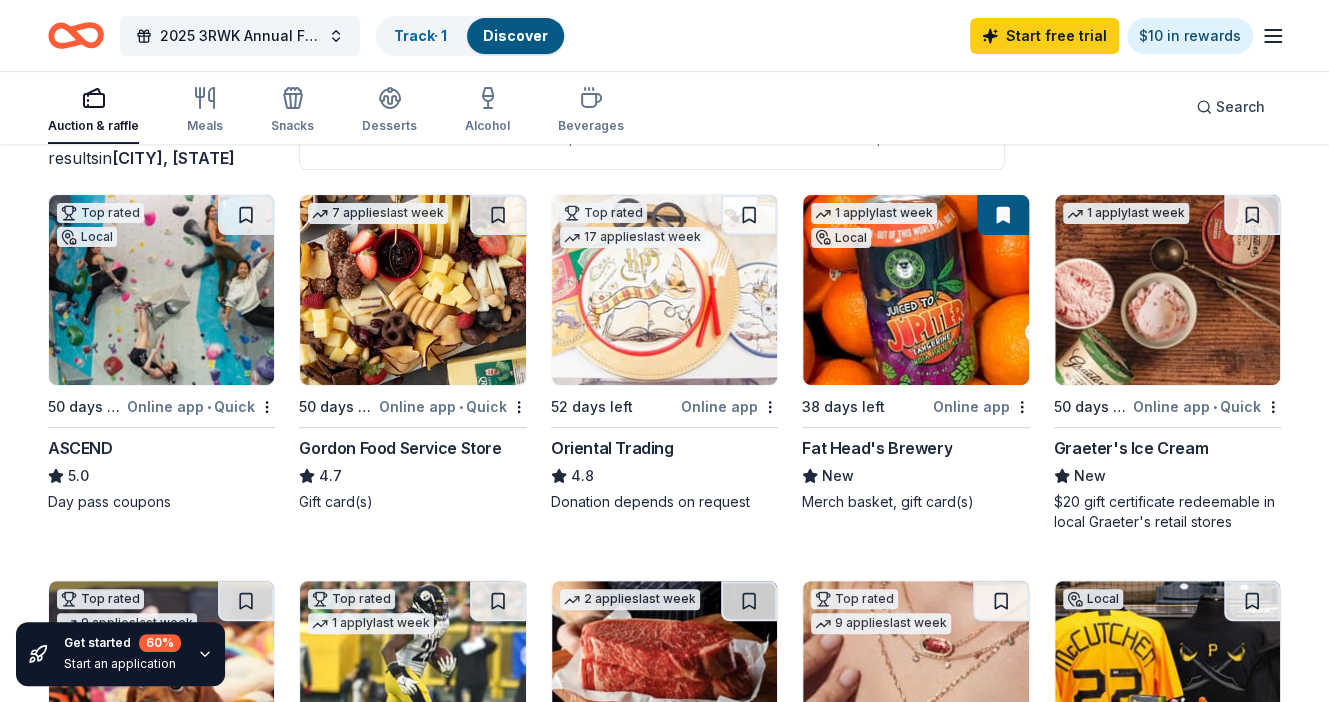 click on "Get started 60 % Start an application" at bounding box center [120, 654] 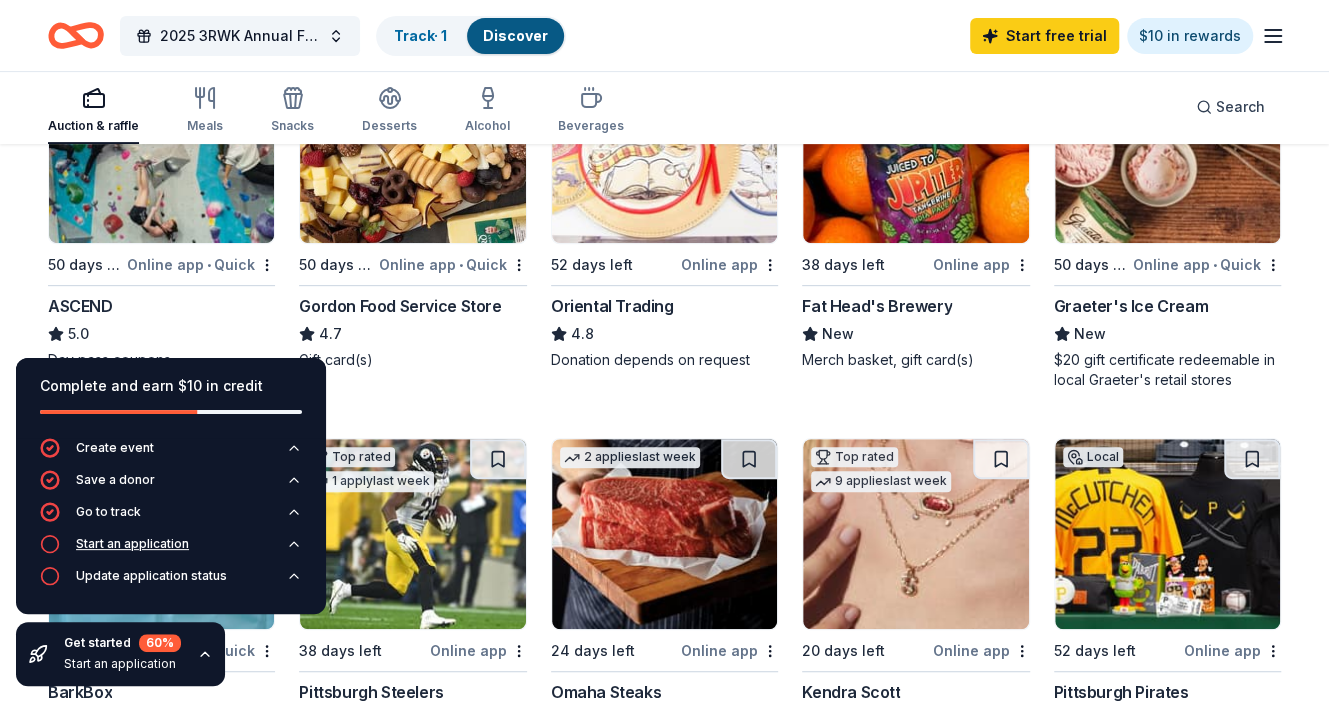 scroll, scrollTop: 318, scrollLeft: 0, axis: vertical 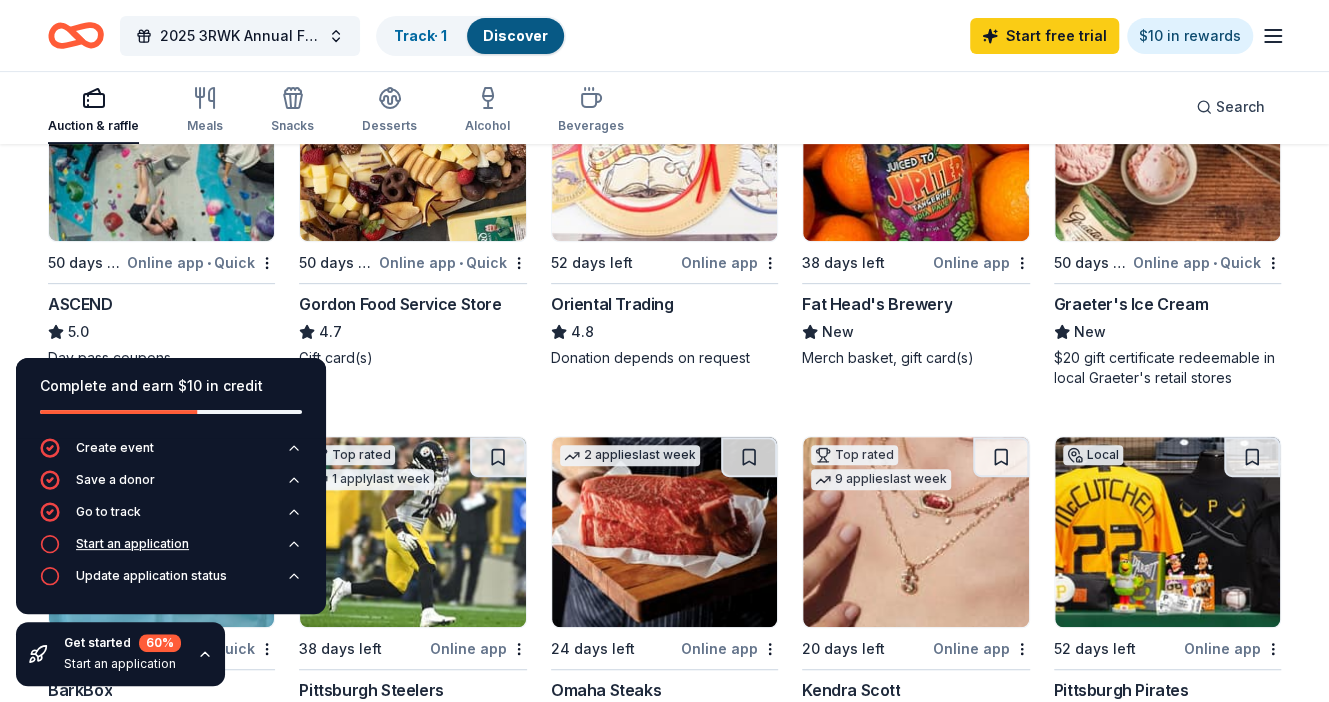 click on "Start an application" at bounding box center [132, 544] 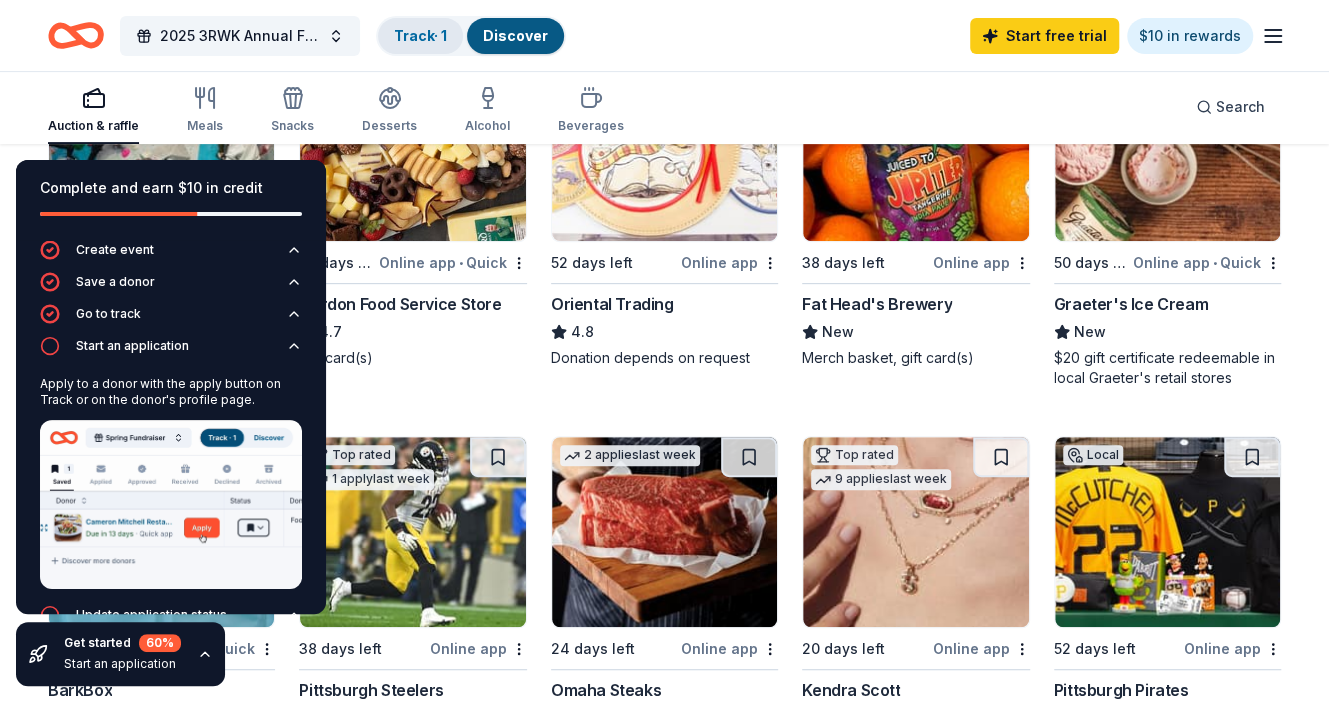 click on "Track  · 1" at bounding box center [420, 35] 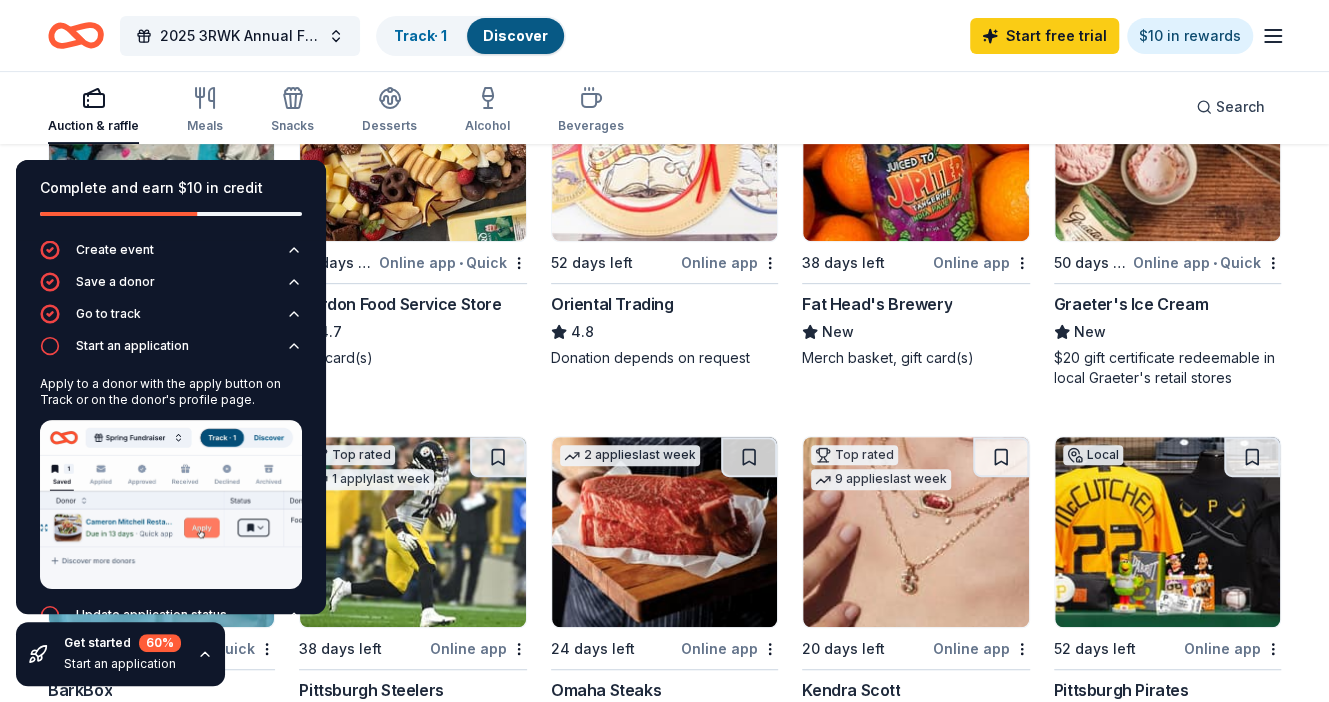 click on "Auction & raffle Meals Snacks Desserts Alcohol Beverages Search" at bounding box center (664, 107) 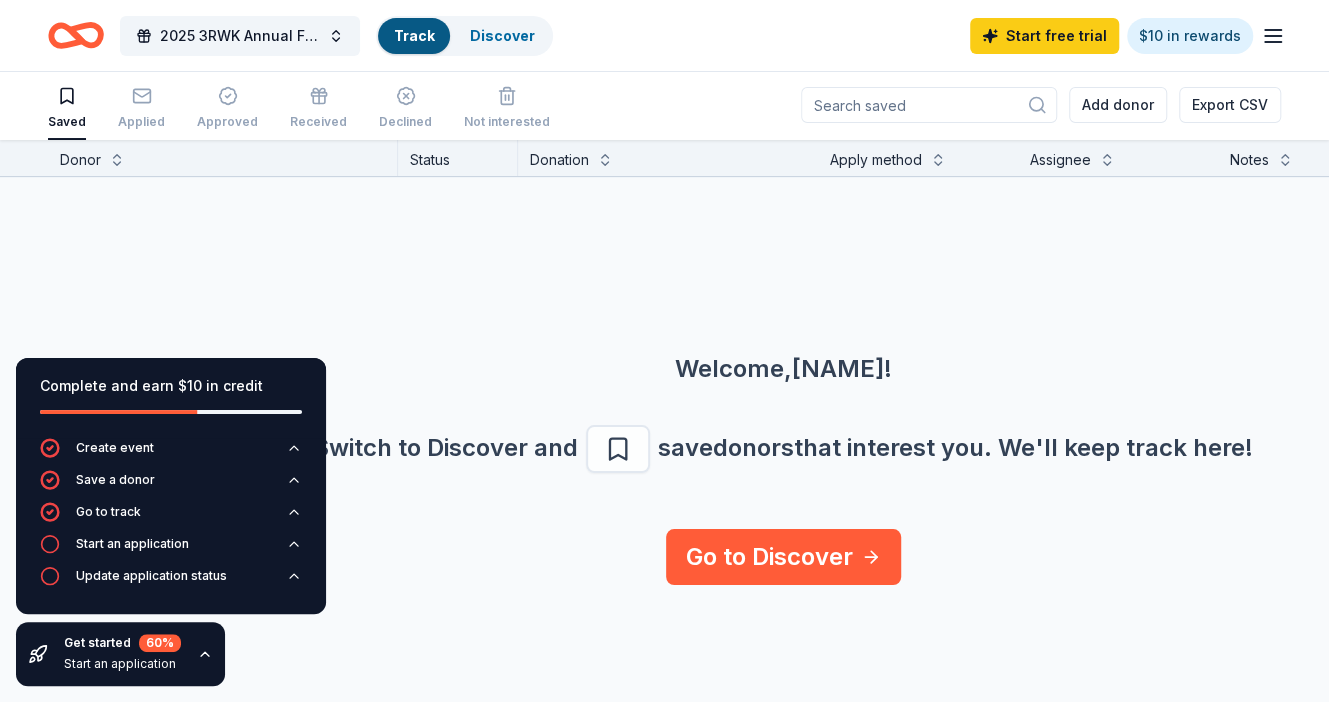 scroll, scrollTop: 1, scrollLeft: 0, axis: vertical 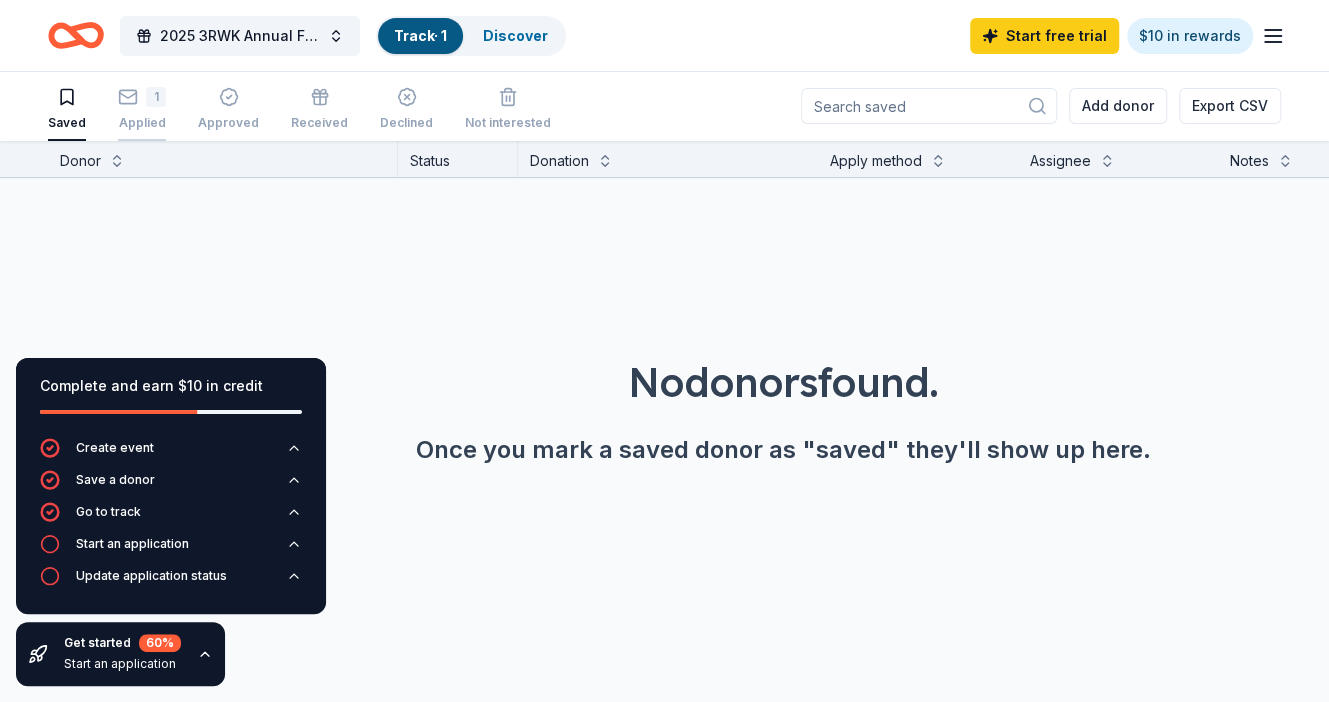 click on "1" at bounding box center [142, 97] 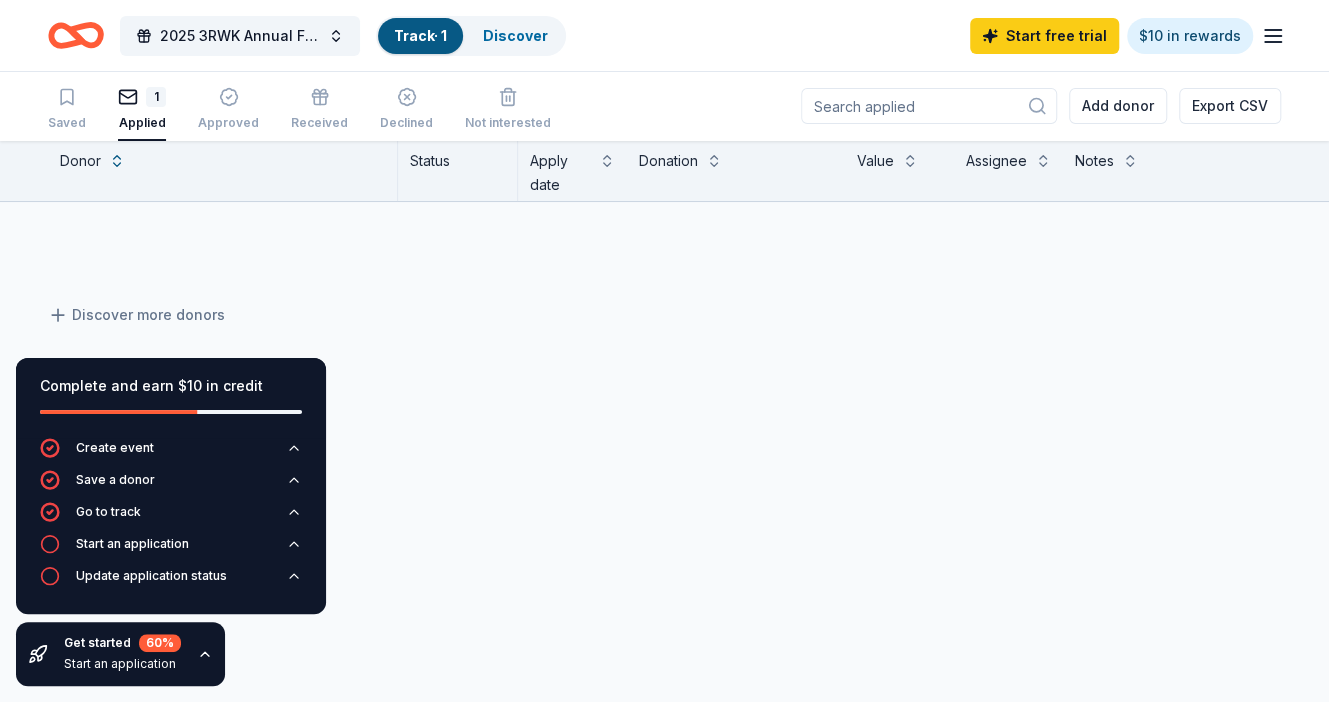 scroll, scrollTop: 0, scrollLeft: 0, axis: both 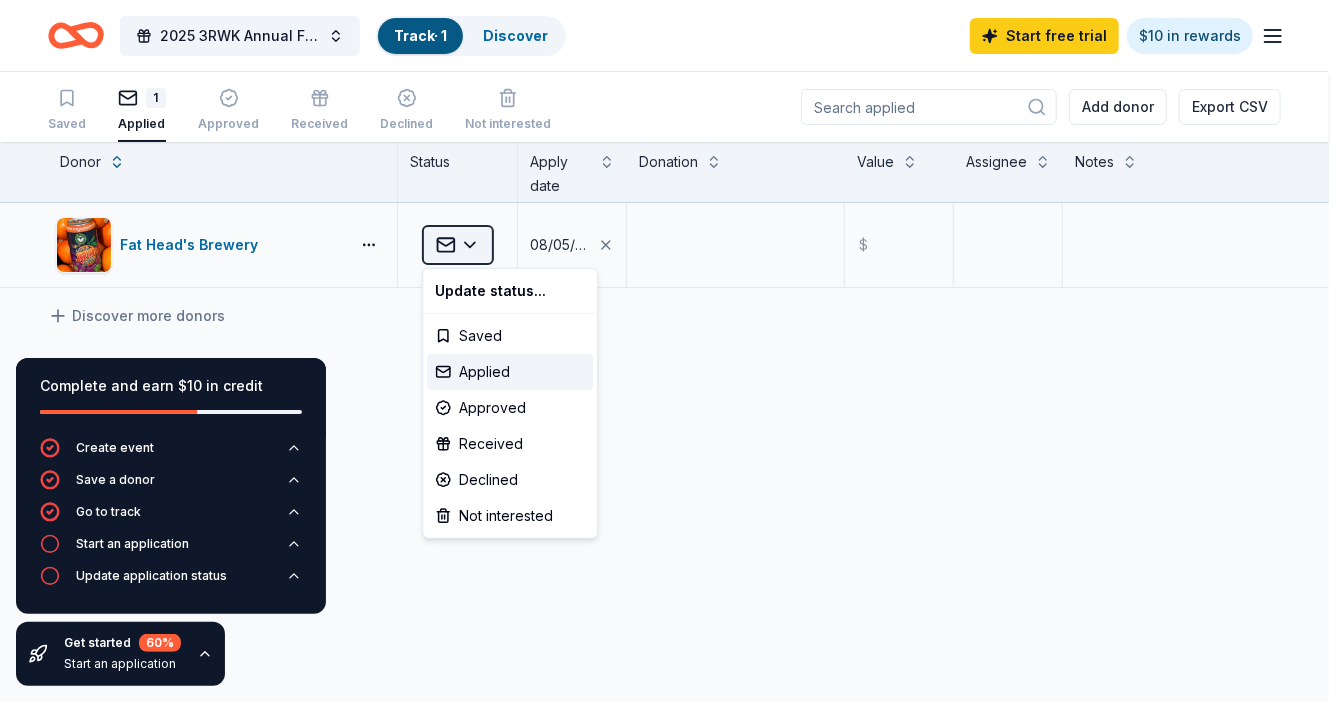 click on "2025 3RWK Annual Fall Fundraiser | Drink your Watershed Track  · 1 Discover Start free  trial $10 in rewards Saved 1 Applied Approved Received Declined Not interested Add donor Export CSV Complete and earn $10 in credit Create event Save a donor Go to track Start an application Update application status Get started 60 % Start an application Donor Status Apply date Donation Value Assignee Notes Fat Head's Brewery Applied 08/05/2025 $   Discover more donors Saved Update status... Saved Applied Approved Received Declined Not interested" at bounding box center (671, 351) 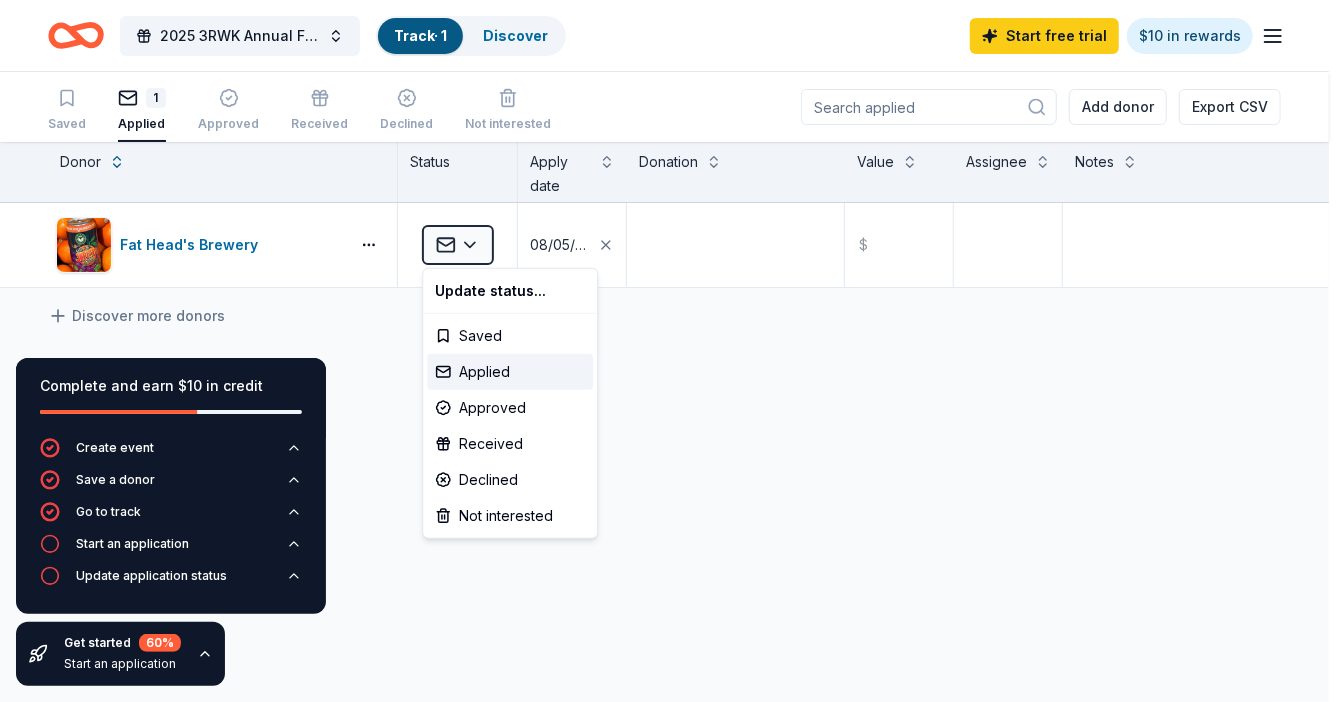 click on "2025 3RWK Annual Fall Fundraiser | Drink your Watershed Track  · 1 Discover Start free  trial $10 in rewards Saved 1 Applied Approved Received Declined Not interested Add donor Export CSV Complete and earn $10 in credit Create event Save a donor Go to track Start an application Update application status Get started 60 % Start an application Donor Status Apply date Donation Value Assignee Notes Fat Head's Brewery Applied 08/05/2025 $   Discover more donors Saved Update status... Saved Applied Approved Received Declined Not interested" at bounding box center (671, 351) 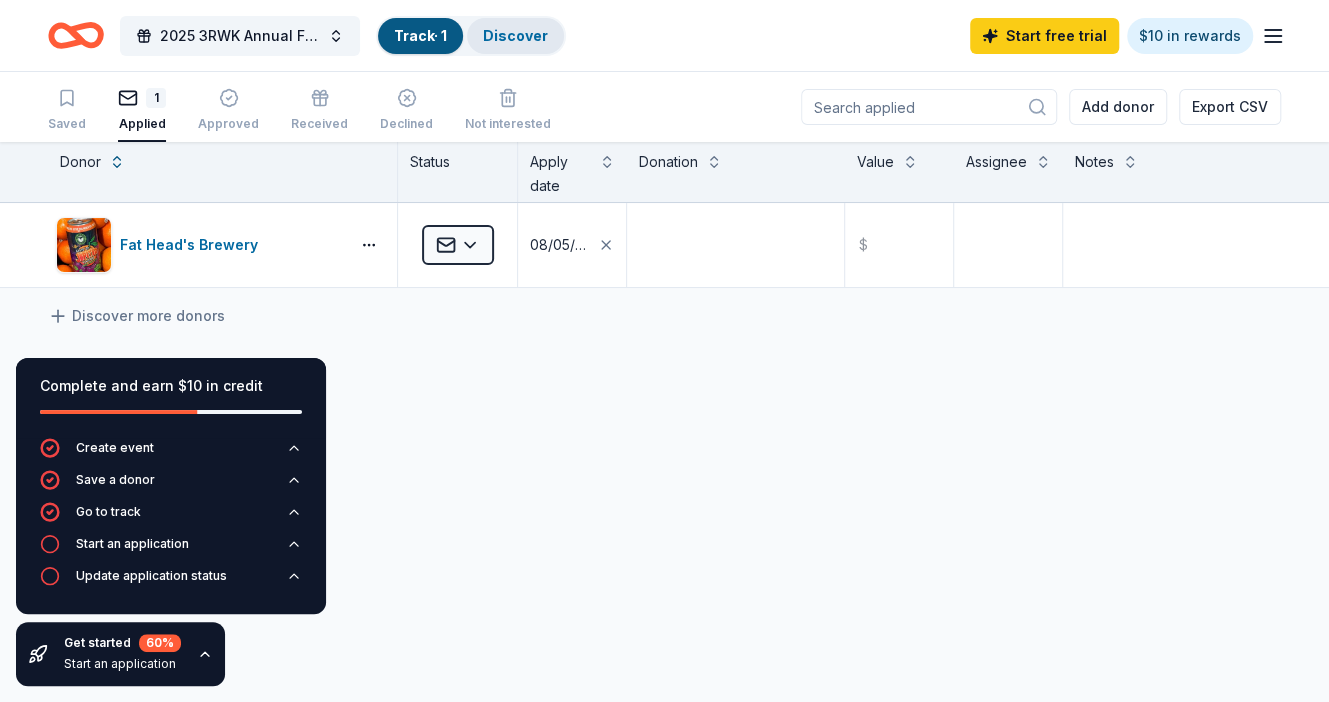click on "Discover" at bounding box center [515, 35] 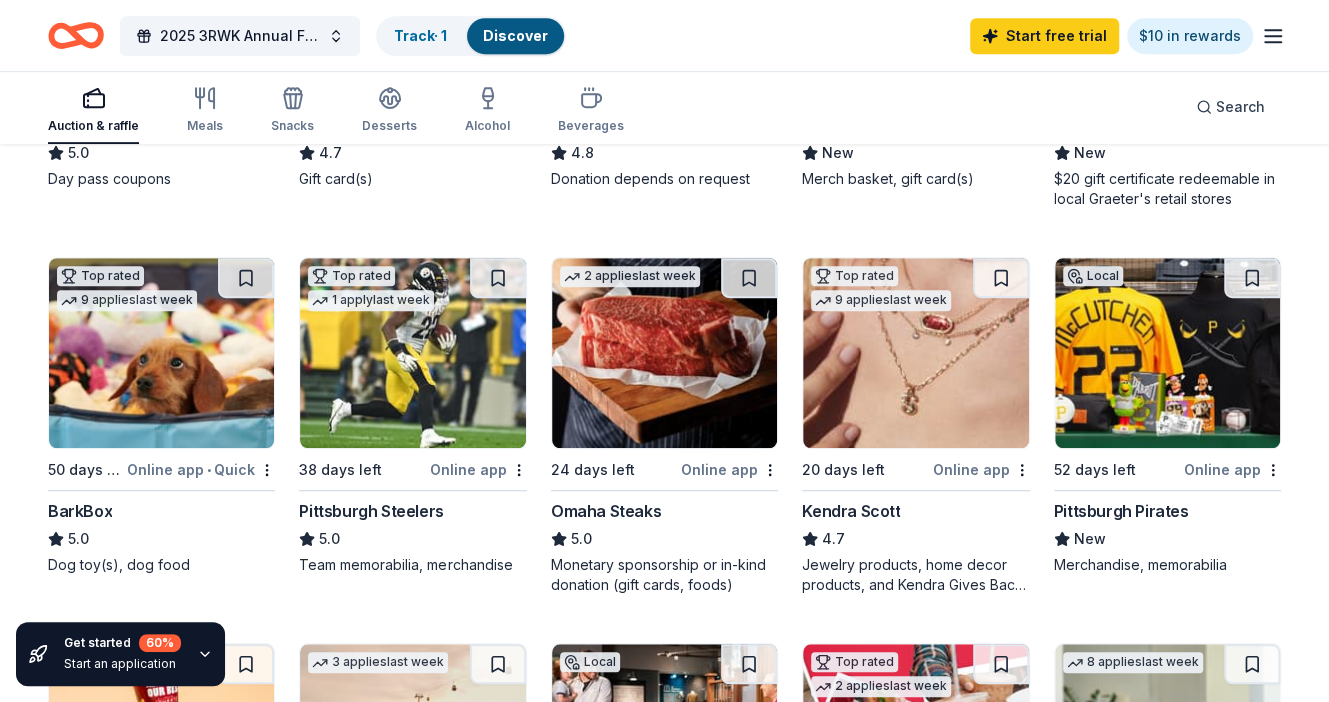 scroll, scrollTop: 555, scrollLeft: 0, axis: vertical 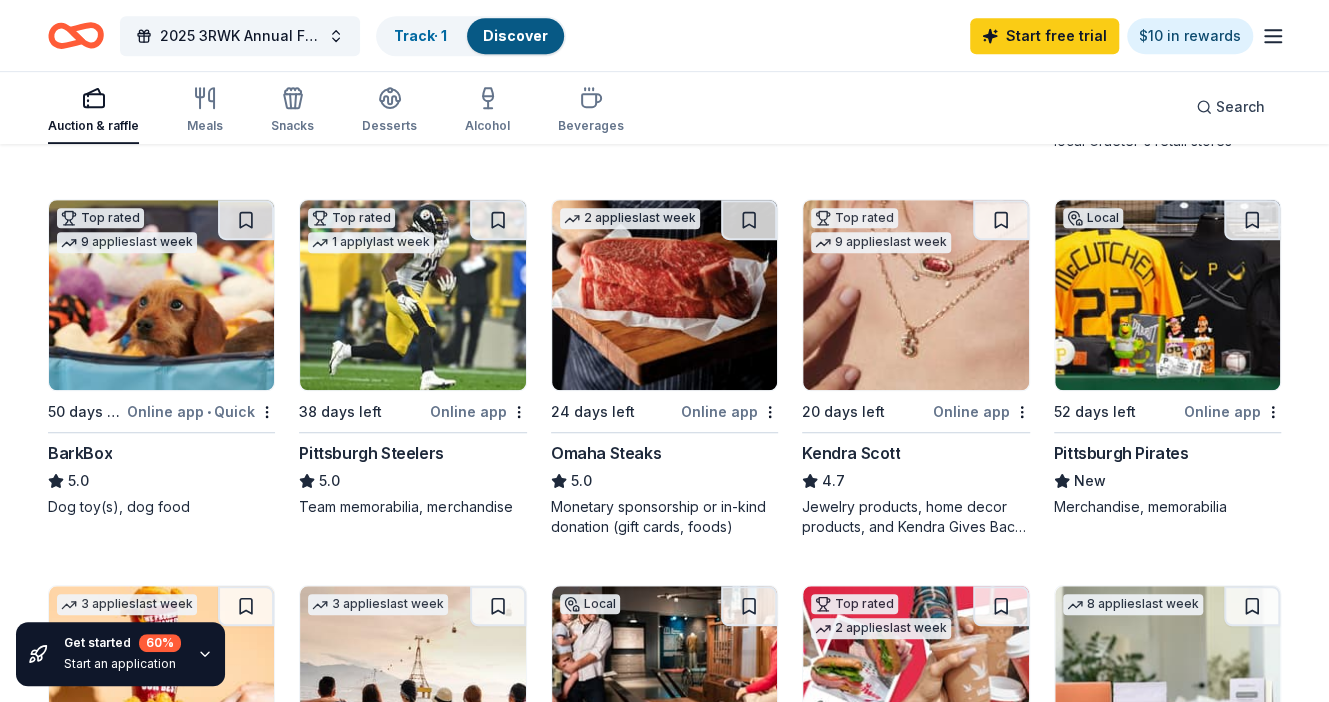 click at bounding box center [915, 295] 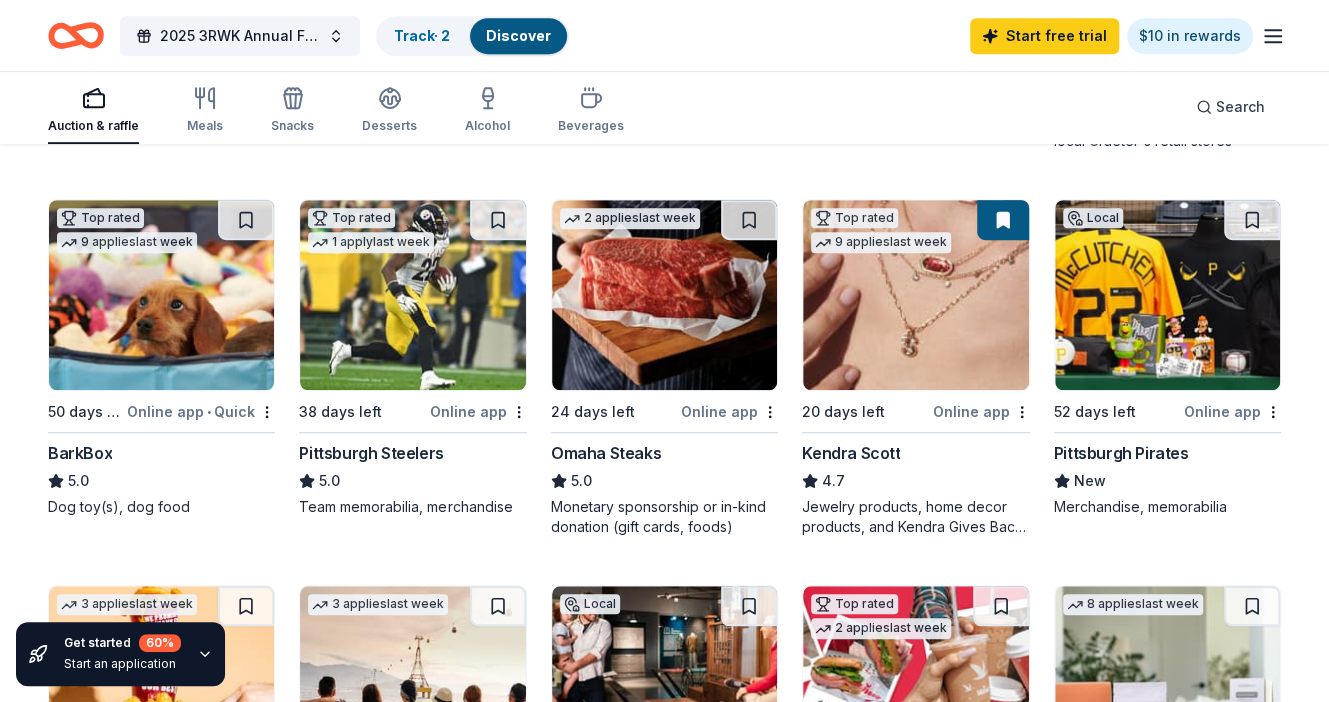 click on "Track  · 2" at bounding box center (422, 36) 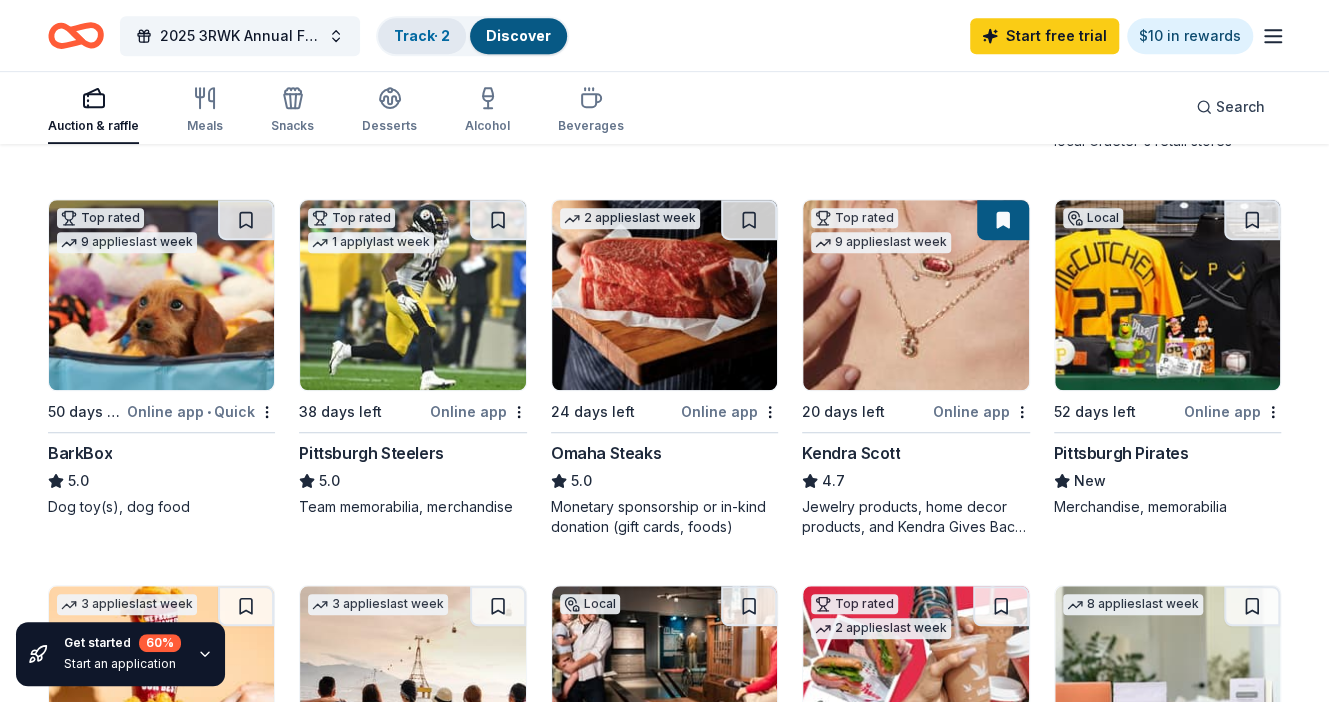 click on "Track  · 2" at bounding box center (422, 35) 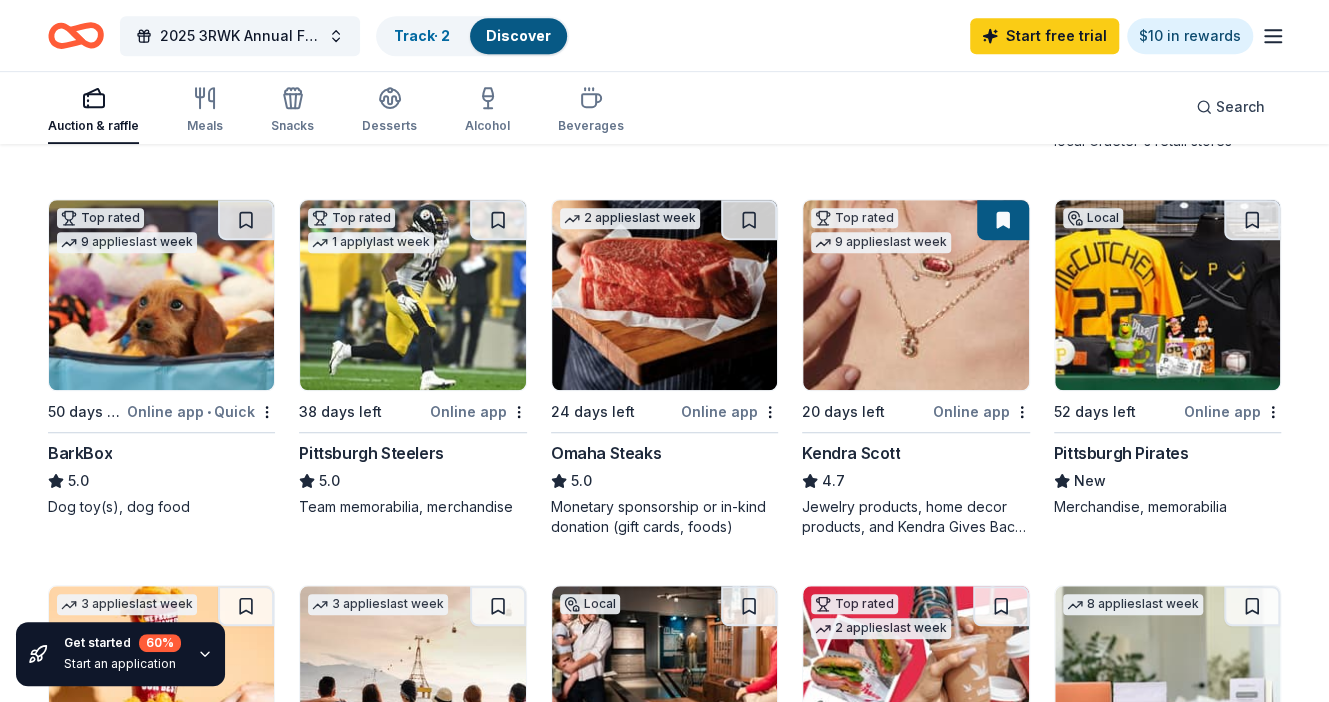 scroll, scrollTop: 0, scrollLeft: 0, axis: both 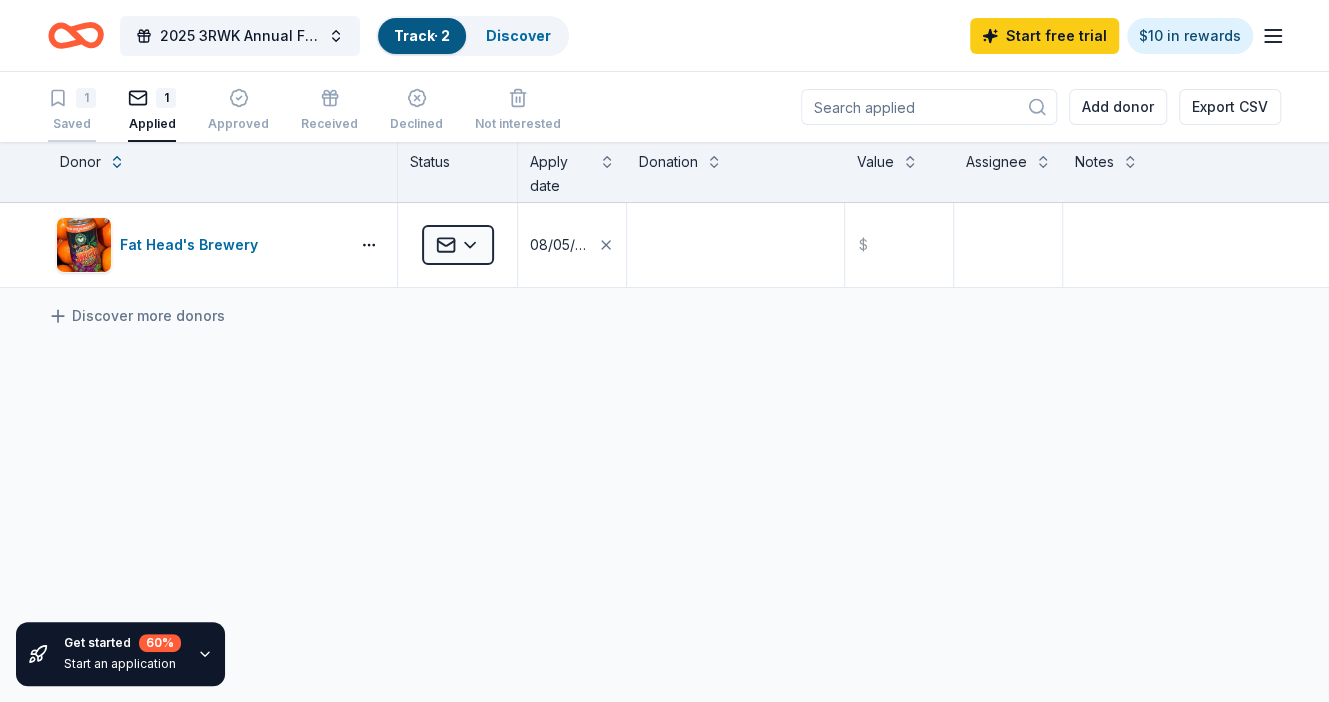 click 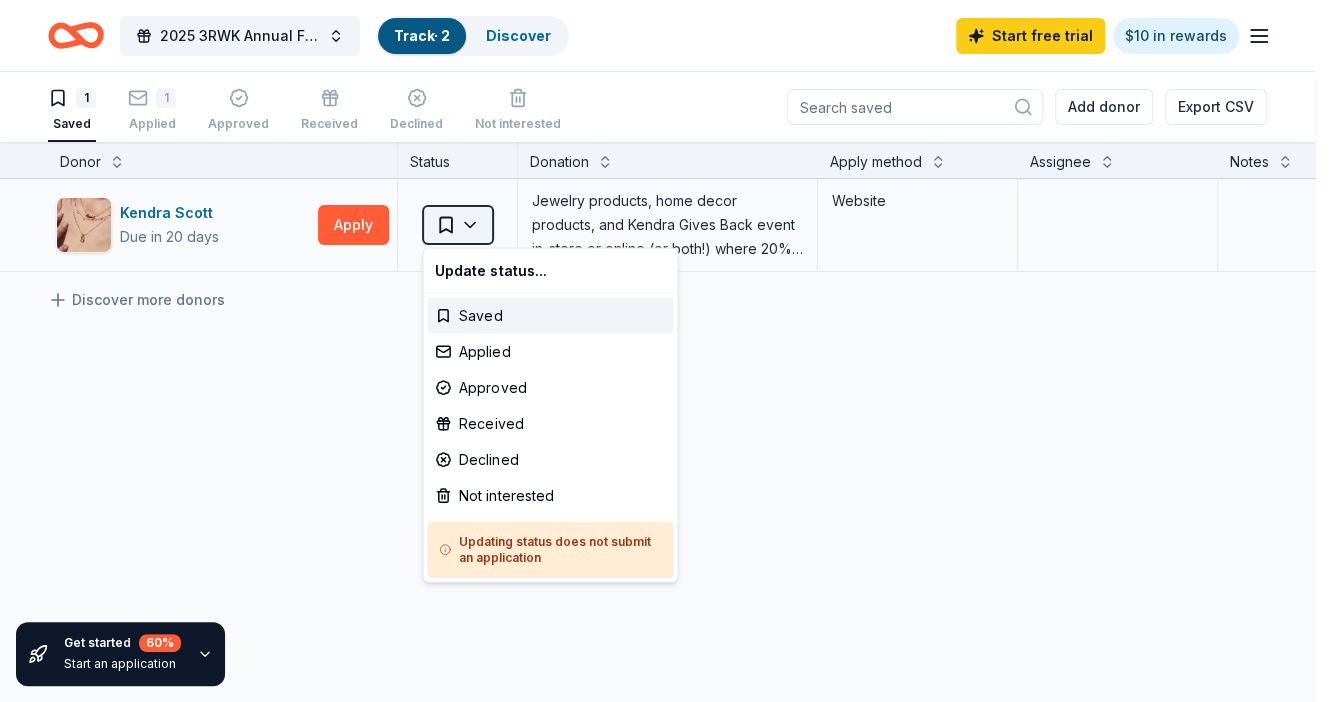 click on "2025 3RWK Annual Fall Fundraiser | Drink your Watershed Track  · 2 Discover Start free  trial $10 in rewards 1 Saved 1 Applied Approved Received Declined Not interested Add donor Export CSV Get started 60 % Start an application Donor Status Donation Apply method Assignee Notes Kendra Scott Due in 20 days Apply Saved Jewelry products, home decor products, and Kendra Gives Back event in-store or online (or both!) where 20% of the proceeds will support the cause or people you care about. Website   Discover more donors Saved Update status... Saved Applied Approved Received Declined Not interested Updating status does not submit an application" at bounding box center (664, 351) 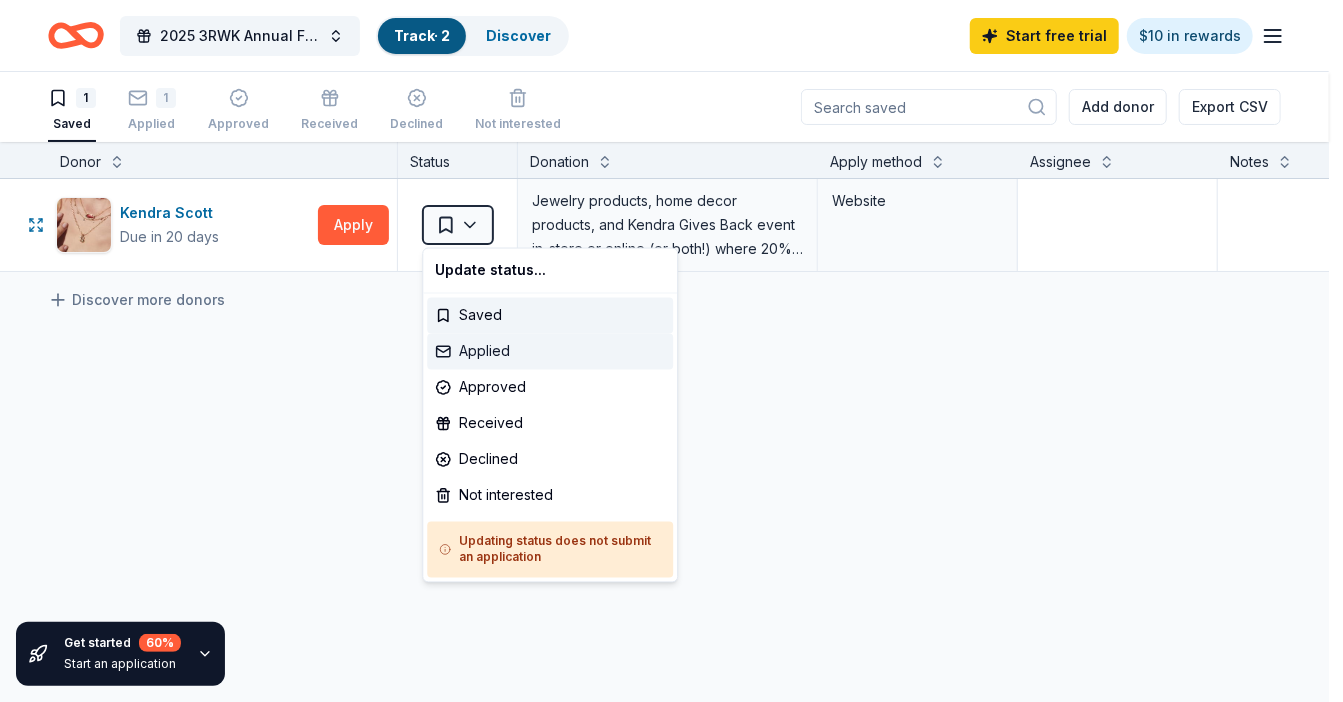 click on "Applied" at bounding box center [550, 352] 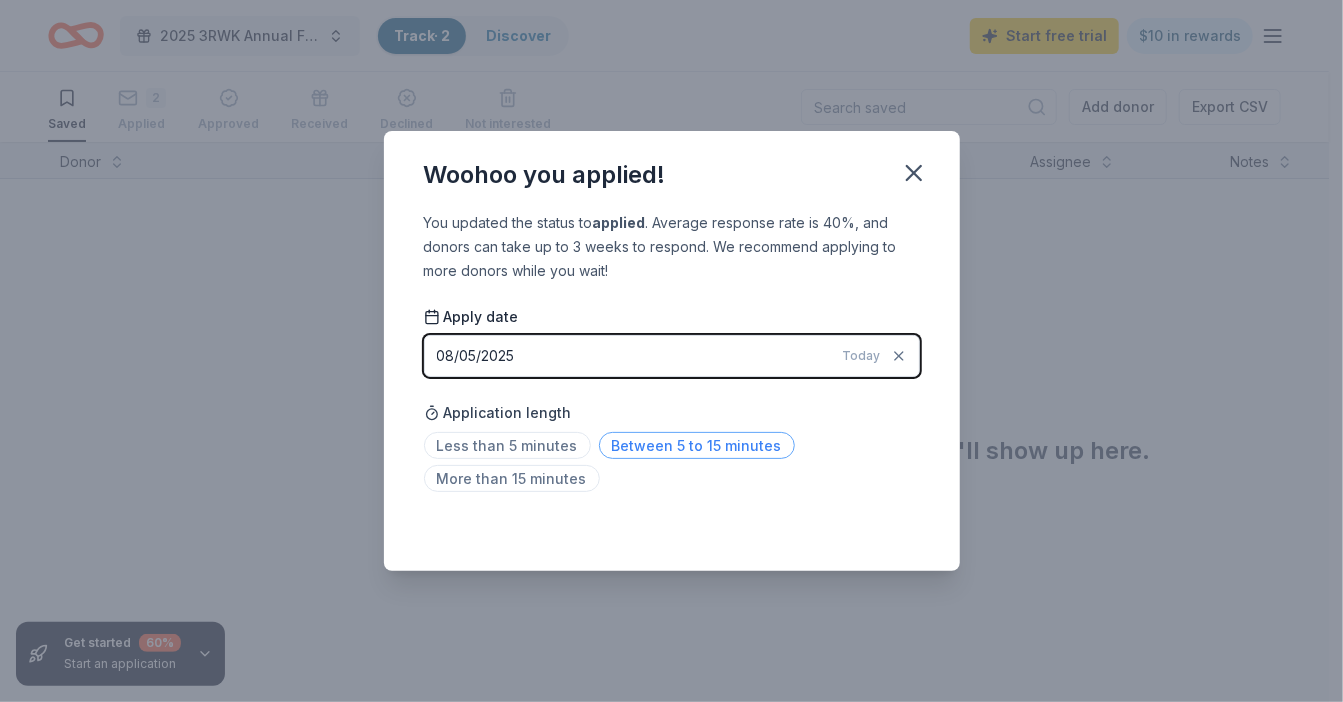 click on "Between 5 to 15 minutes" at bounding box center [697, 445] 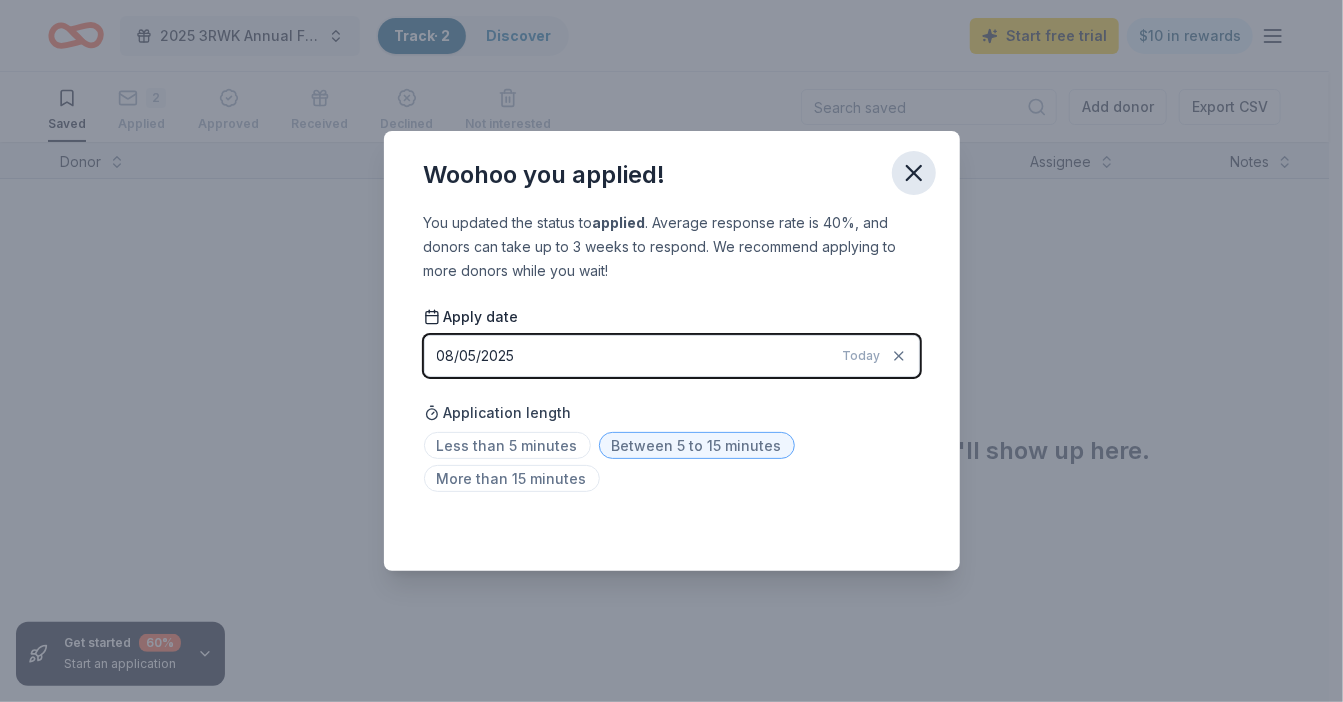 click 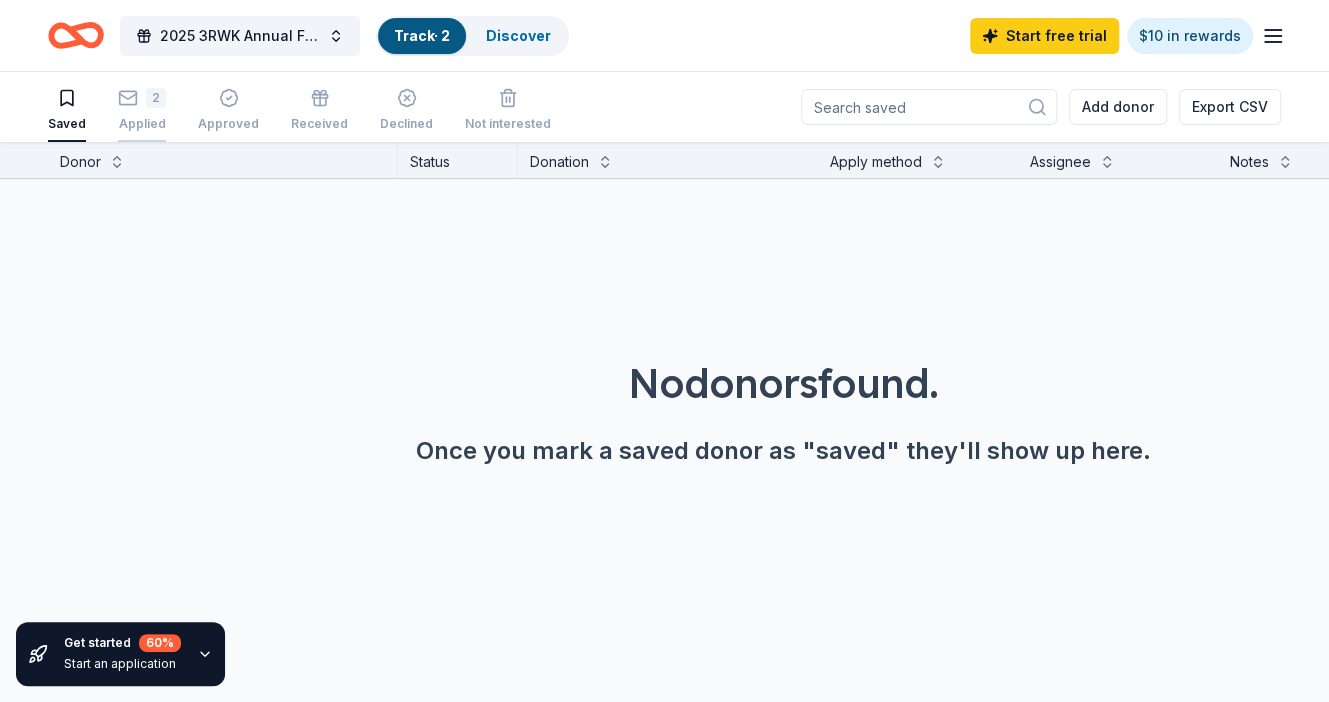 click on "2 Applied" at bounding box center [142, 99] 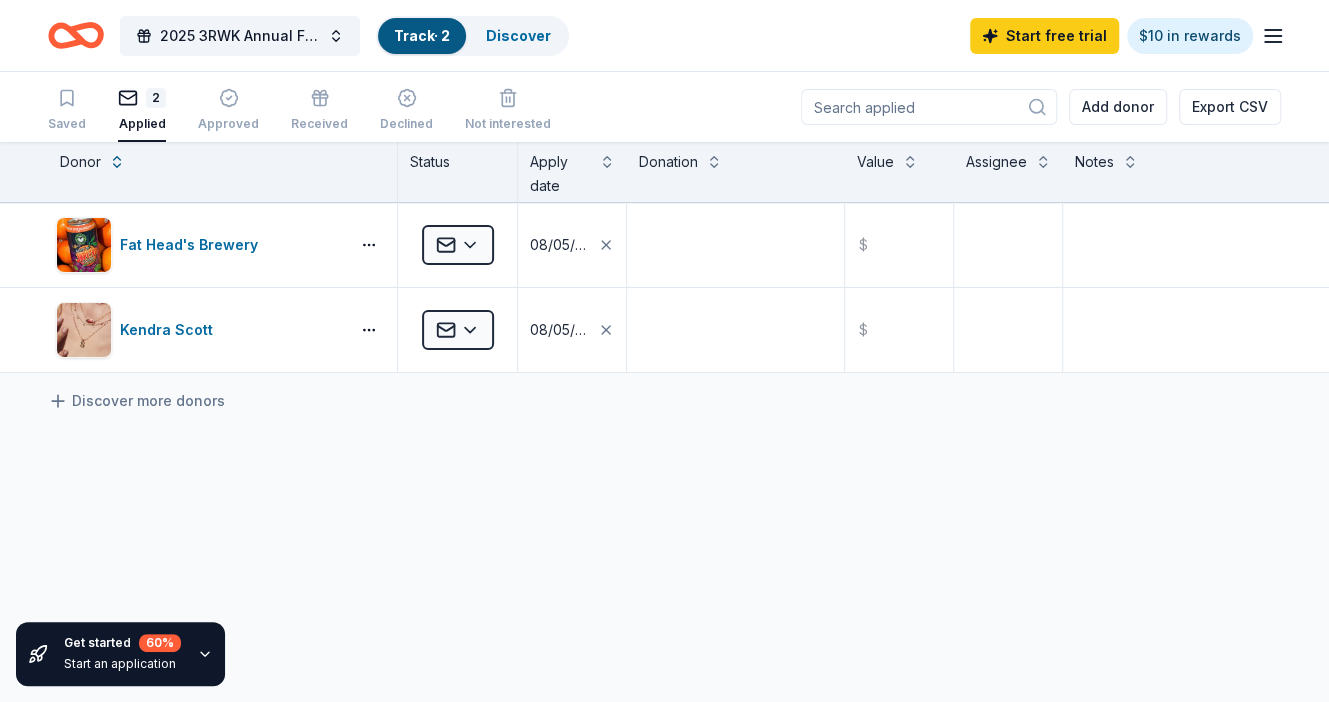 click on "Get started 60 % Start an application" at bounding box center (120, 654) 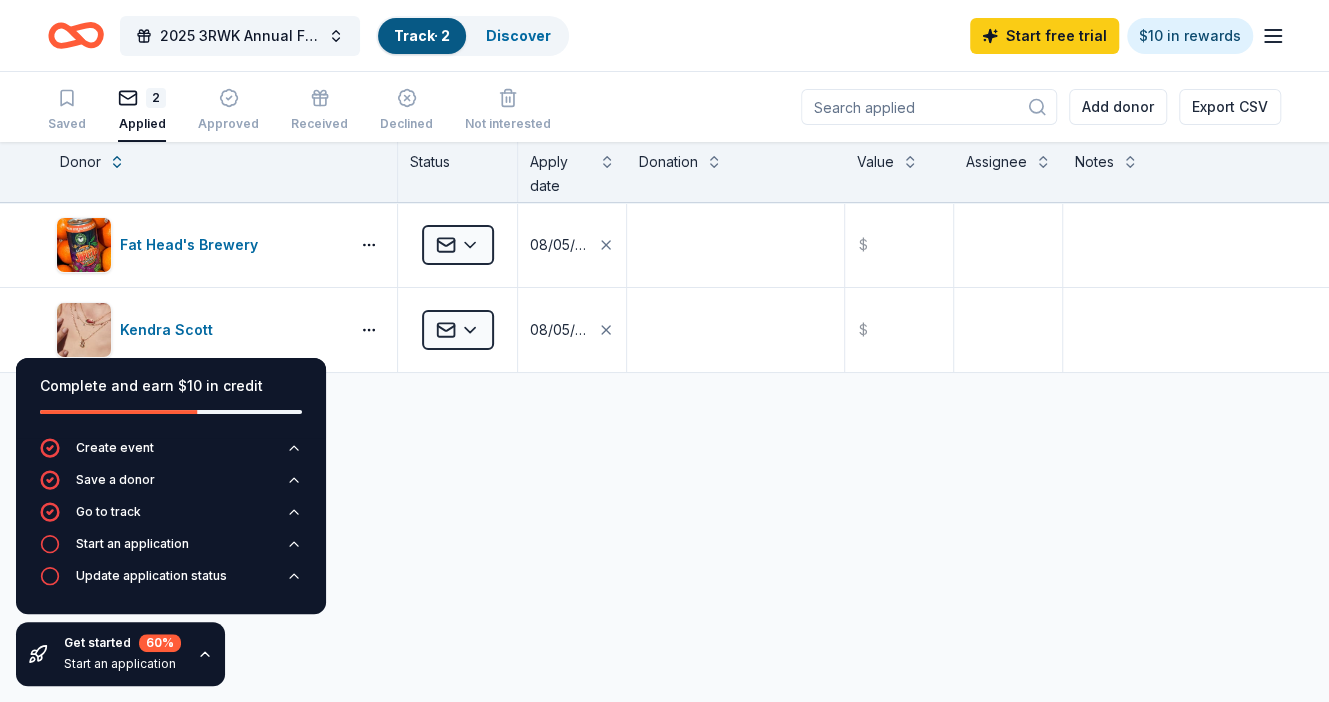 click 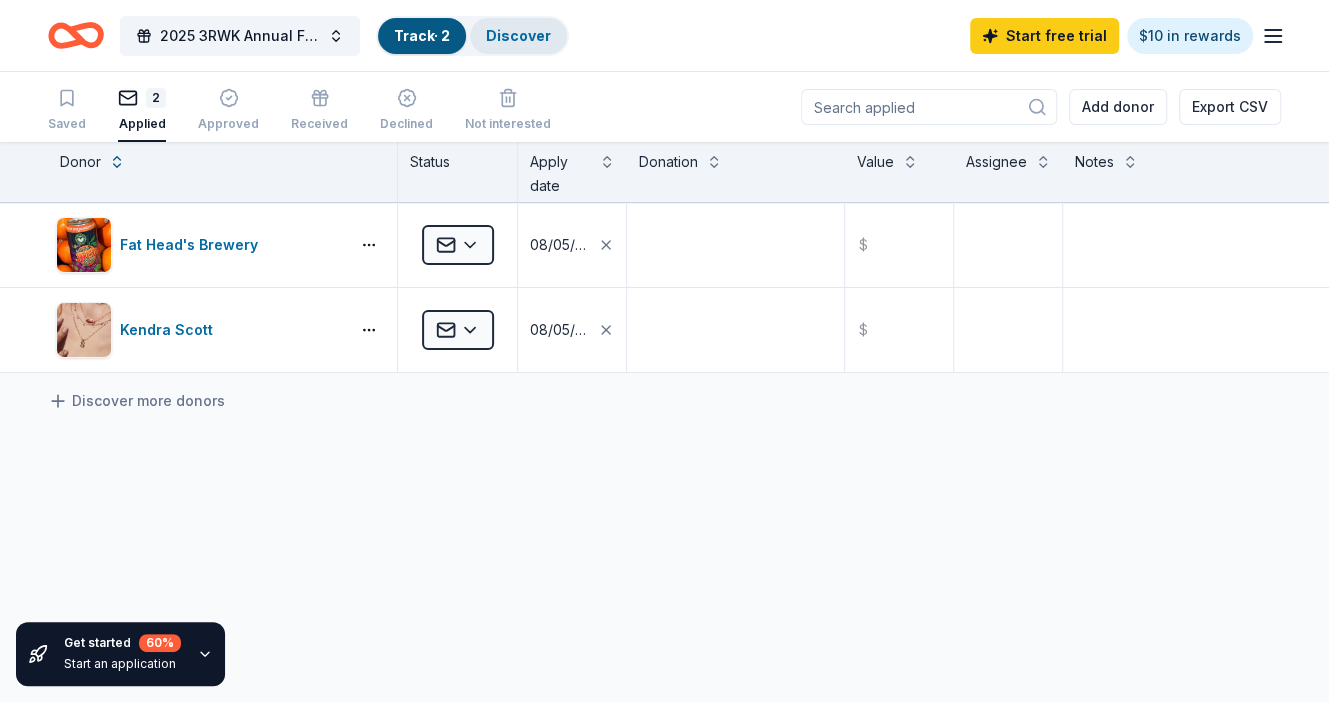 click on "Discover" at bounding box center (518, 35) 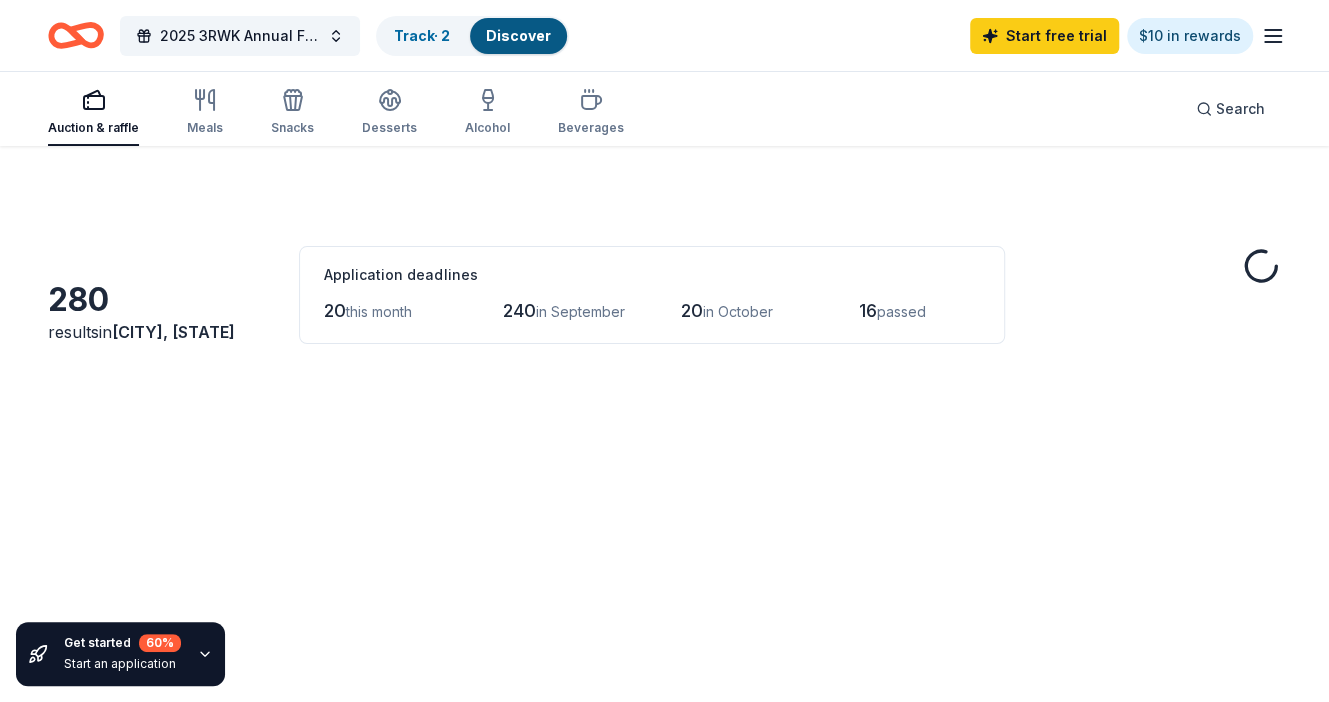 click on "Discover" at bounding box center (518, 35) 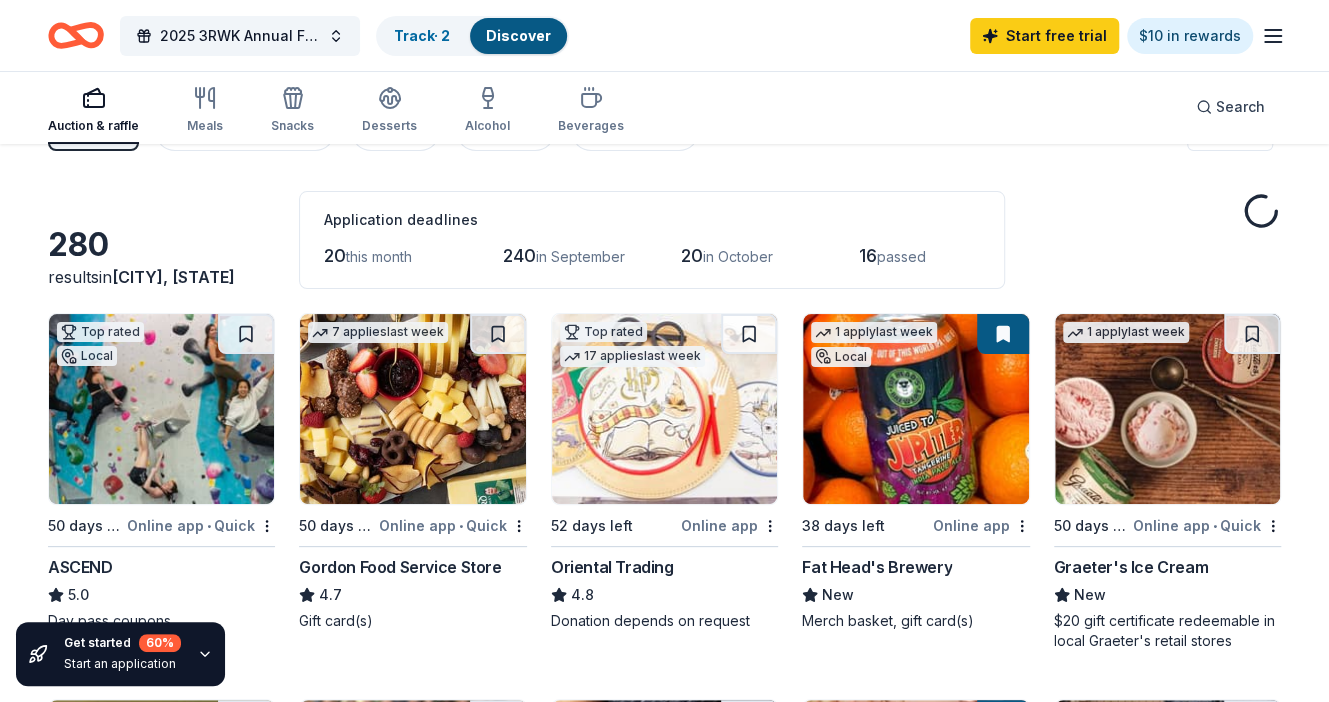 scroll, scrollTop: 1, scrollLeft: 0, axis: vertical 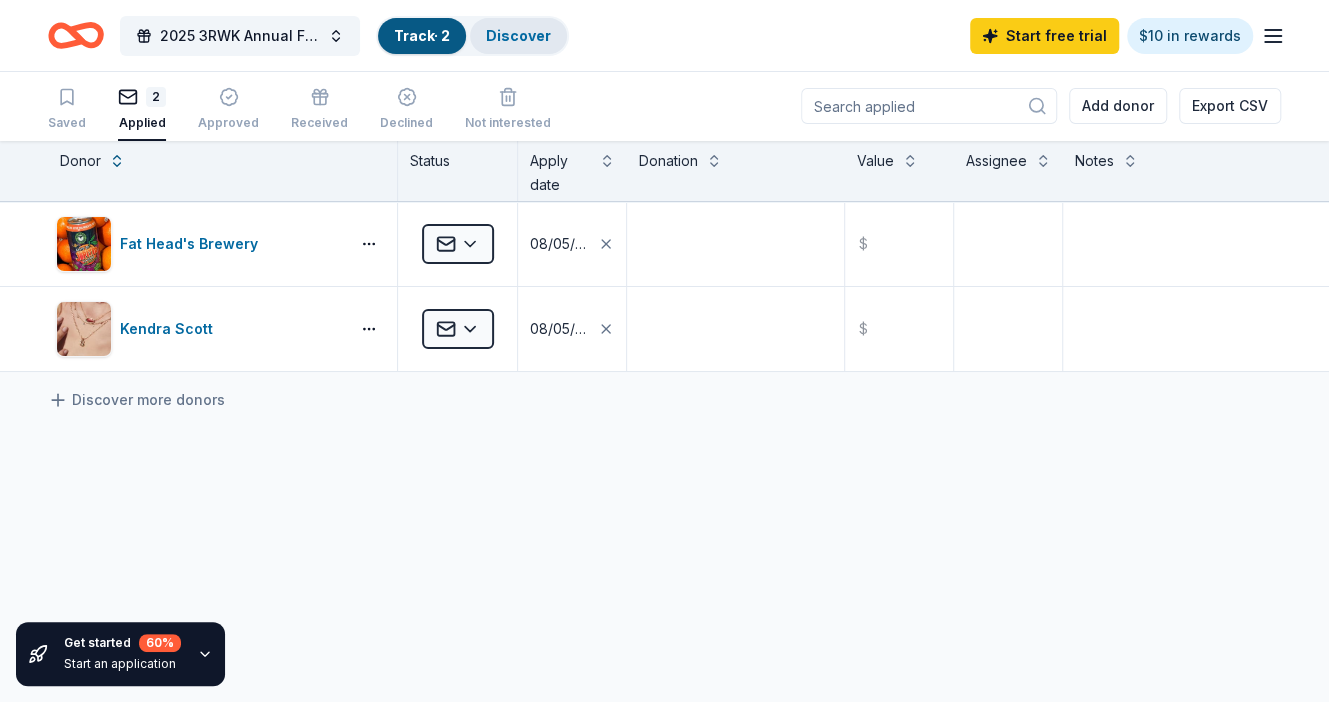 click on "Discover" at bounding box center [518, 35] 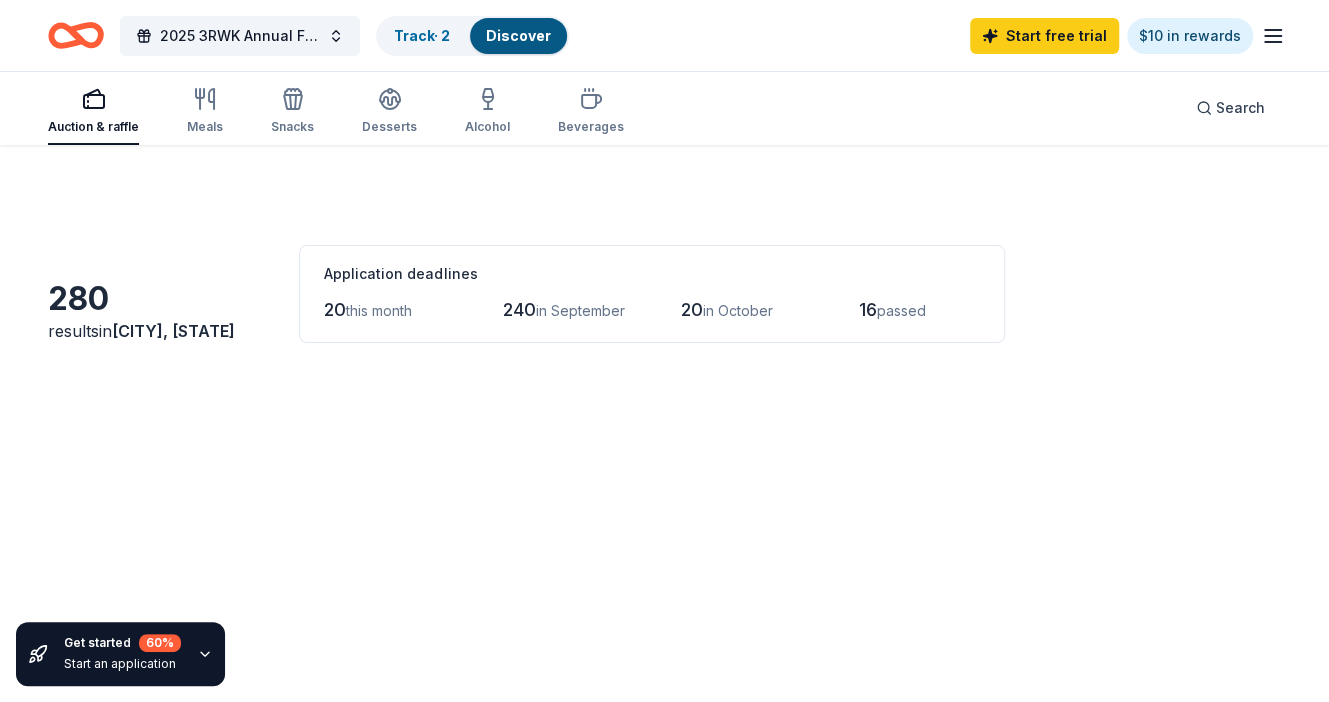 scroll, scrollTop: 0, scrollLeft: 0, axis: both 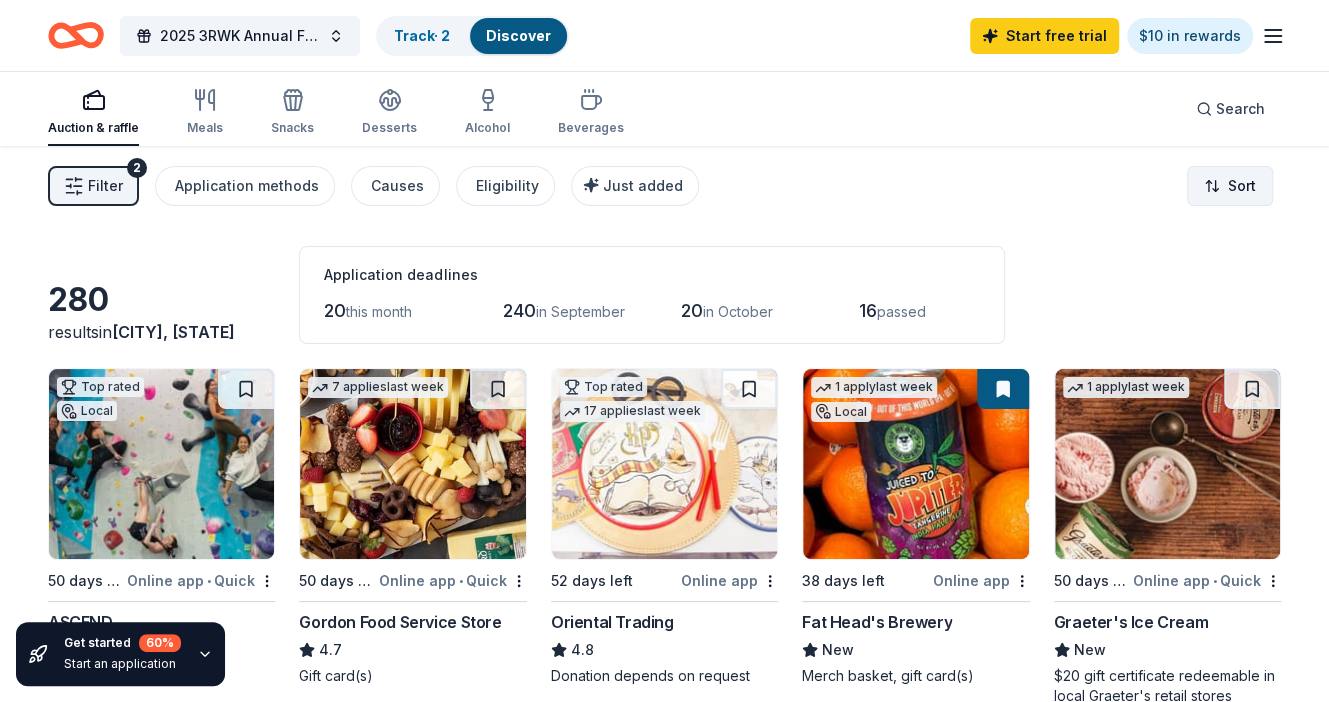 click on "2025 3RWK Annual Fall Fundraiser | Drink your Watershed Track  · 2 Discover Start free  trial $10 in rewards Auction & raffle Meals Snacks Desserts Alcohol Beverages Search Filter 2 Application methods Causes Eligibility Just added Sort Get started 60 % Start an application 280 results  in  Creighton, PA Application deadlines 20  this month 240  in September 20  in October 16  passed Top rated Local 50 days left Online app • Quick ASCEND 5.0 Day pass coupons 7   applies  last week 50 days left Online app • Quick Gordon Food Service Store 4.7 Gift card(s) Top rated 17   applies  last week 52 days left Online app Oriental Trading 4.8 Donation depends on request 1   apply  last week Local 38 days left Online app Fat Head's Brewery New Merch basket, gift card(s) 1   apply  last week 50 days left Online app • Quick Graeter's Ice Cream New $20 gift certificate redeemable in local Graeter's retail stores Top rated 9   applies  last week 50 days left Online app • Quick BarkBox 5.0 Dog toy(s), dog food 1   2" at bounding box center [664, 351] 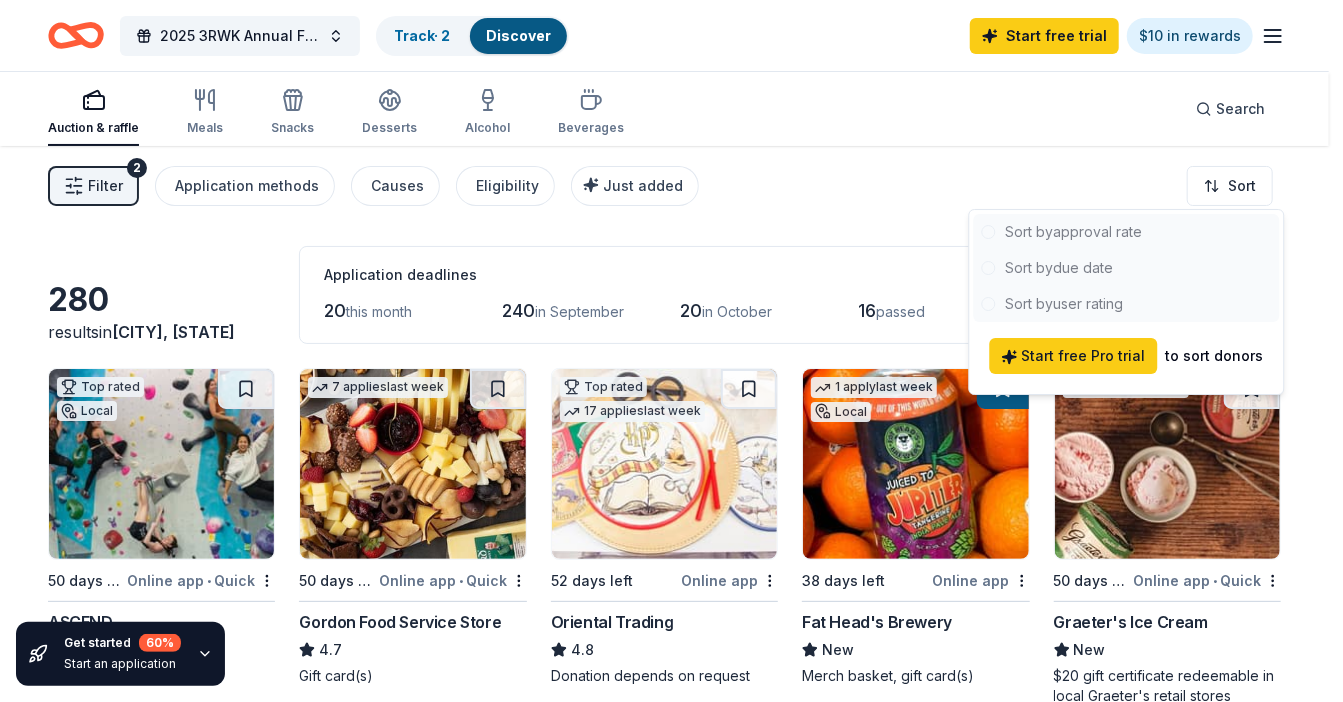 click at bounding box center (1127, 268) 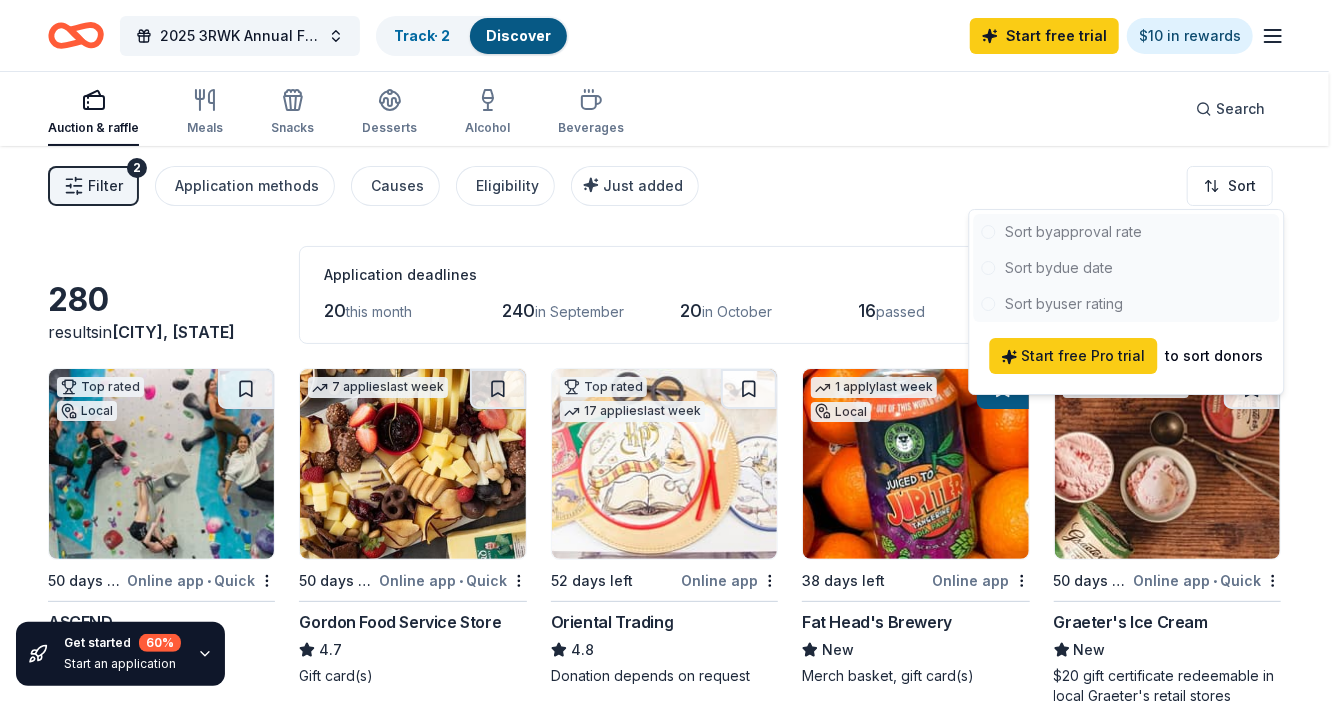 click on "2025 3RWK Annual Fall Fundraiser | Drink your Watershed Track  · 2 Discover Start free  trial $10 in rewards Auction & raffle Meals Snacks Desserts Alcohol Beverages Search Filter 2 Application methods Causes Eligibility Just added Sort Get started 60 % Start an application 280 results  in  Creighton, PA Application deadlines 20  this month 240  in September 20  in October 16  passed Top rated Local 50 days left Online app • Quick ASCEND 5.0 Day pass coupons 7   applies  last week 50 days left Online app • Quick Gordon Food Service Store 4.7 Gift card(s) Top rated 17   applies  last week 52 days left Online app Oriental Trading 4.8 Donation depends on request 1   apply  last week Local 38 days left Online app Fat Head's Brewery New Merch basket, gift card(s) 1   apply  last week 50 days left Online app • Quick Graeter's Ice Cream New $20 gift certificate redeemable in local Graeter's retail stores Top rated 9   applies  last week 50 days left Online app • Quick BarkBox 5.0 Dog toy(s), dog food 1   2" at bounding box center (671, 351) 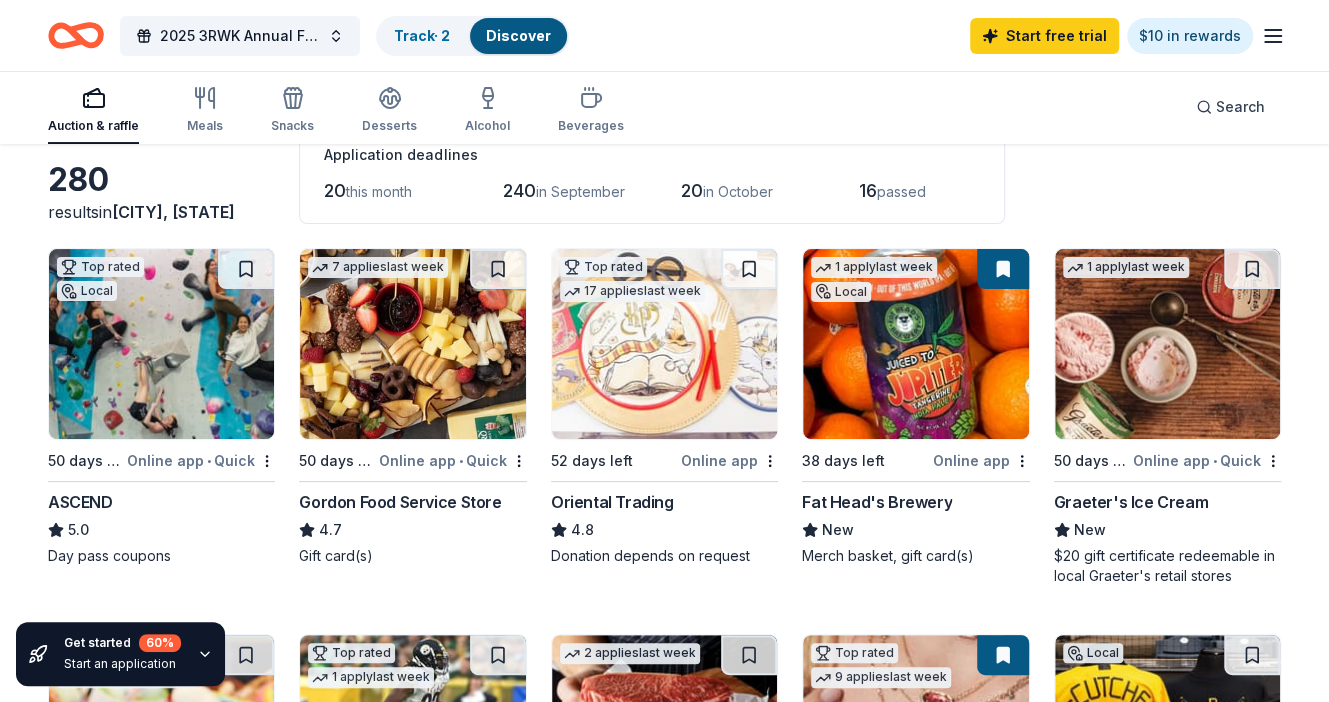 scroll, scrollTop: 0, scrollLeft: 0, axis: both 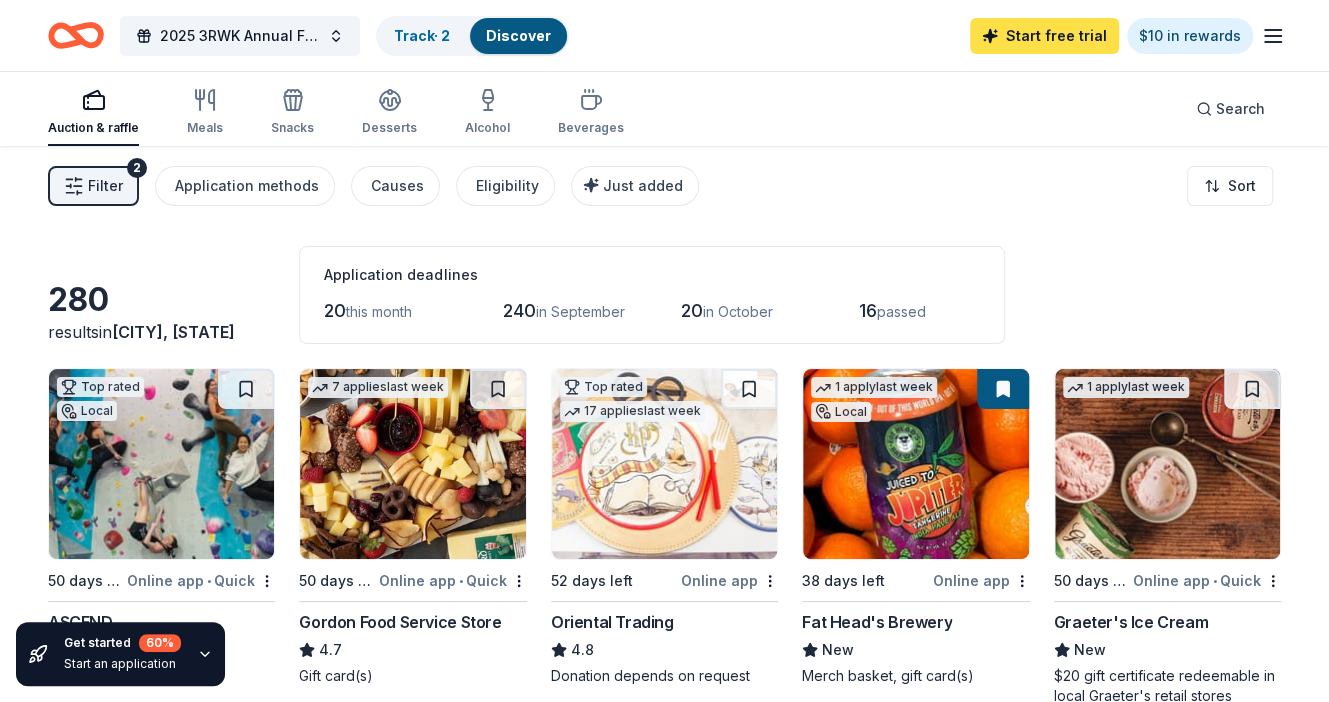 click on "Start free  trial" at bounding box center (1044, 36) 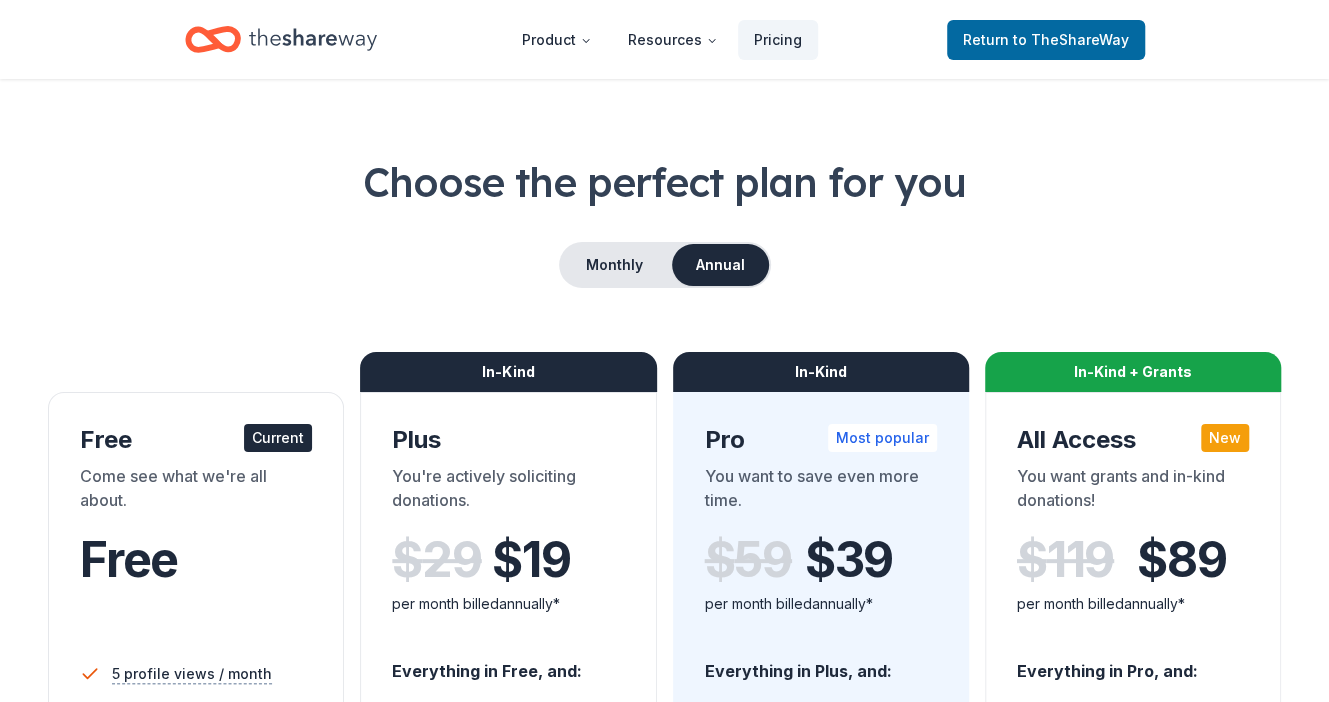 scroll, scrollTop: 0, scrollLeft: 0, axis: both 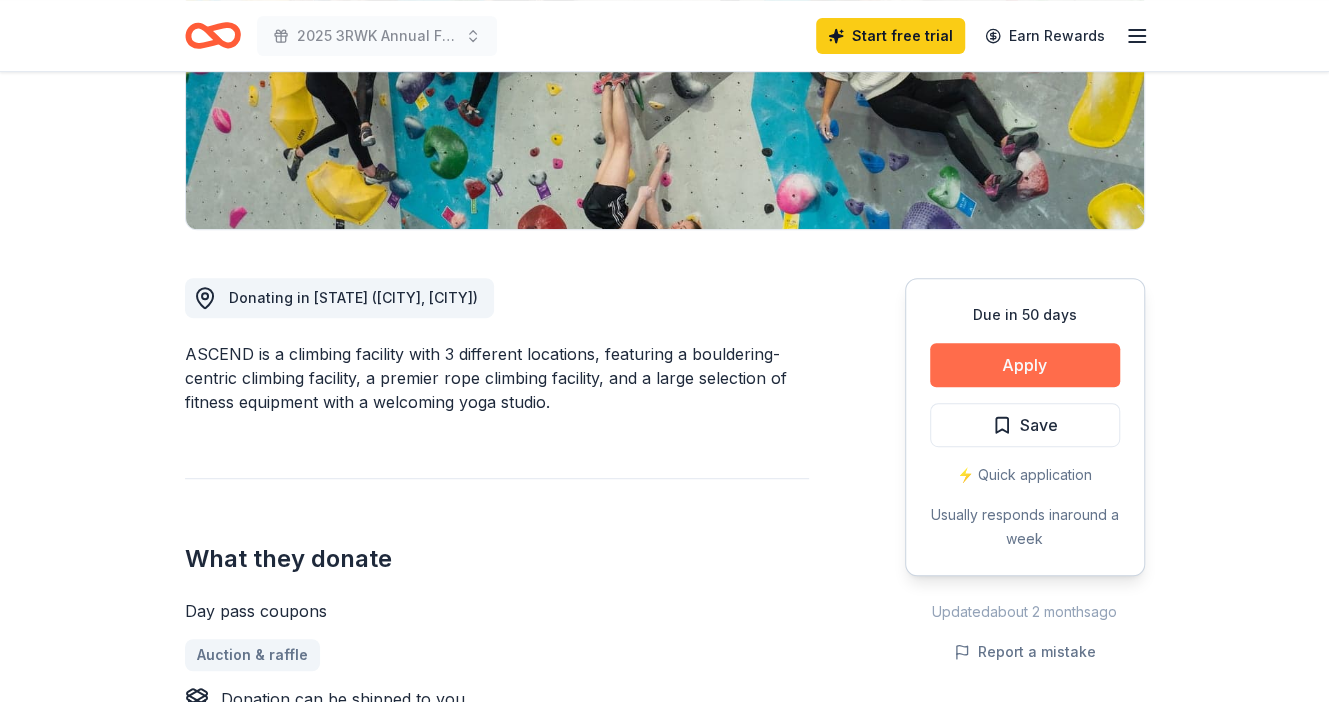 click on "Apply" at bounding box center (1025, 365) 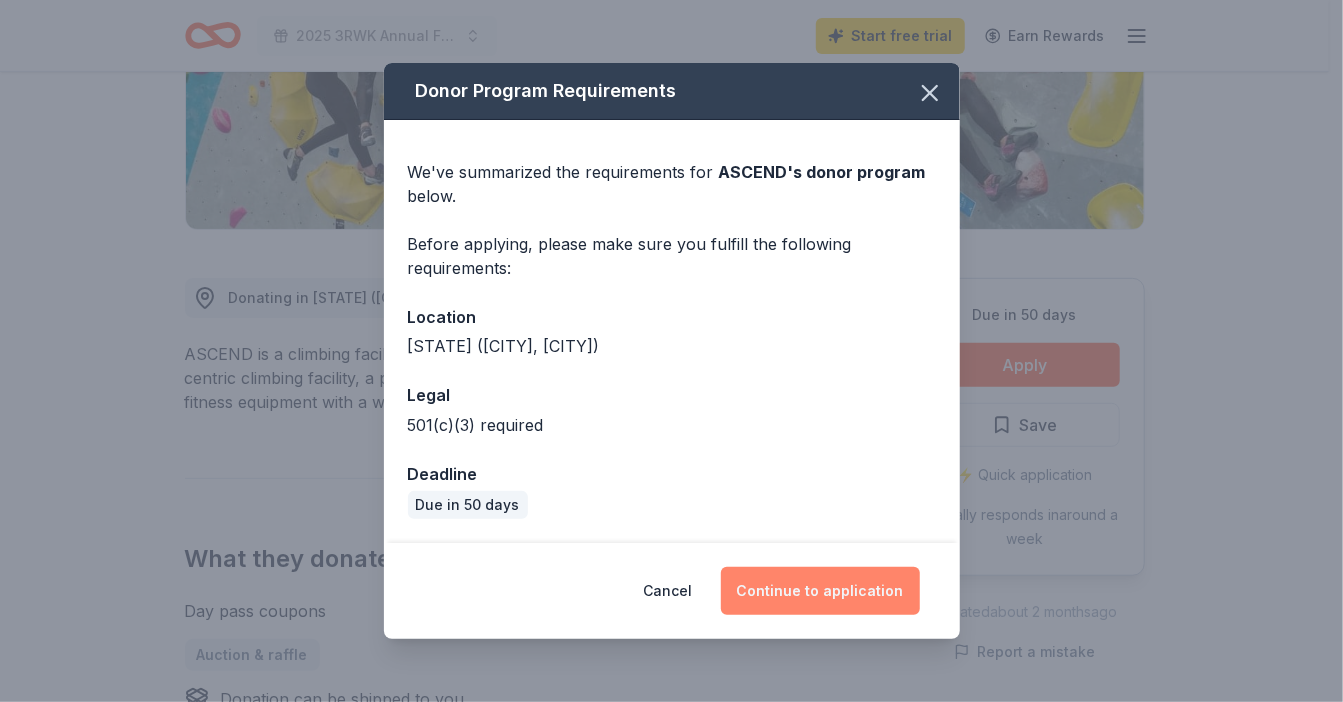 click on "Continue to application" at bounding box center [820, 591] 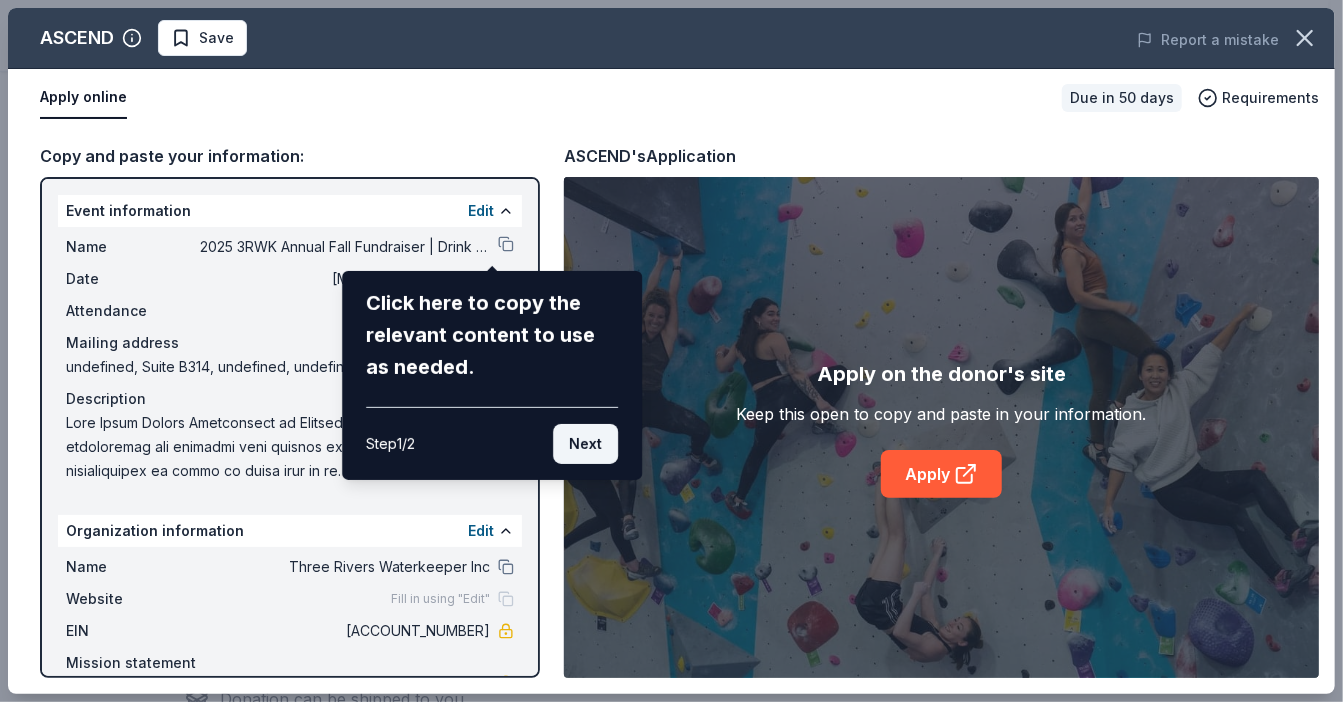 click on "Next" at bounding box center (585, 444) 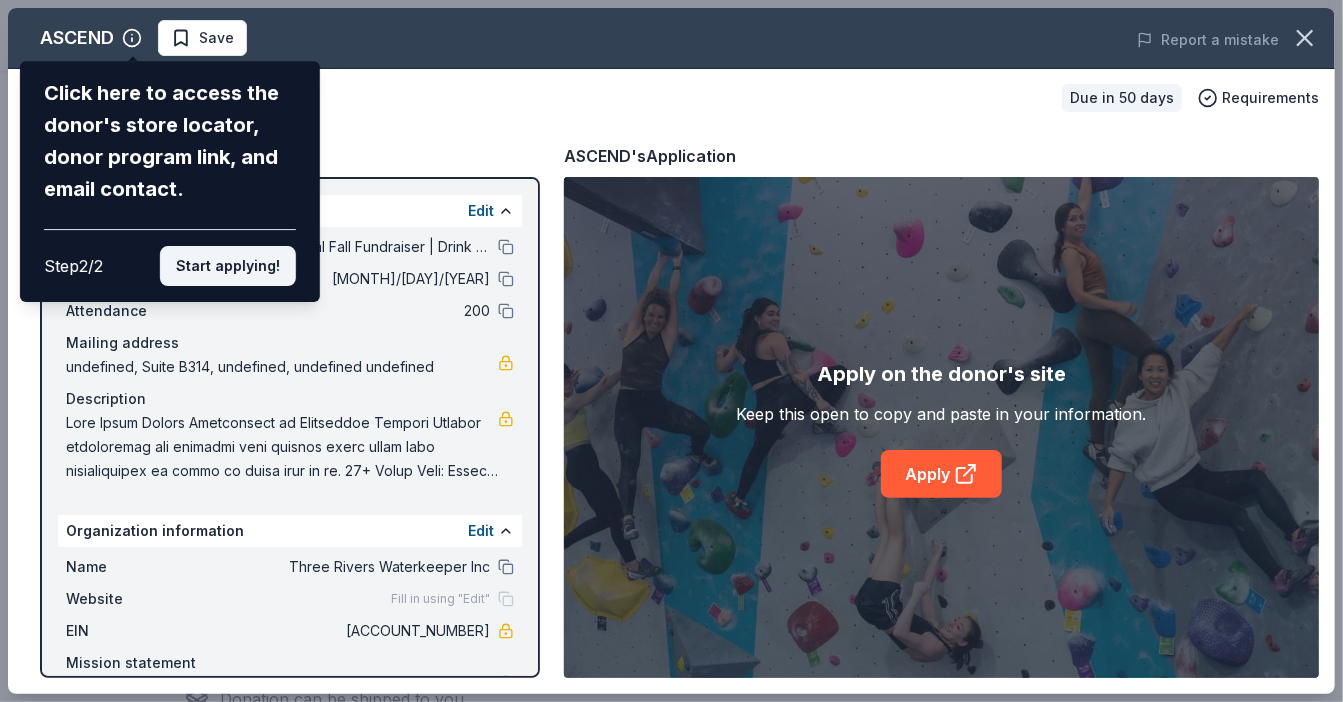 click on "Start applying!" at bounding box center [228, 266] 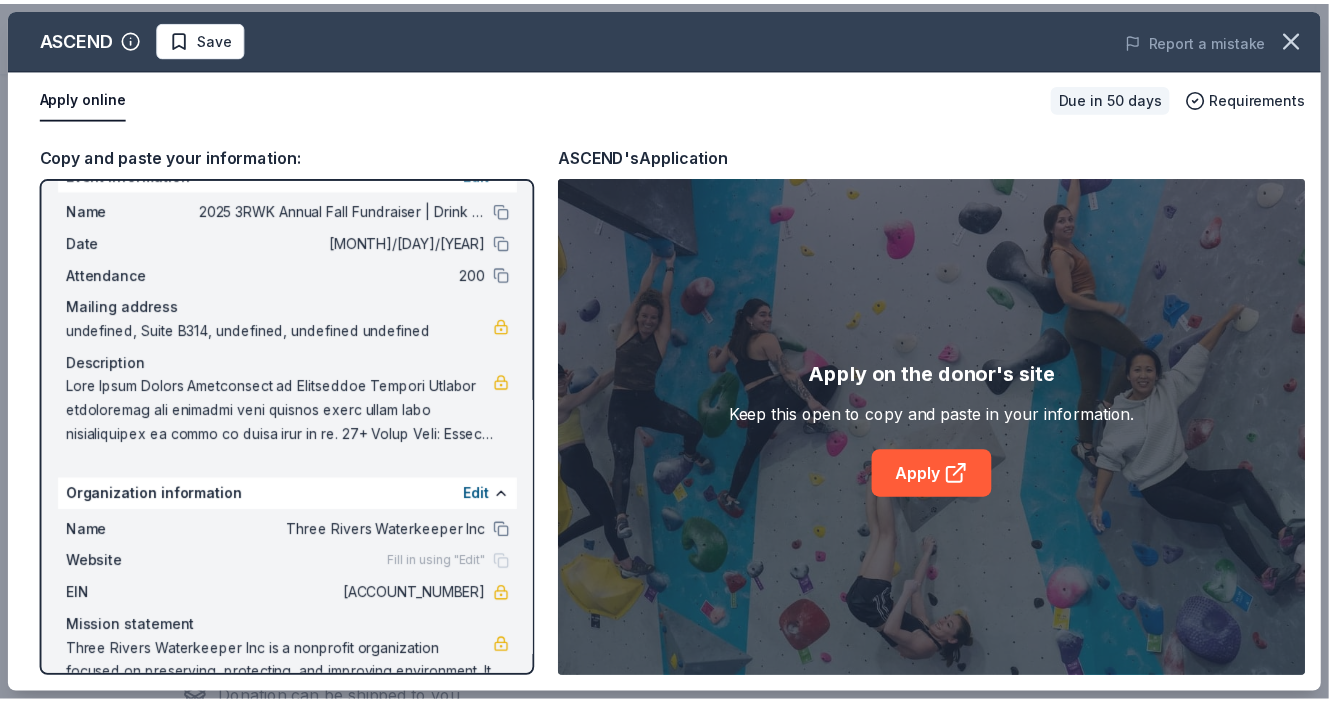 scroll, scrollTop: 0, scrollLeft: 0, axis: both 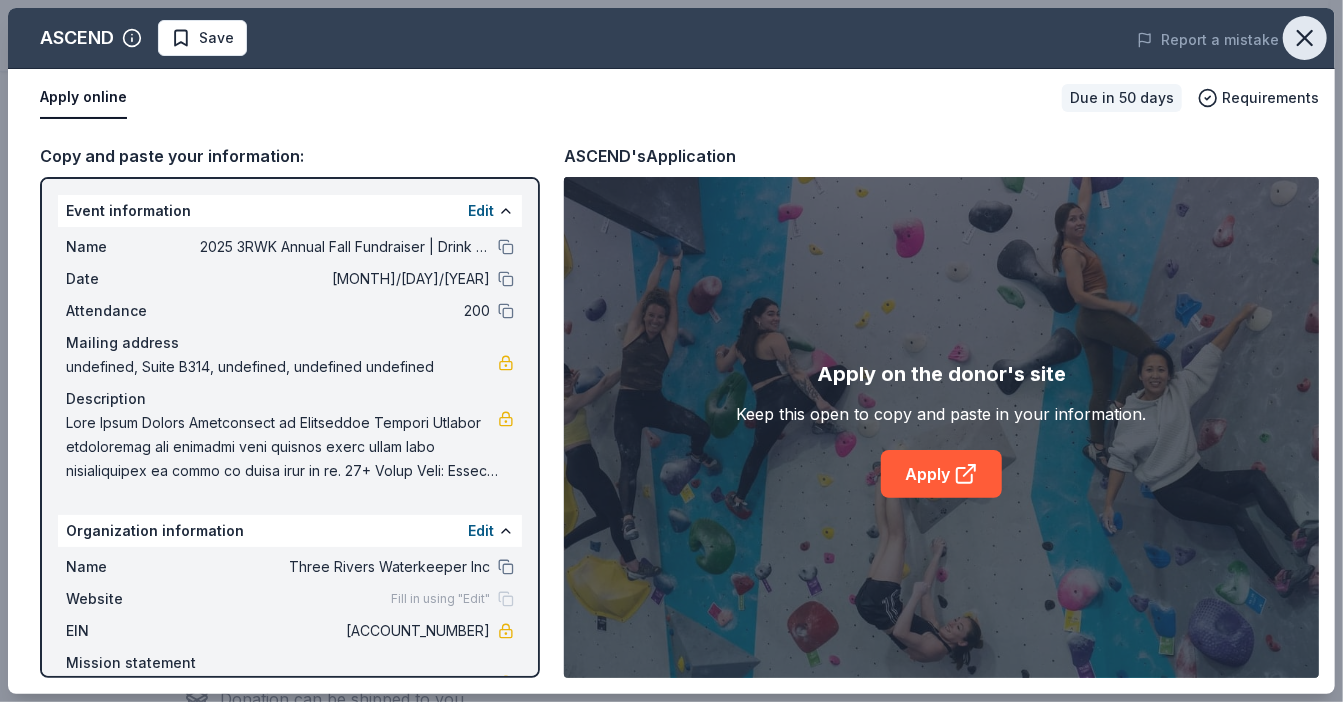 click 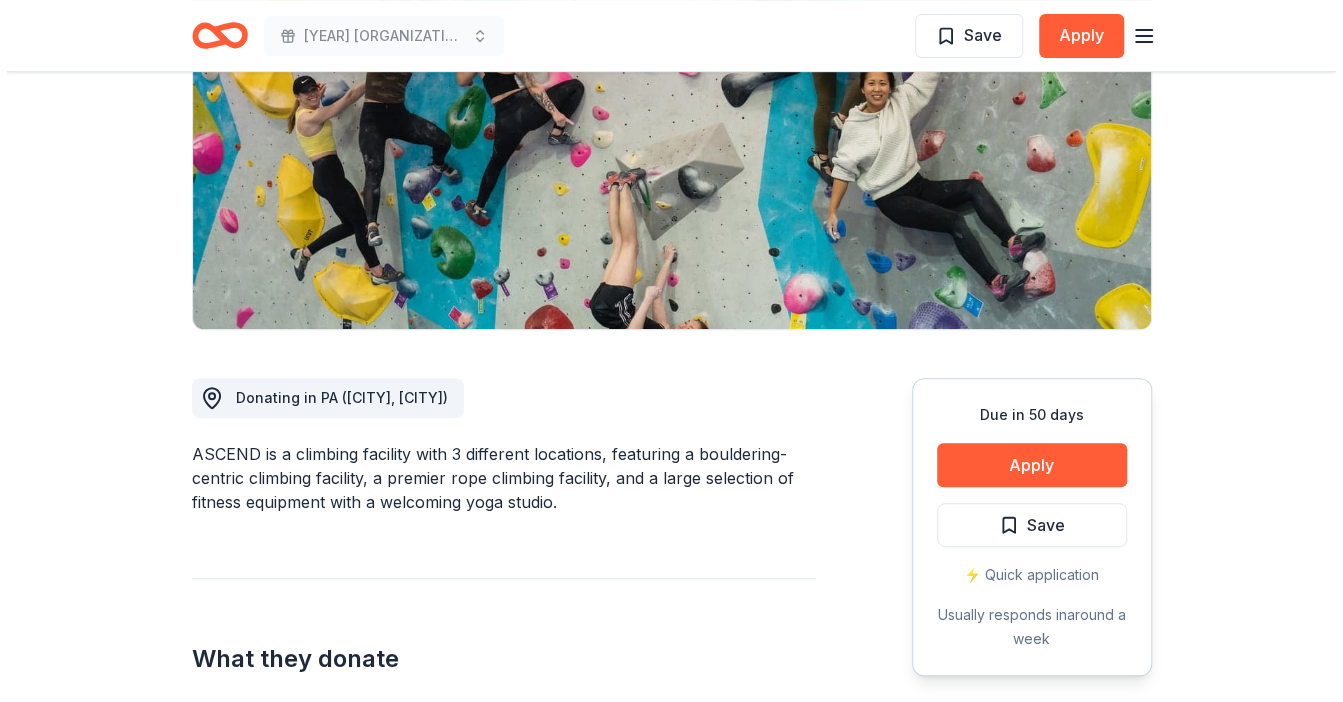 scroll, scrollTop: 337, scrollLeft: 0, axis: vertical 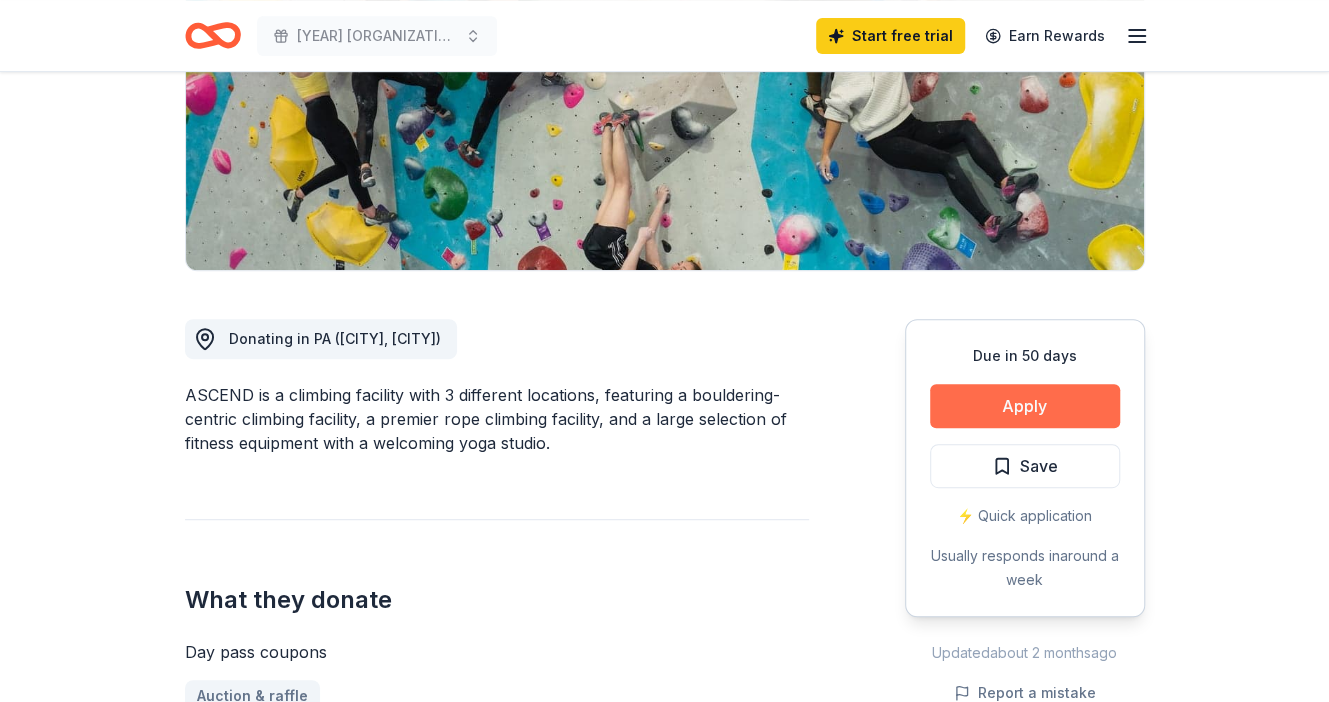 click on "Apply" at bounding box center [1025, 406] 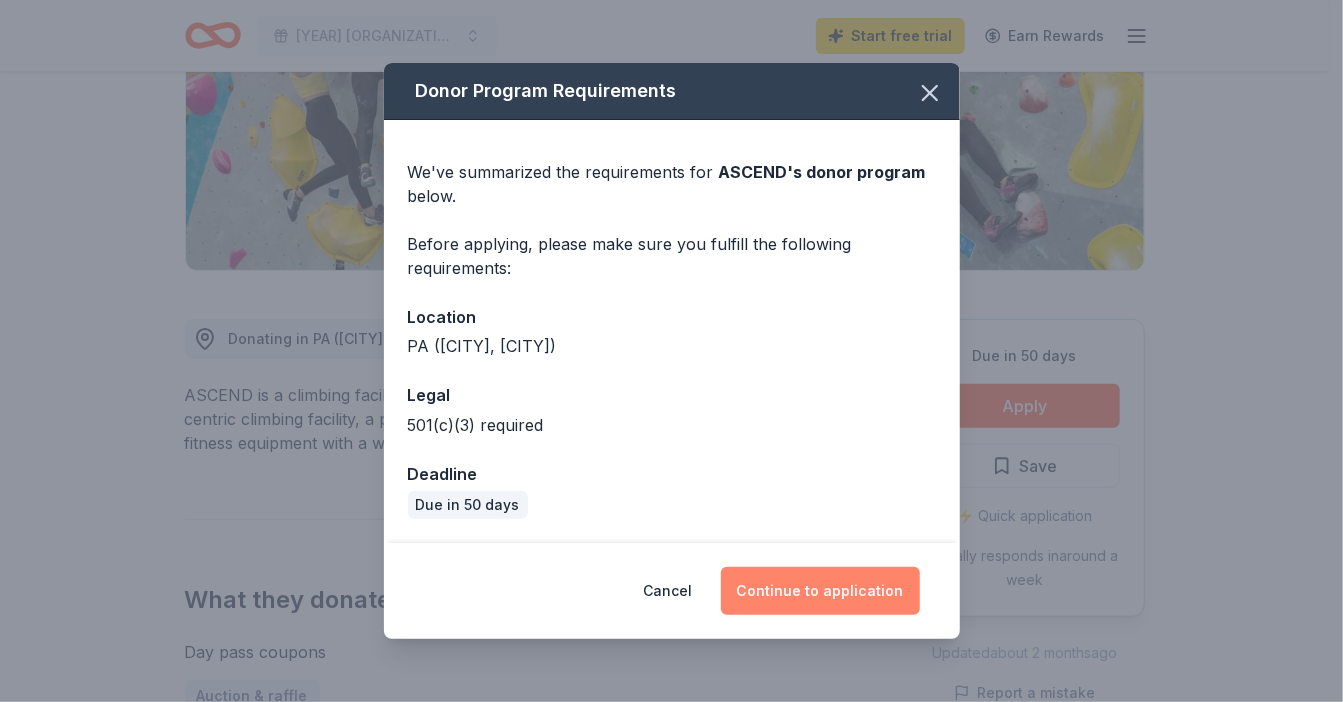 click on "Continue to application" at bounding box center [820, 591] 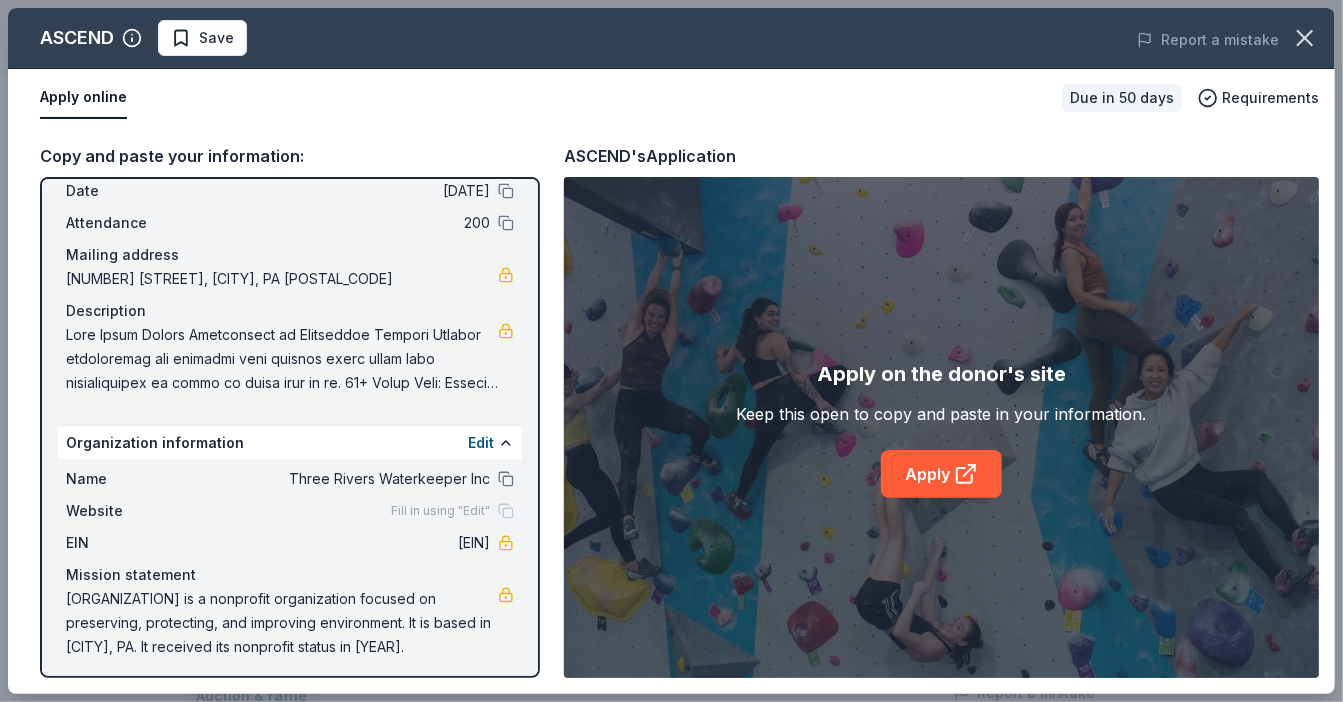 scroll, scrollTop: 93, scrollLeft: 0, axis: vertical 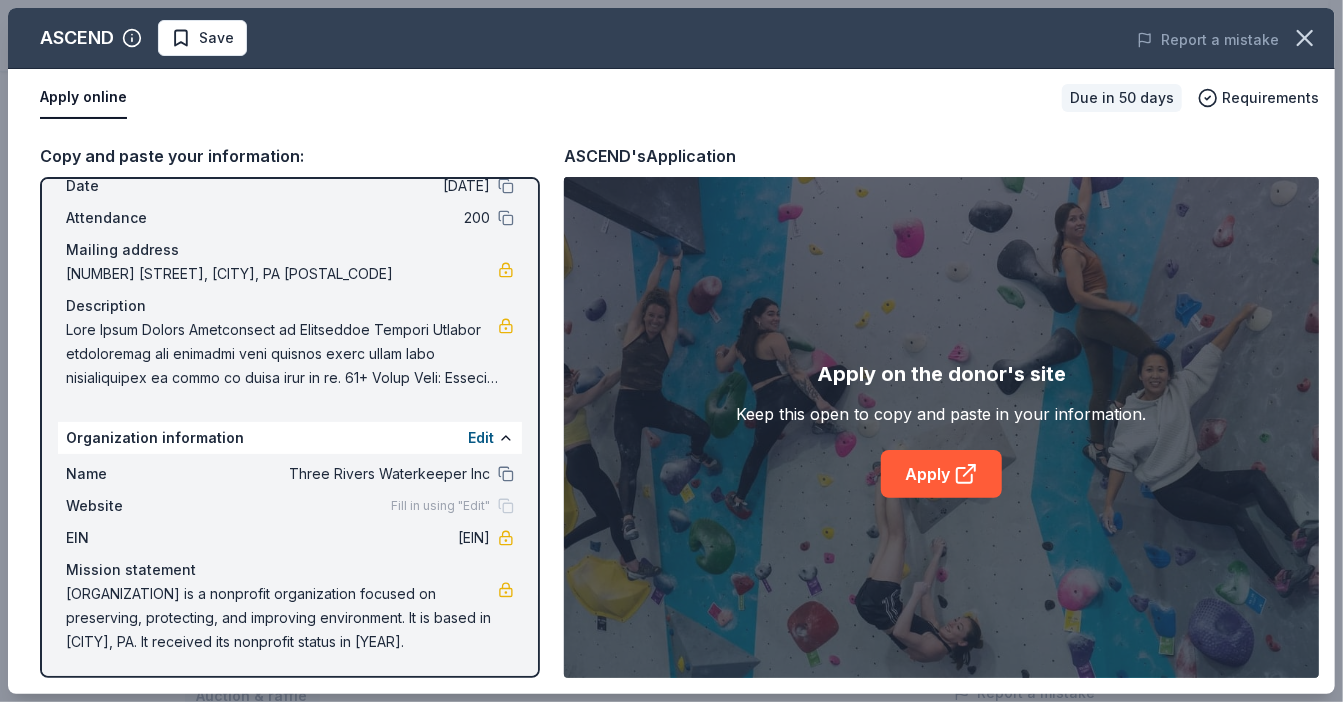 click on "Fill in using "Edit"" at bounding box center [452, 506] 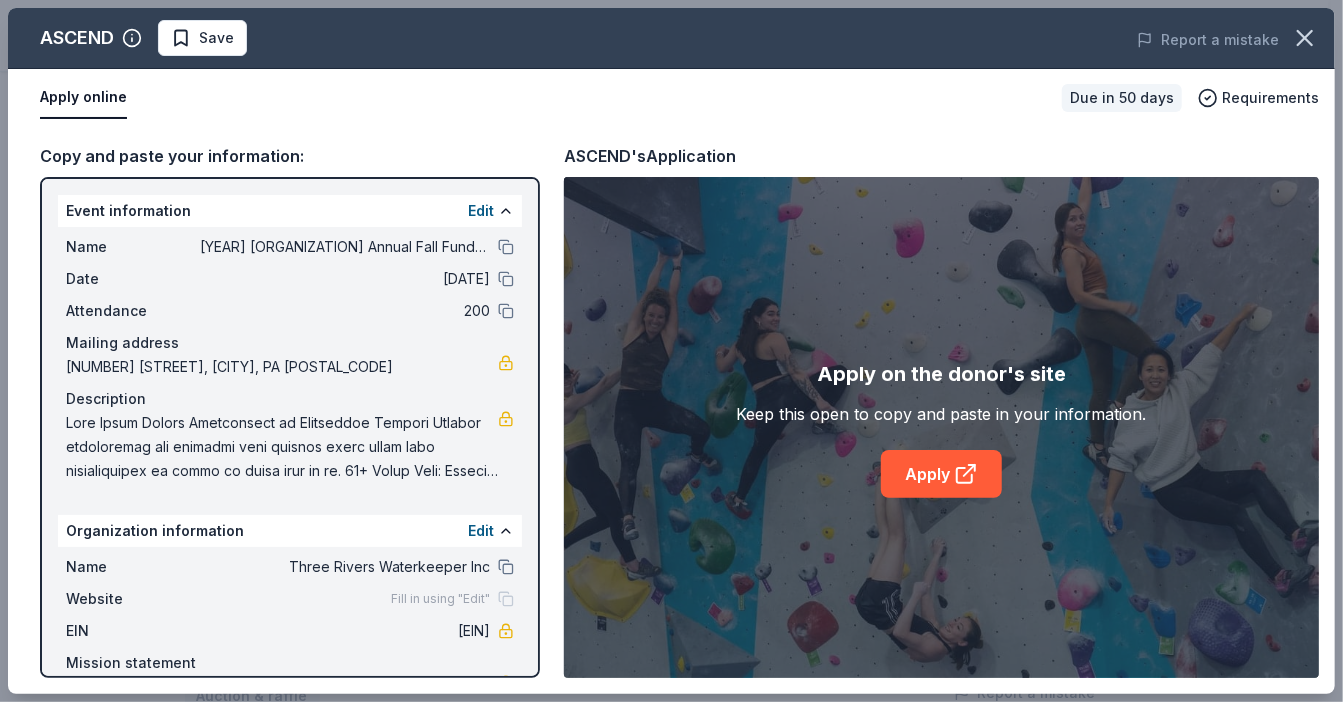 scroll, scrollTop: 93, scrollLeft: 0, axis: vertical 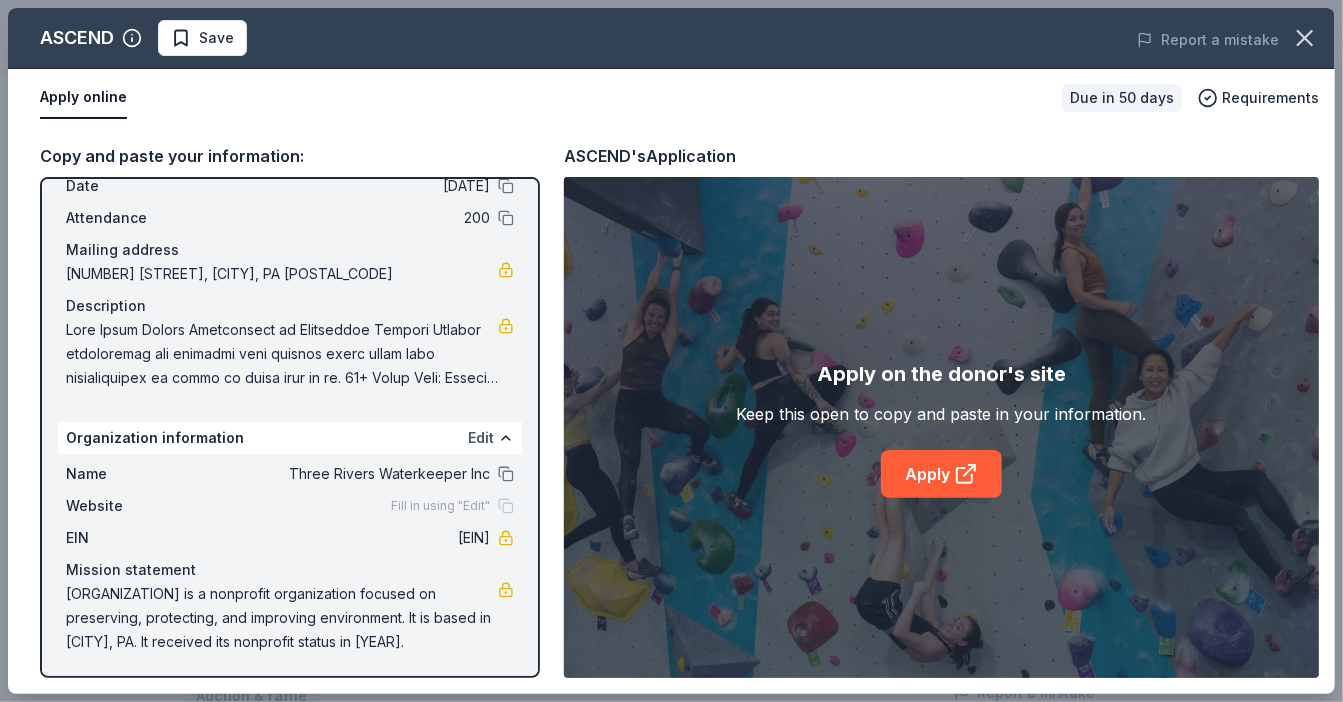 click on "Edit" at bounding box center [481, 438] 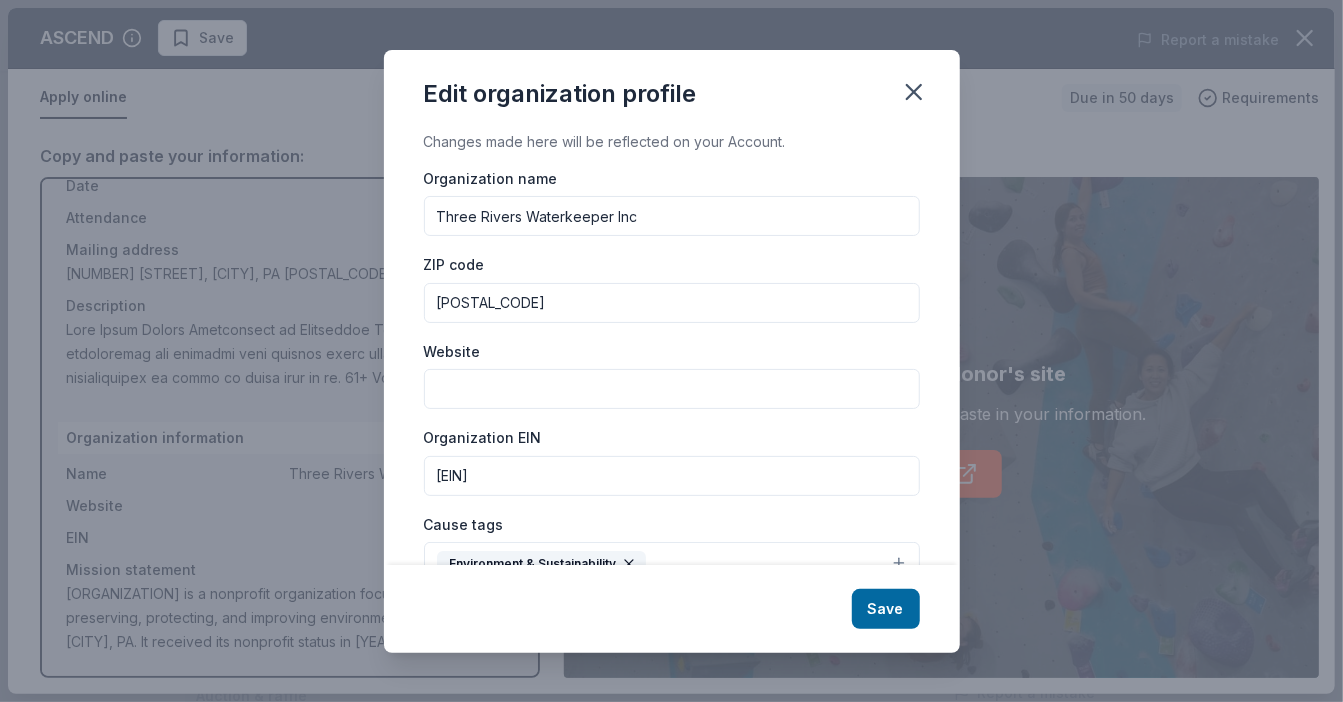 click on "Website" at bounding box center (672, 389) 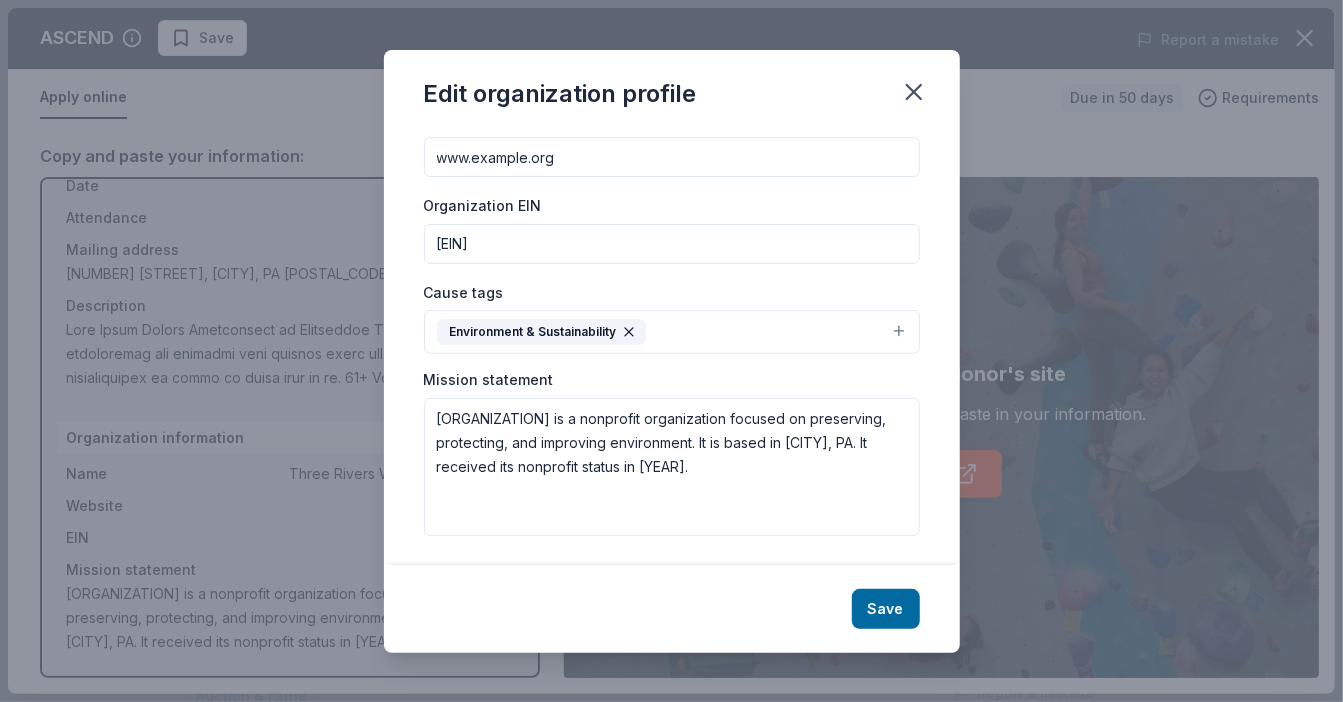 scroll, scrollTop: 232, scrollLeft: 0, axis: vertical 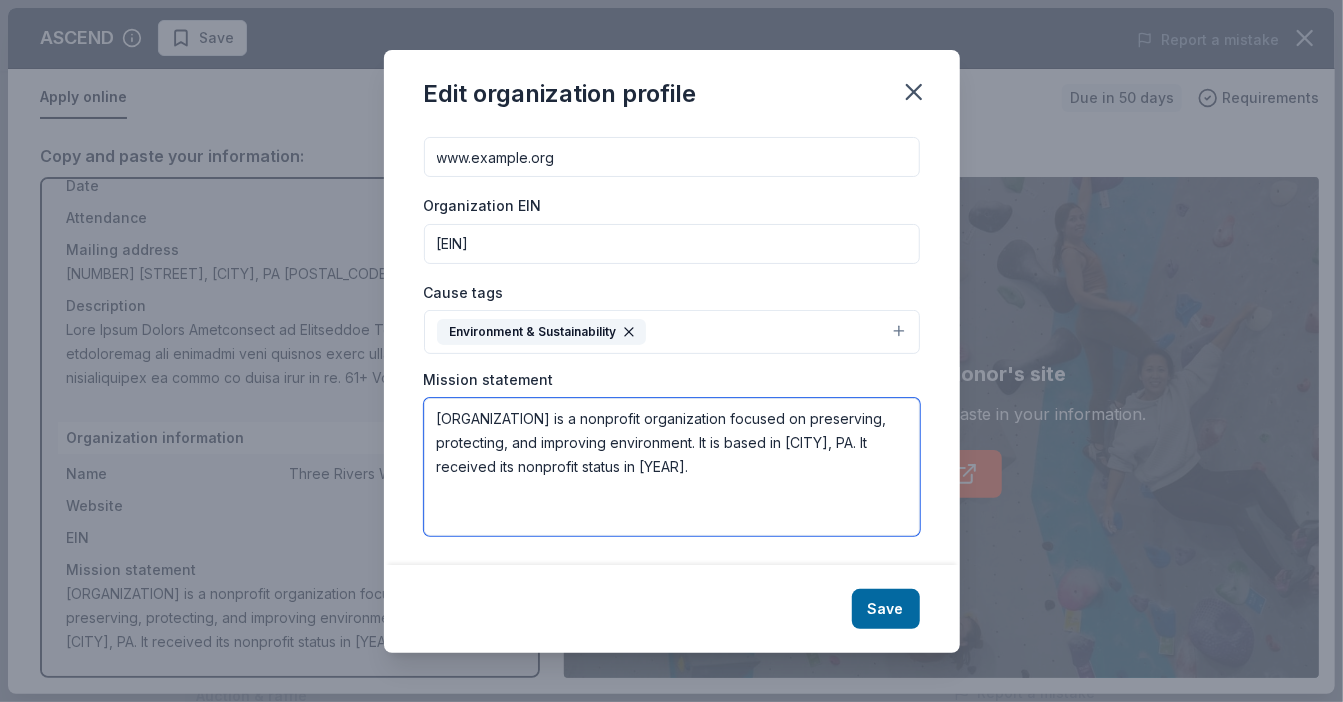 drag, startPoint x: 841, startPoint y: 469, endPoint x: 353, endPoint y: 372, distance: 497.547 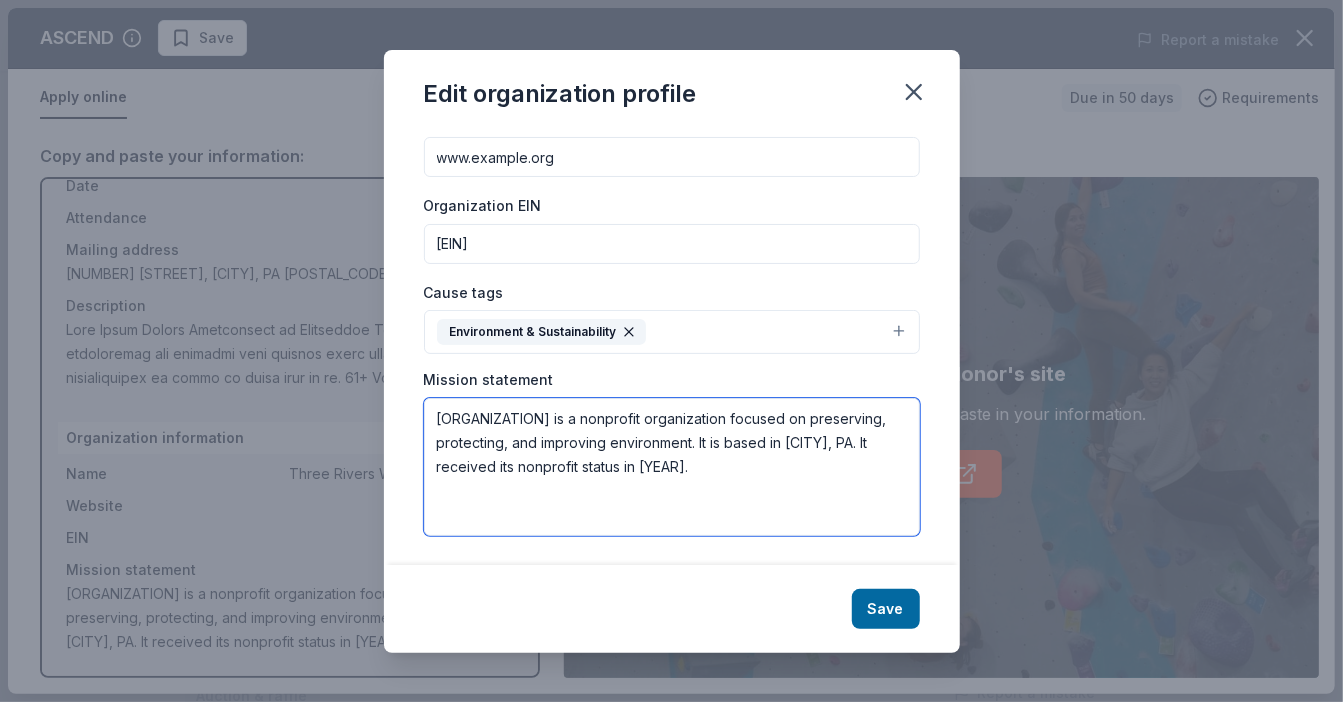 click on "Edit organization profile Changes made here will be reflected on your Account. Organization name Three Rivers Waterkeeper Inc ZIP code 15229 Website www.3RWK.org Organization EIN 27-0486655 Cause tags Environment & Sustainability Mission statement Three Rivers Waterkeeper Inc is a nonprofit organization focused on preserving, protecting, and improving environment. It is based in Pittsburgh, PA. It received its nonprofit status in 2014. Save" at bounding box center [671, 351] 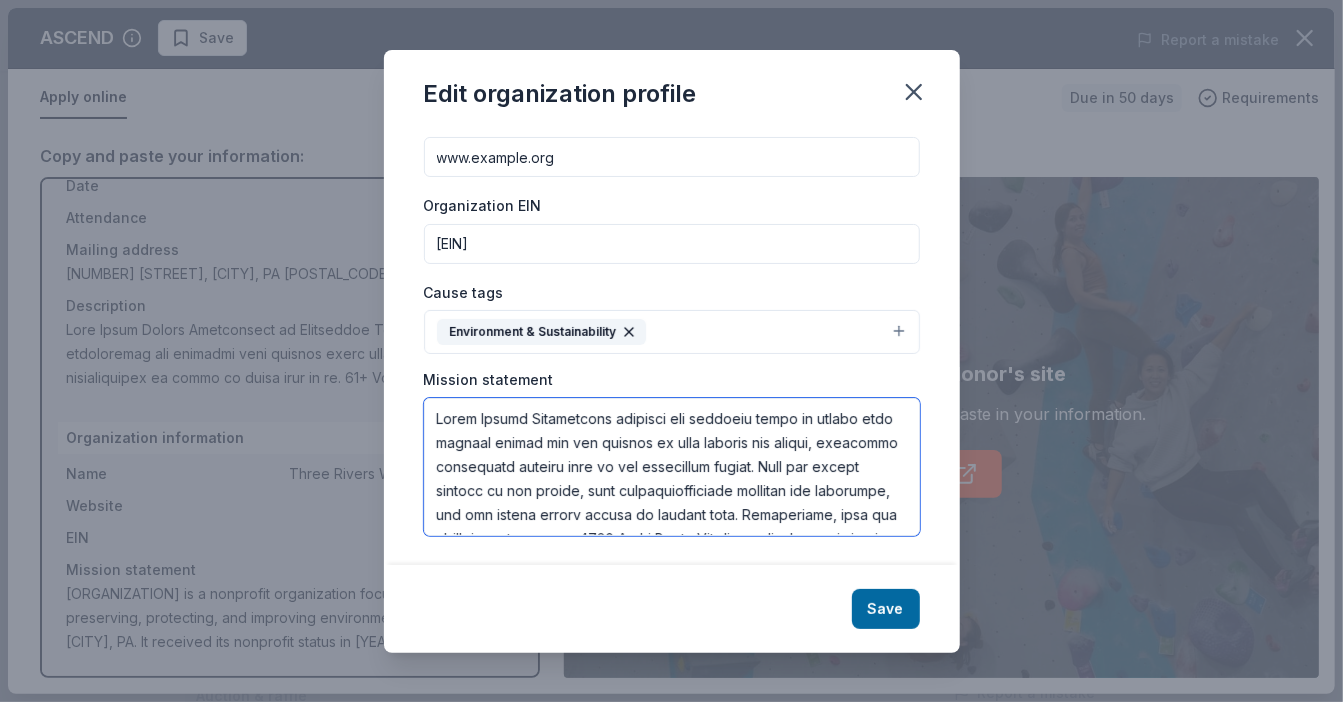 scroll, scrollTop: 708, scrollLeft: 0, axis: vertical 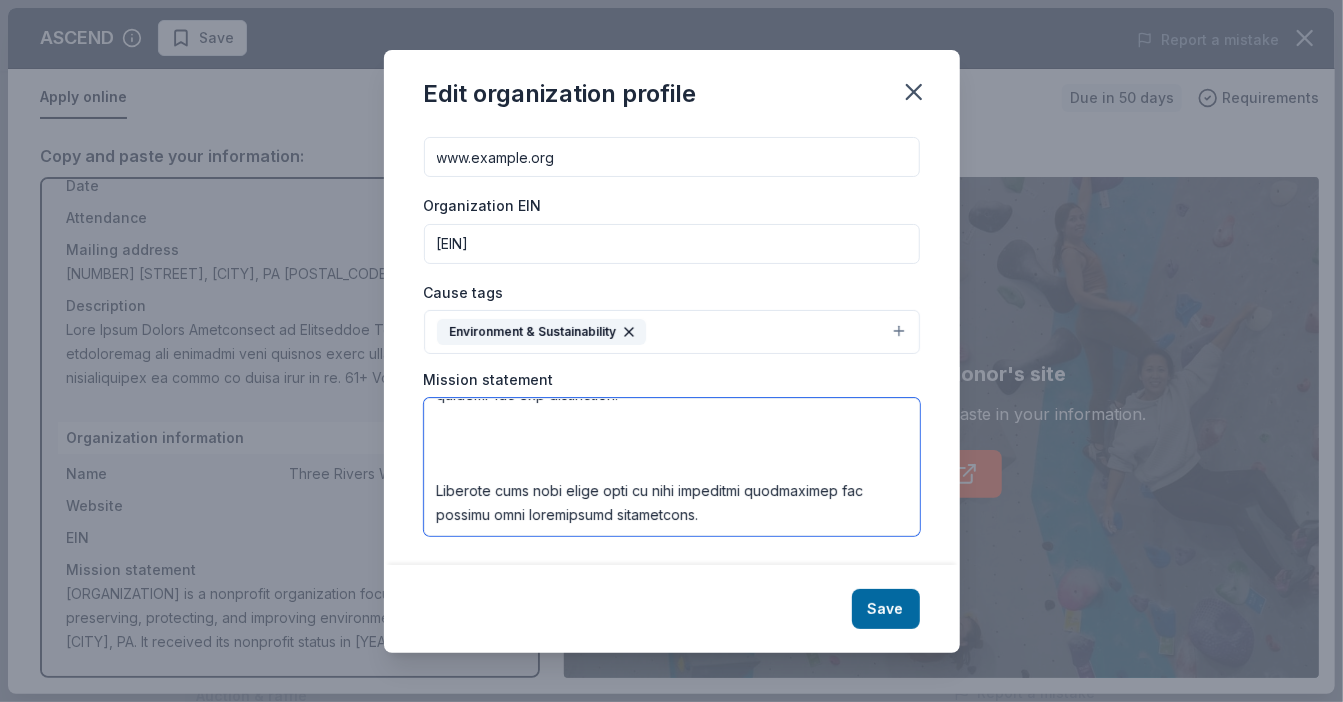 click at bounding box center [672, 467] 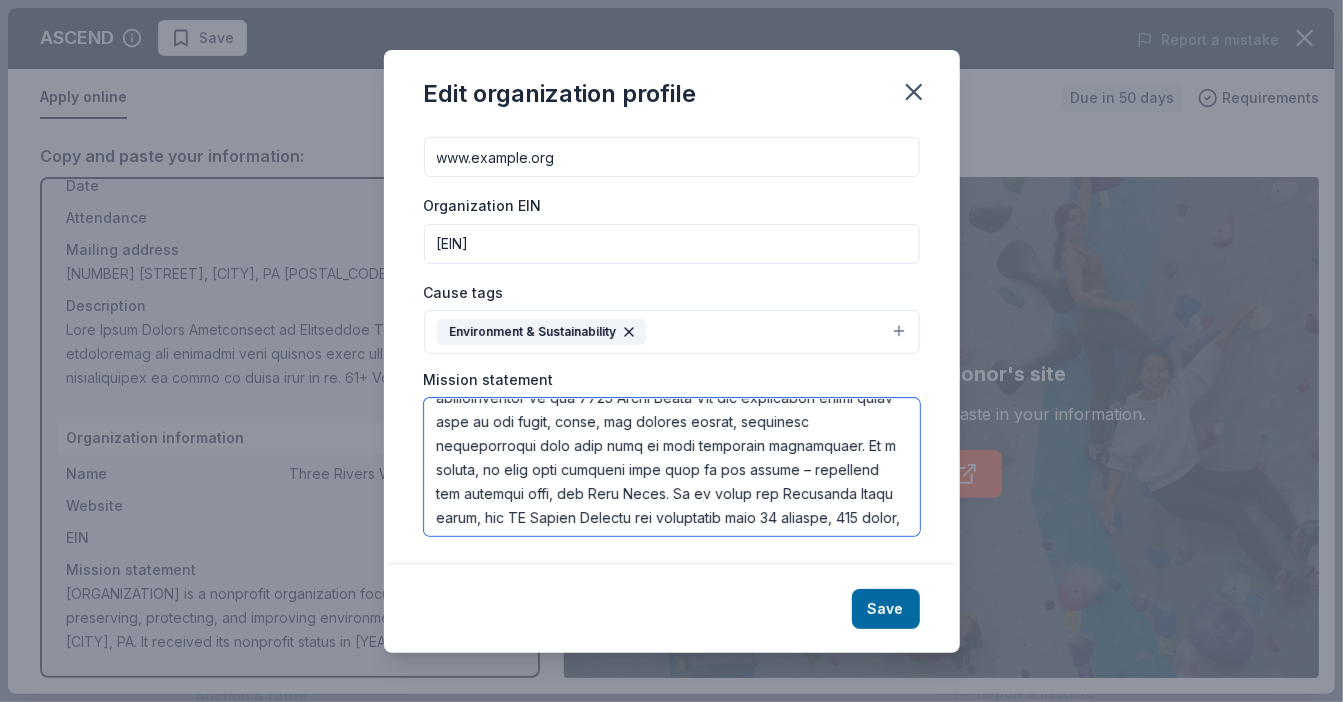 scroll, scrollTop: 0, scrollLeft: 0, axis: both 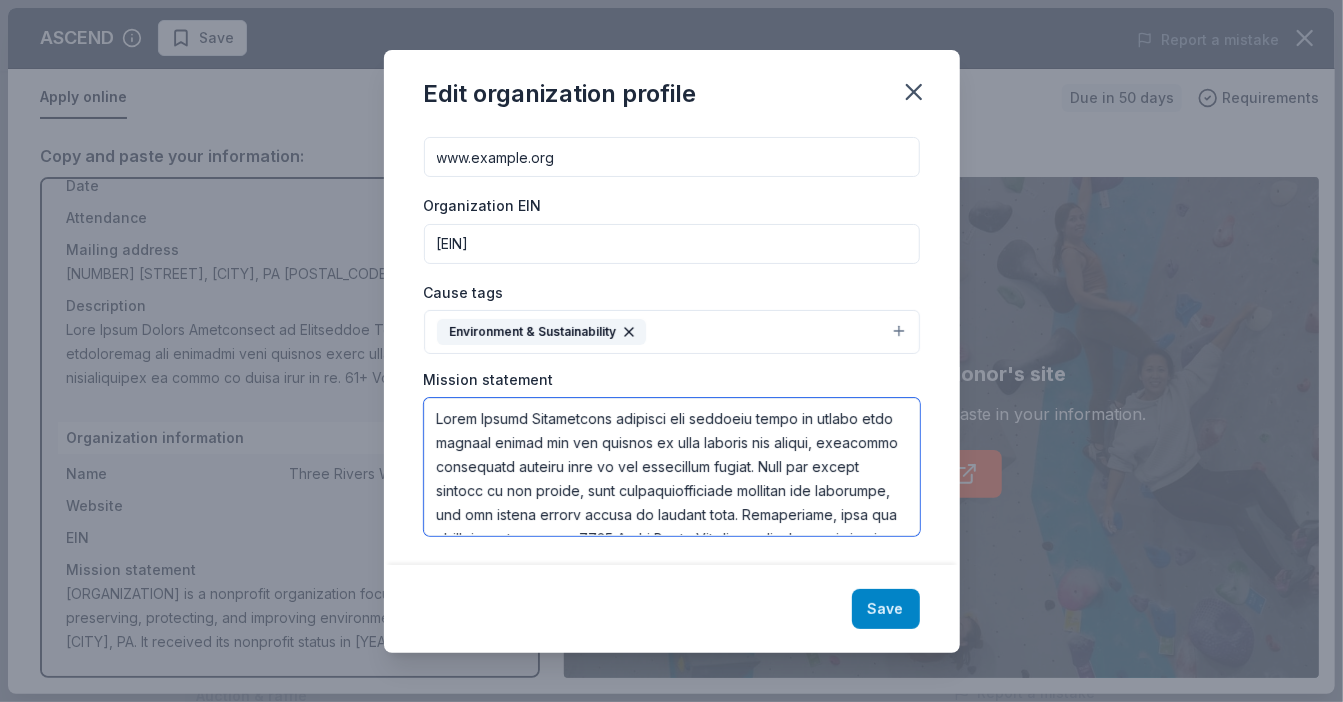 type on "Three Rivers Waterkeeper protects the drinking water of nearly five million people and the habitat of many animals and plants, including endangered species such as the salamander mussel. Over the modern history of our region, mass industrialization polluted our waterways, and our rivers became devoid of aquatic life. Fortunately, with the implementation of the 1972 Clean Water Act and subsequent clean water laws at the local, state, and federal levels, community organizations have been able to hold polluters accountable. As a result, we have seen wildlife come back to our rivers – including our national bird, the Bald Eagle. On or along the Allegheny River alone, the US Forest Service has documented over 50 mammals, 200 birds, 25 amphibians, 20 reptiles, 80 fishes, and 25 freshwater mussels. These waterways also serve as a source of recreation and a way to connect people to nature through positive experiences on our waterways.
As your Waterkeeper based in Pittsburgh, we hold polluters accountable and ens..." 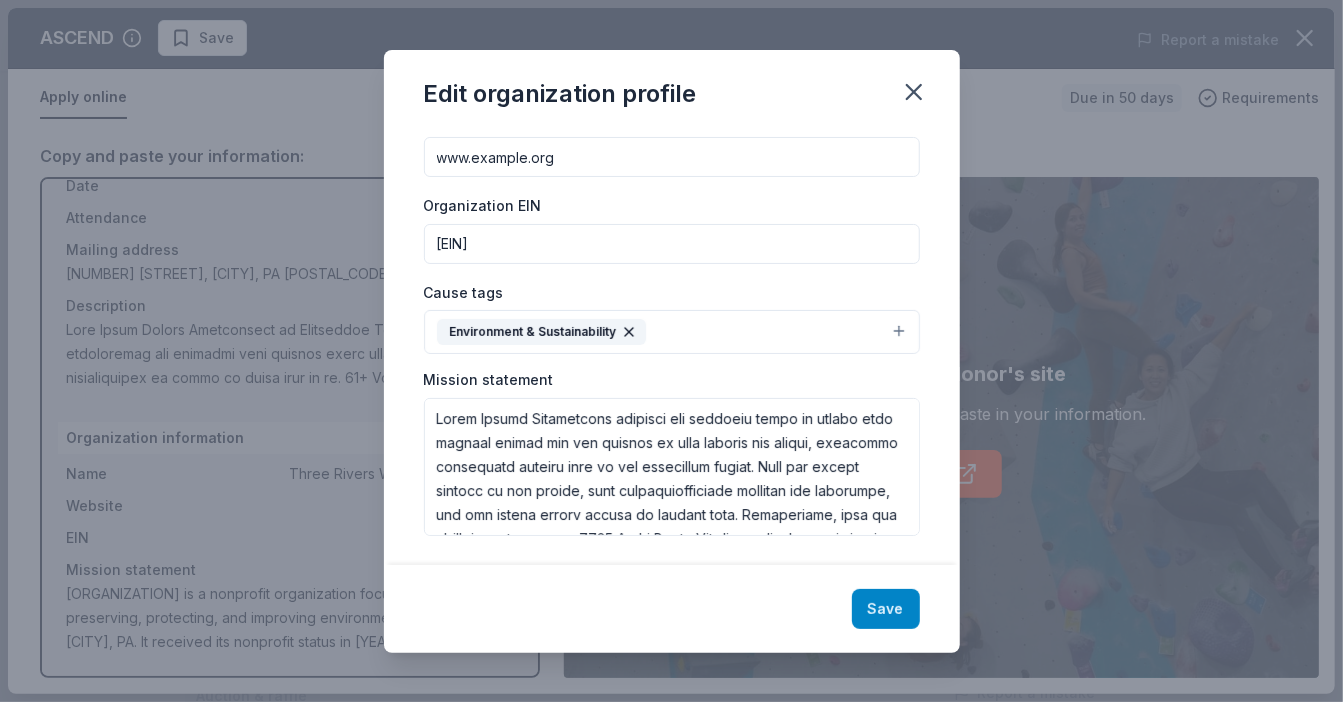 click on "Save" at bounding box center [886, 609] 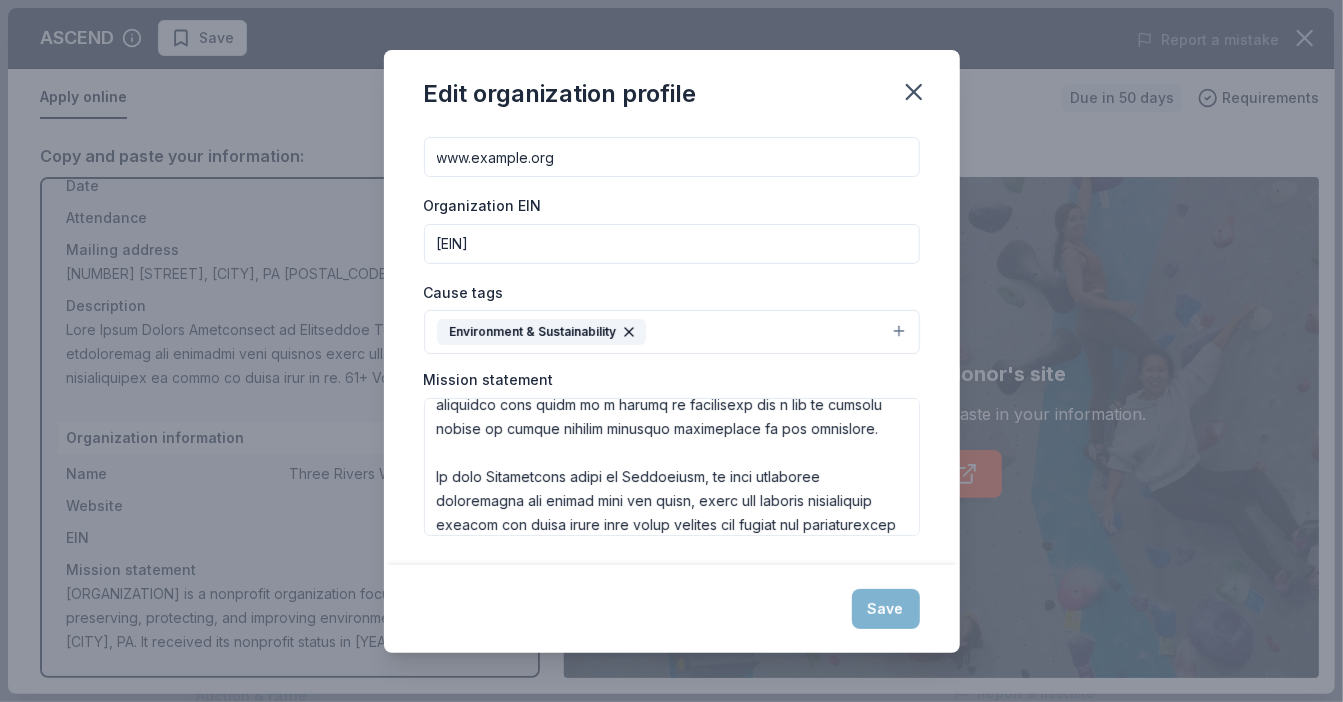 scroll, scrollTop: 316, scrollLeft: 0, axis: vertical 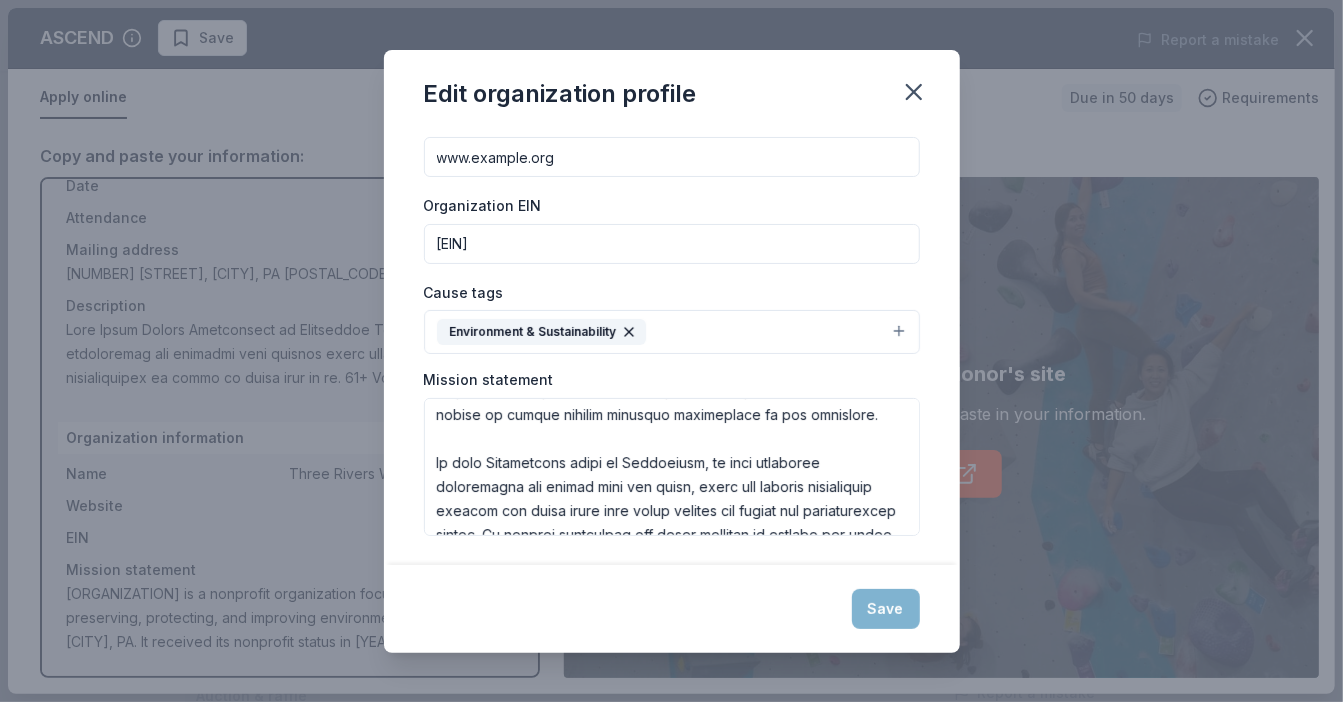 click on "Save" at bounding box center [672, 609] 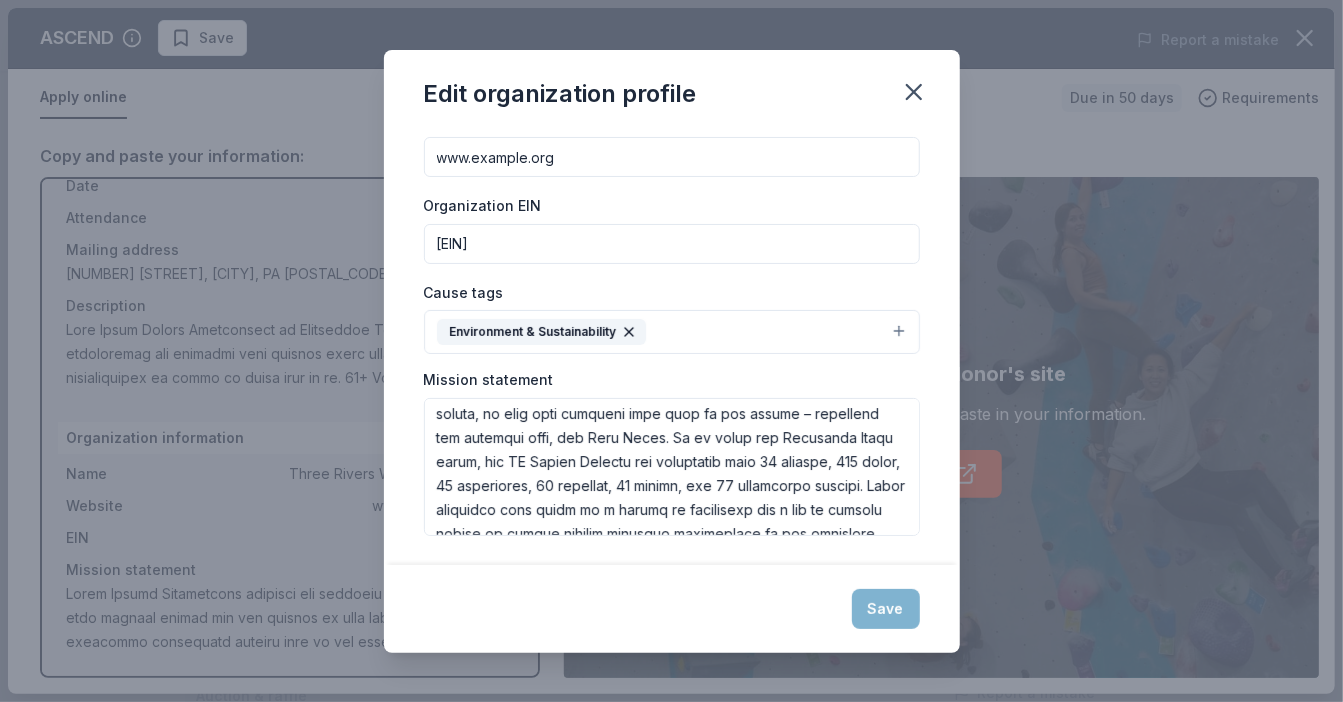 scroll, scrollTop: 0, scrollLeft: 0, axis: both 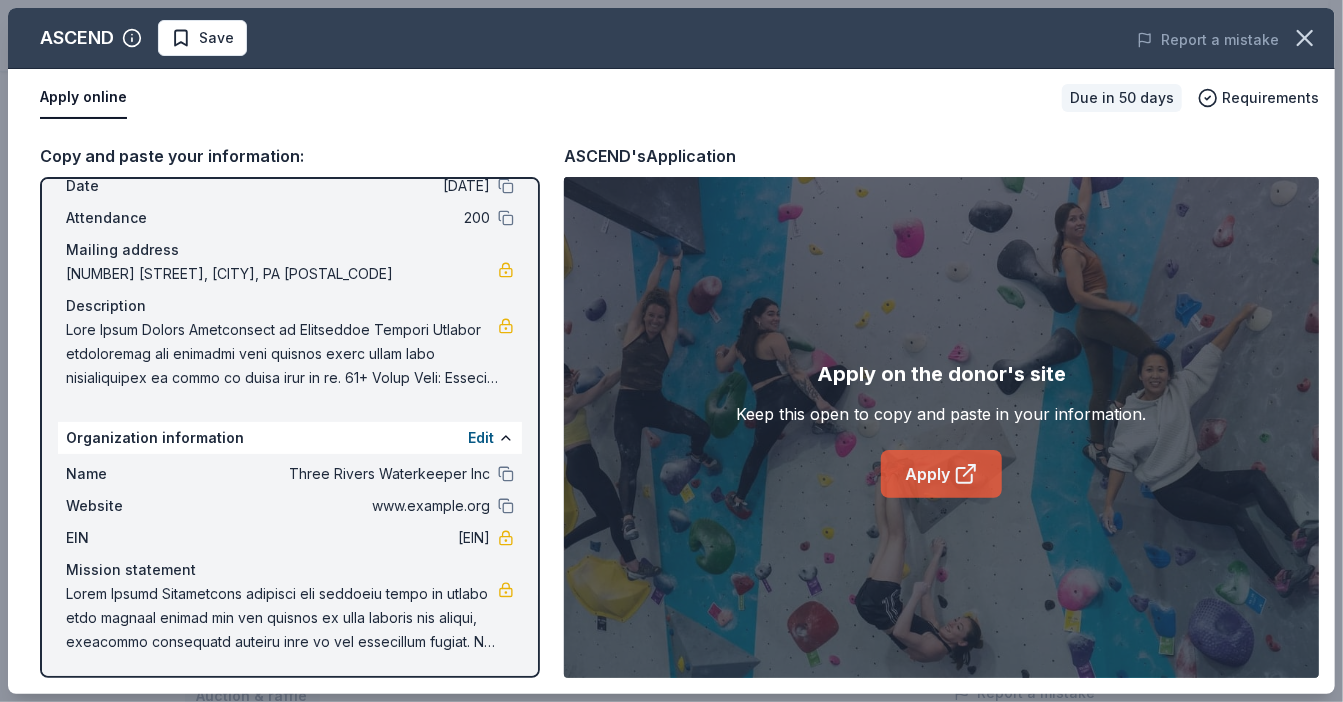 click on "Apply" at bounding box center (941, 474) 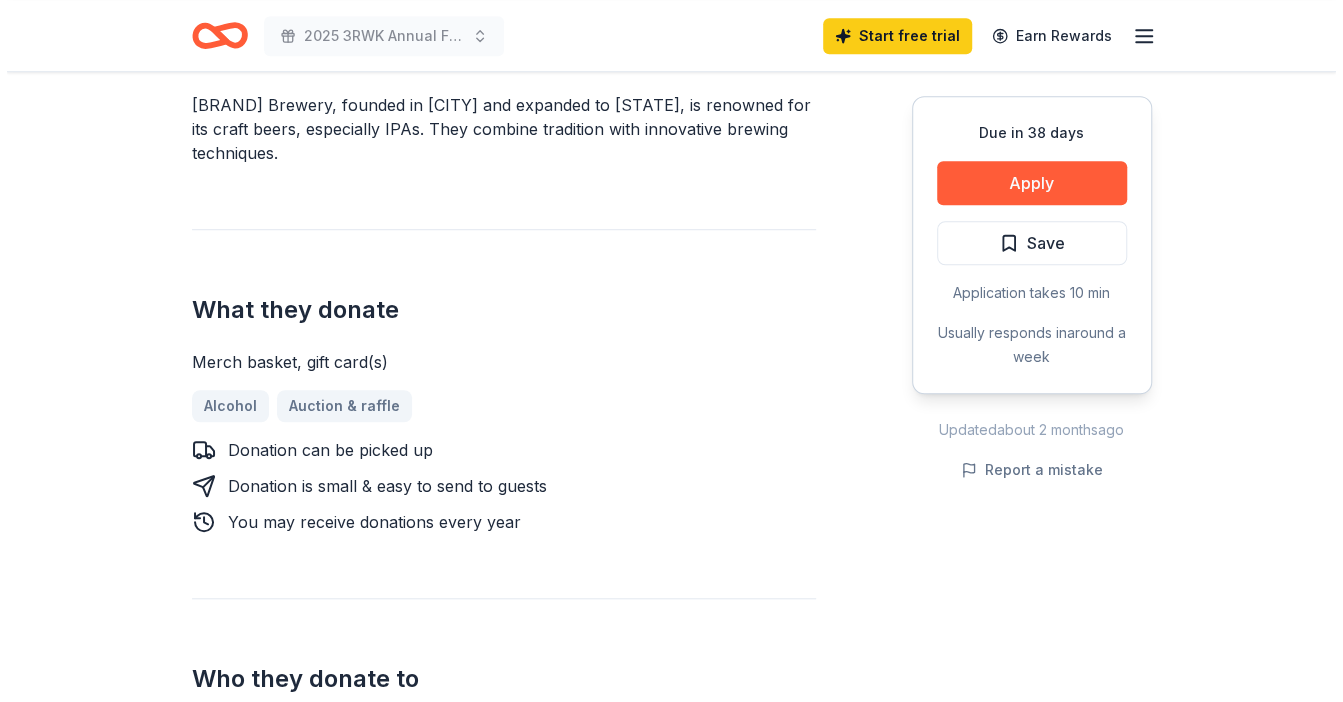 scroll, scrollTop: 620, scrollLeft: 0, axis: vertical 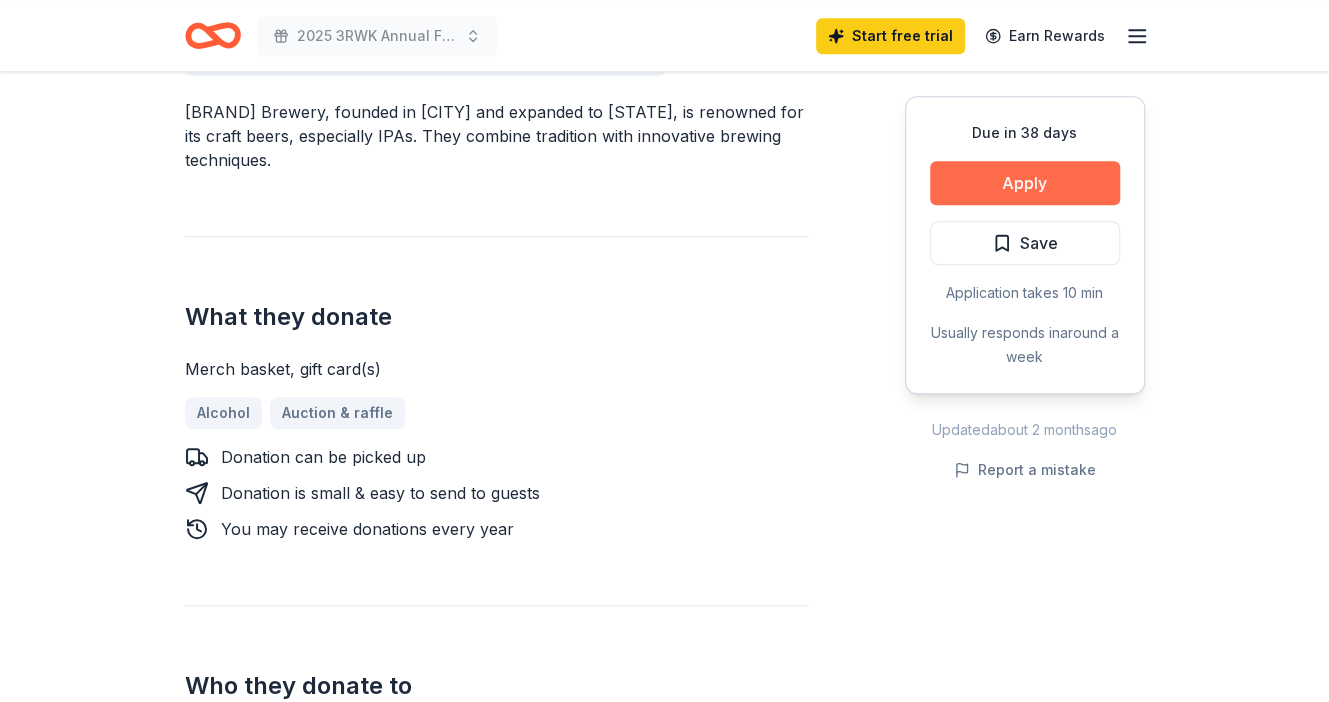 click on "Apply" at bounding box center [1025, 183] 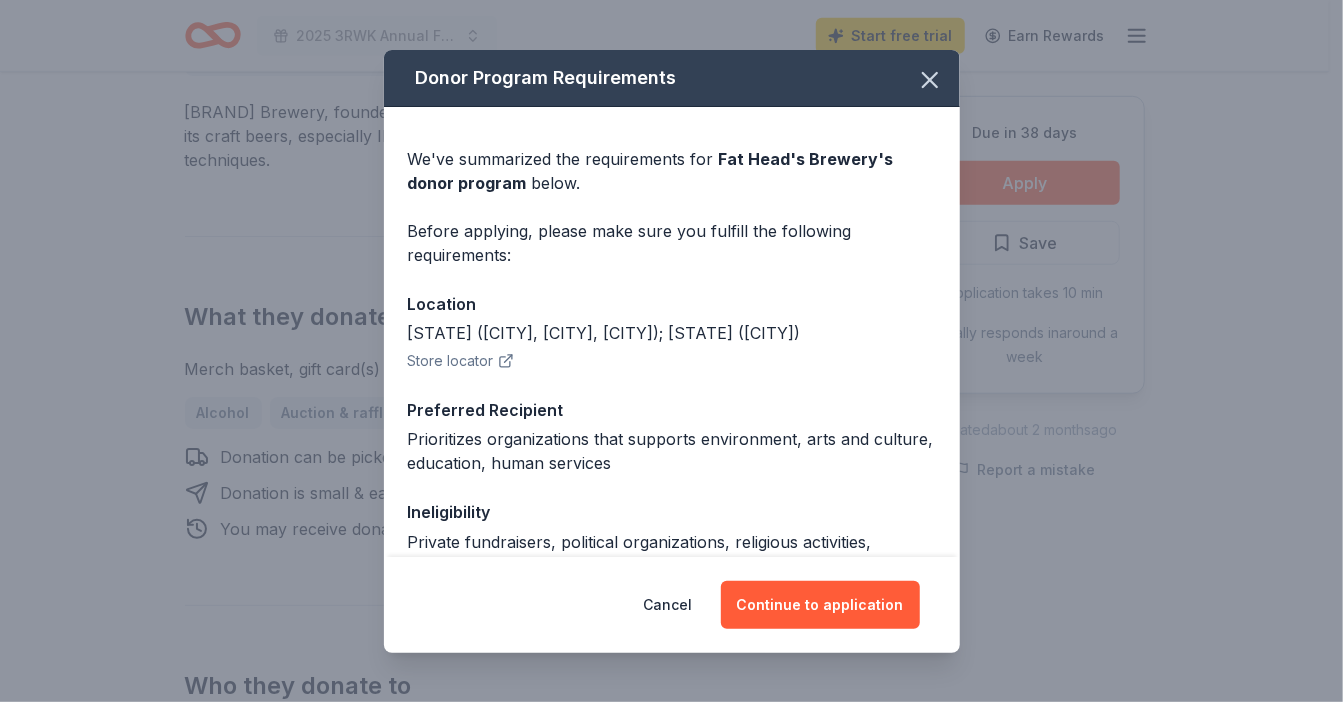 scroll, scrollTop: 205, scrollLeft: 0, axis: vertical 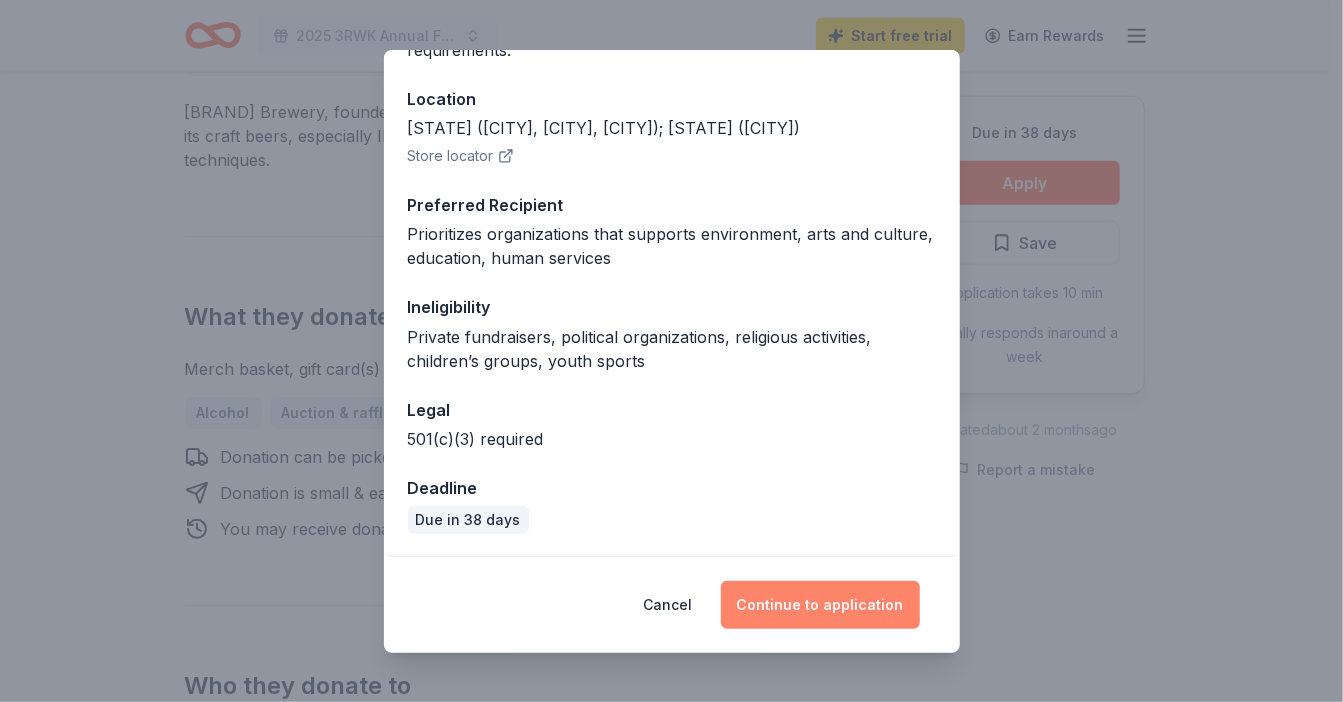 click on "Continue to application" at bounding box center [820, 605] 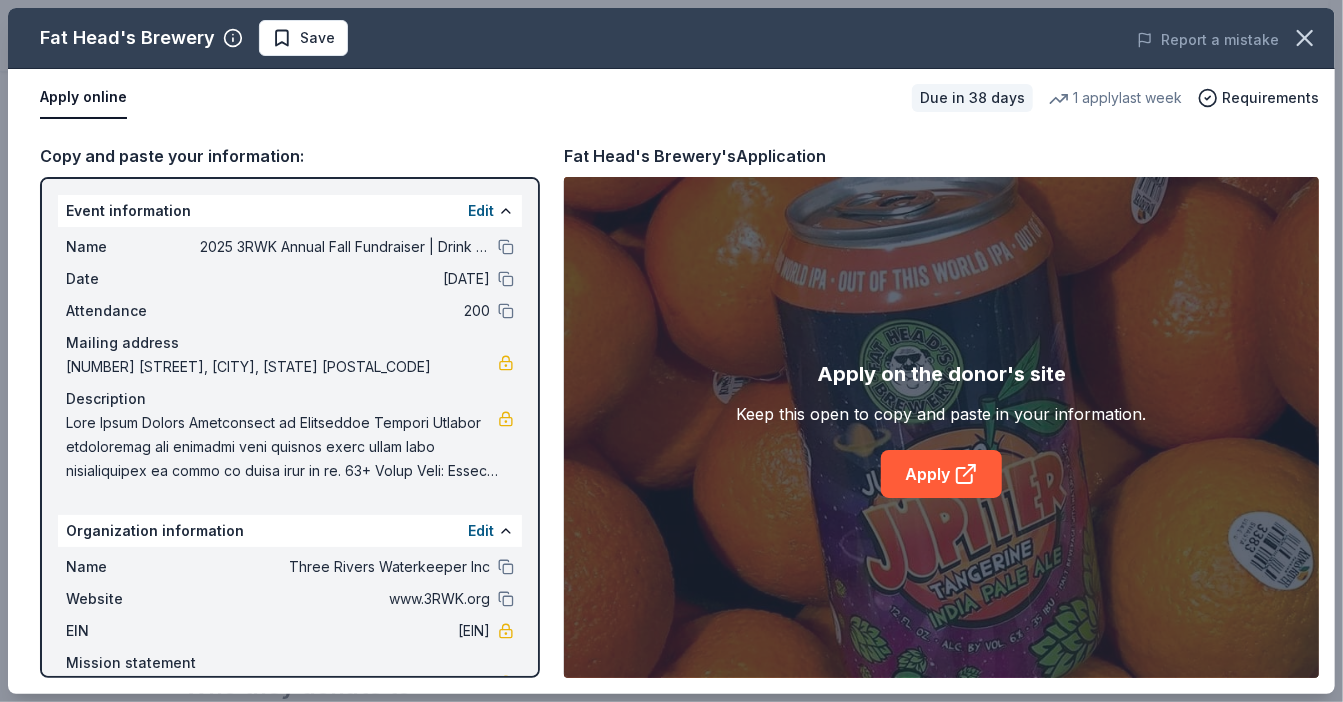 scroll, scrollTop: 0, scrollLeft: 0, axis: both 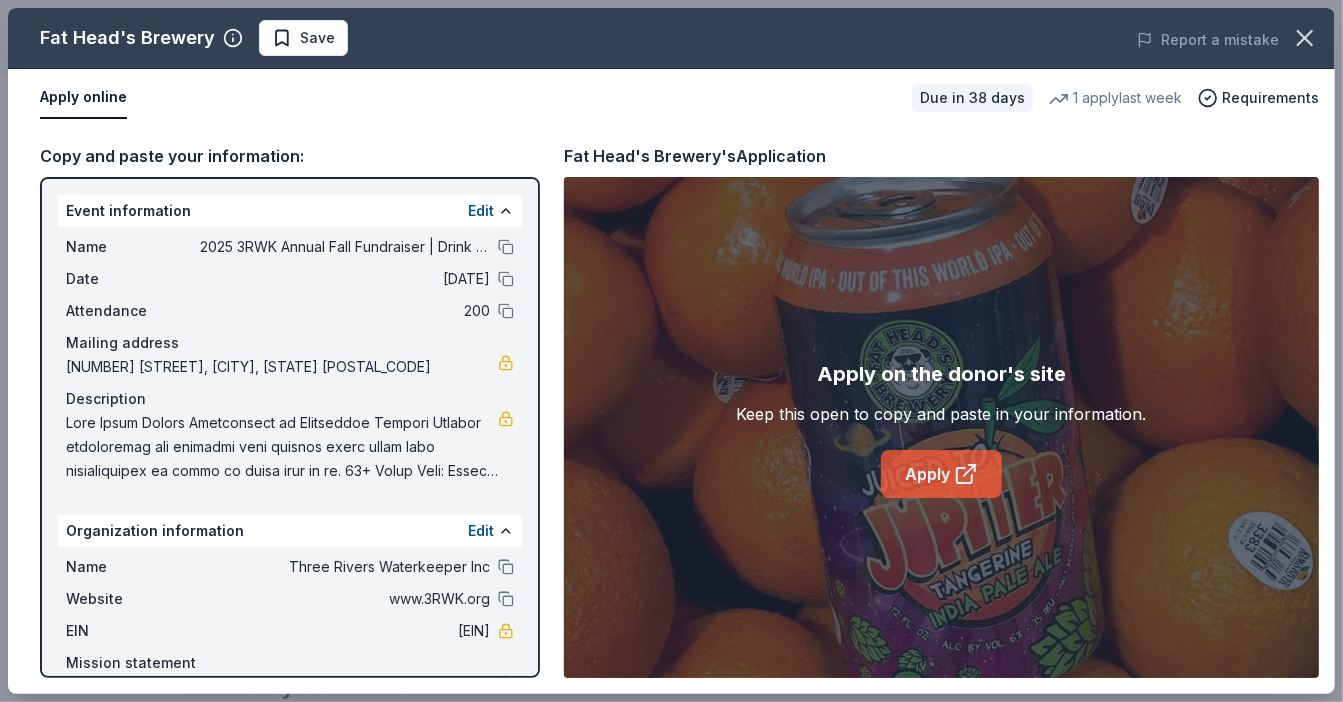 click on "Apply" at bounding box center [941, 474] 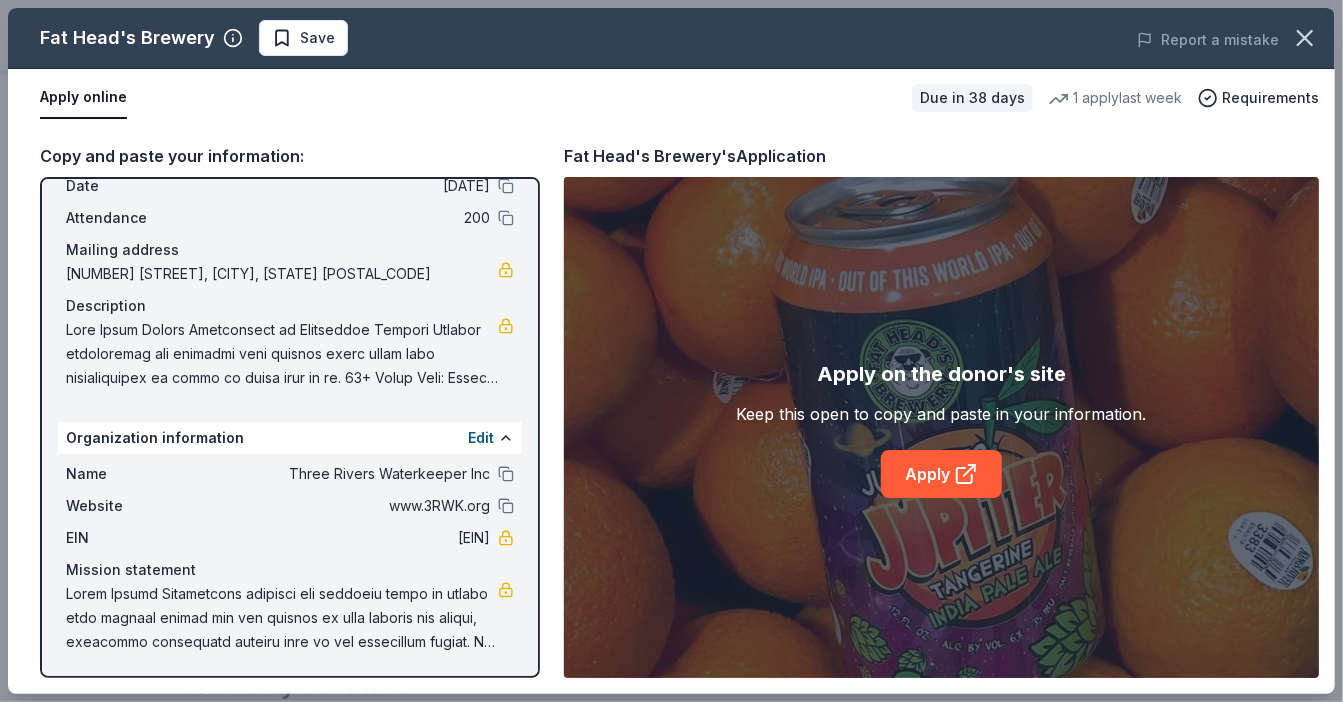 scroll, scrollTop: 0, scrollLeft: 0, axis: both 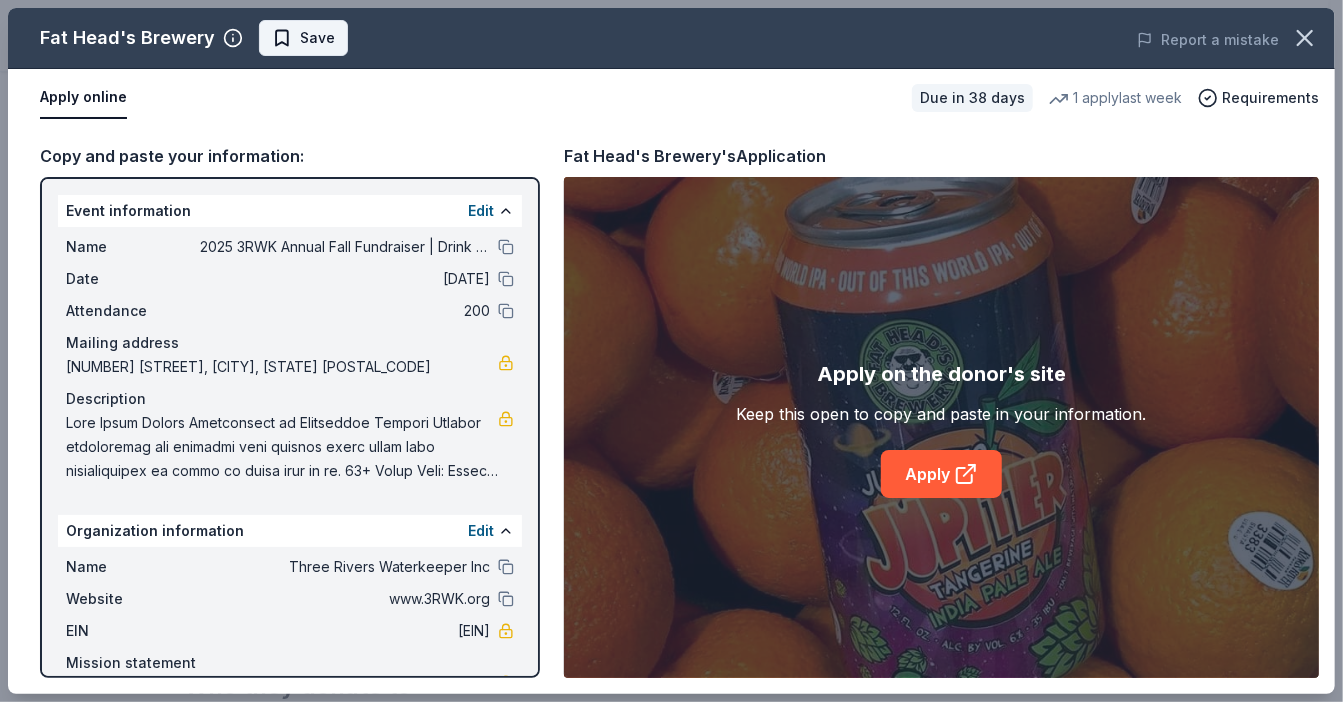 click on "Save" at bounding box center [317, 38] 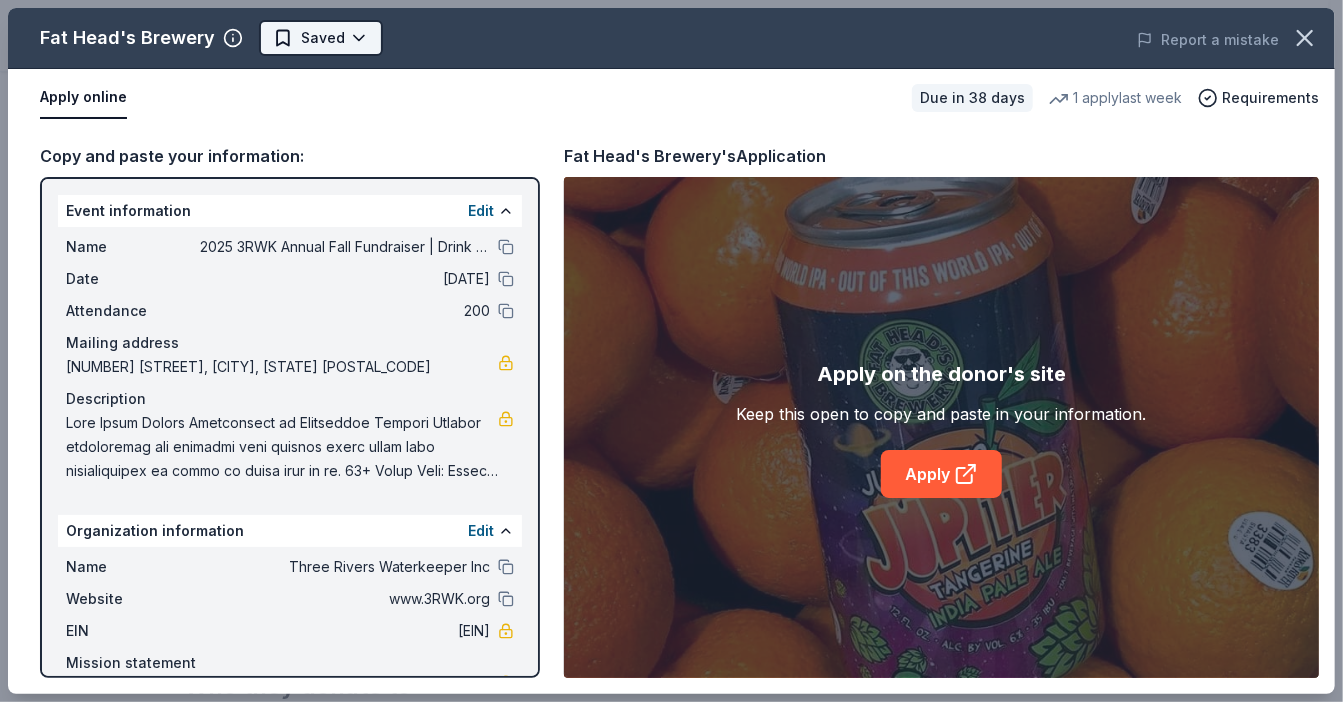 click on "2025 3RWK Annual Fall Fundraiser | Drink your Watershed Start free  trial Earn Rewards Due in 38 days Share Fat Head's Brewery New 1   apply  last week approval rate donation value Share Donating in OH (Canton, Middleburg Heights, North Olmsted); PA (Pittsburgh) Fat Head's Brewery, founded in Pittsburgh and expanded to Ohio, is renowned for its craft beers, especially IPAs. They combine tradition with innovative brewing techniques. What they donate Merch basket, gift card(s) Alcohol Auction & raffle Donation can be picked up Donation is small & easy to send to guests   You may receive donations every   year Who they donate to  Preferred Prioritizes organizations that supports environment, arts and culture, education, human services Art & Culture Education Environment & Sustainability 501(c)(3) required  Ineligible Private fundraisers, political organizations, religious activities, children’s groups, youth sports Political Religious Schools Sports Teams Due in 38 days Apply Saved Application takes 10 min 20" at bounding box center [664, -269] 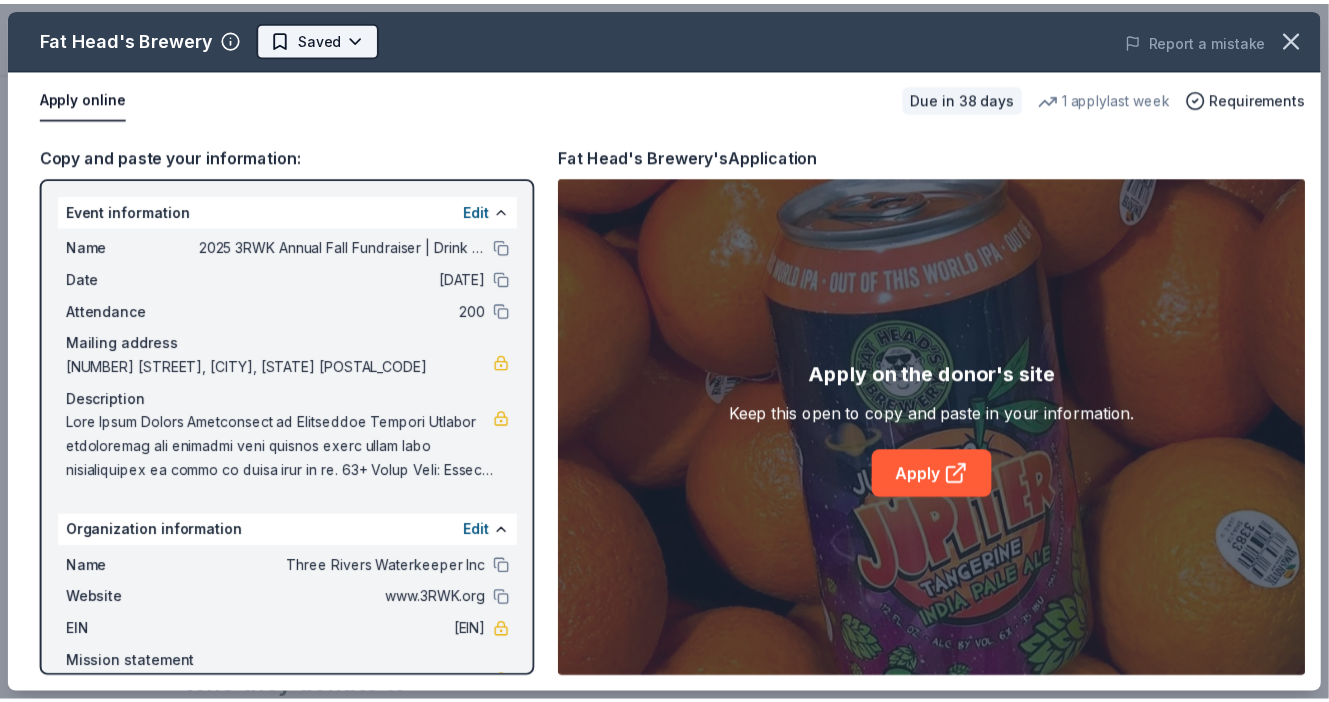 scroll, scrollTop: 0, scrollLeft: 0, axis: both 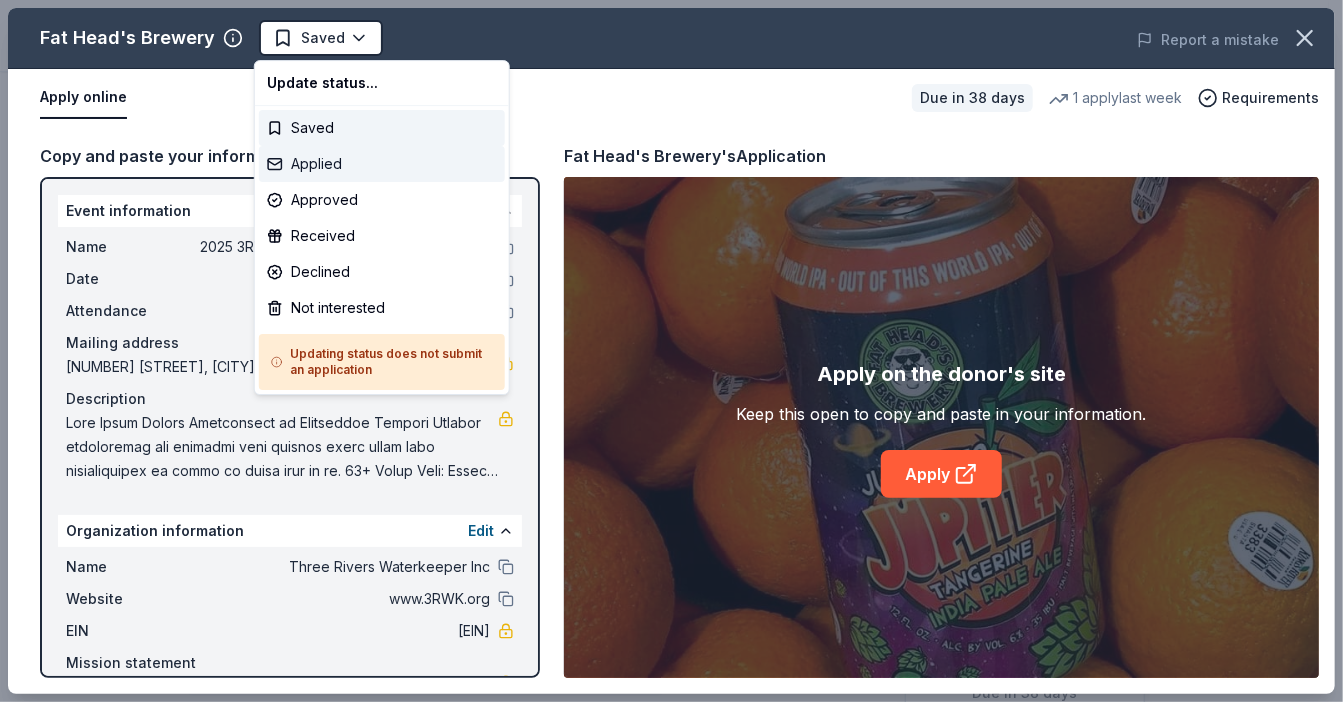 click on "Applied" at bounding box center [382, 164] 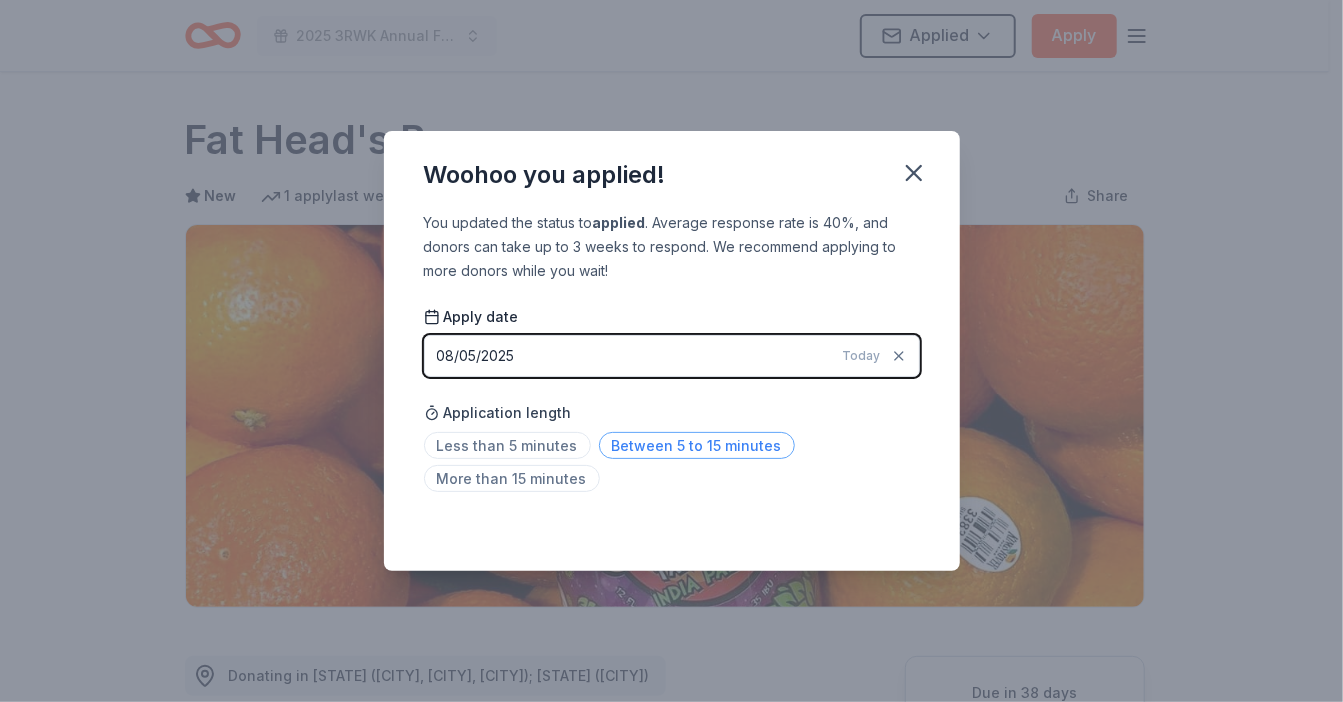 click on "Between 5 to 15 minutes" at bounding box center [697, 445] 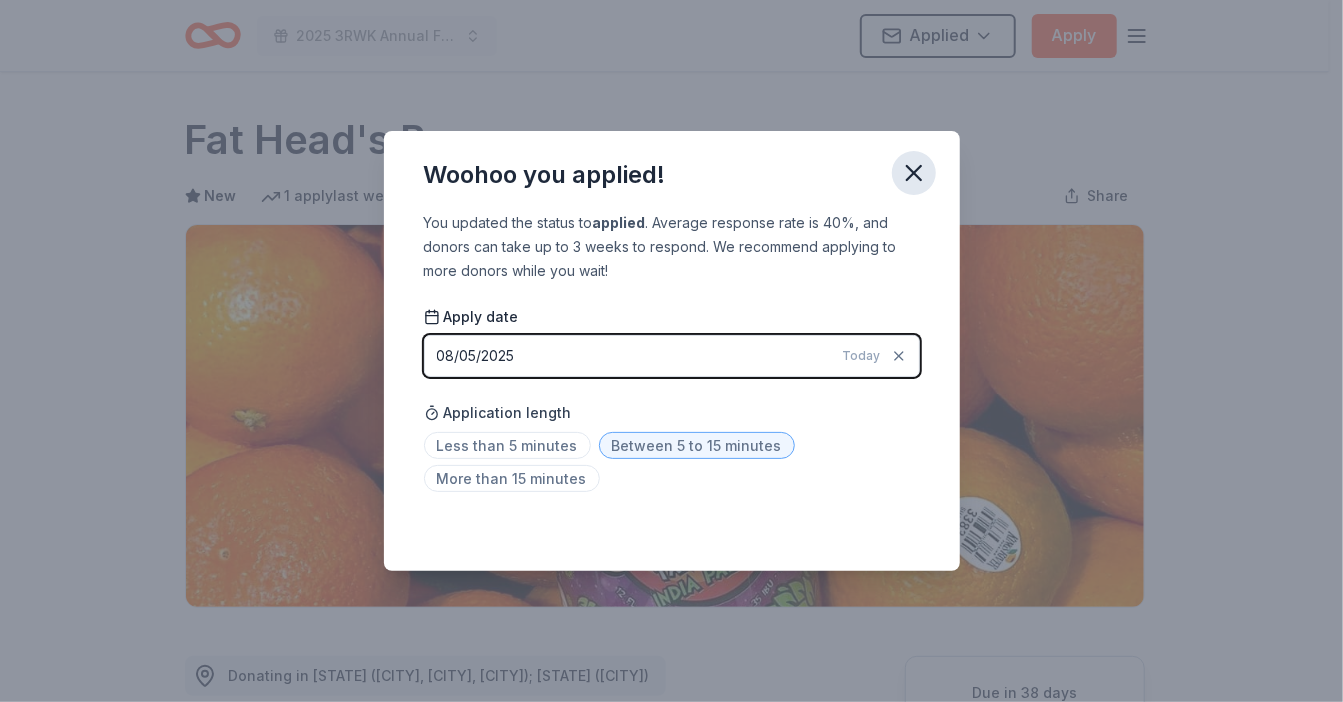 click 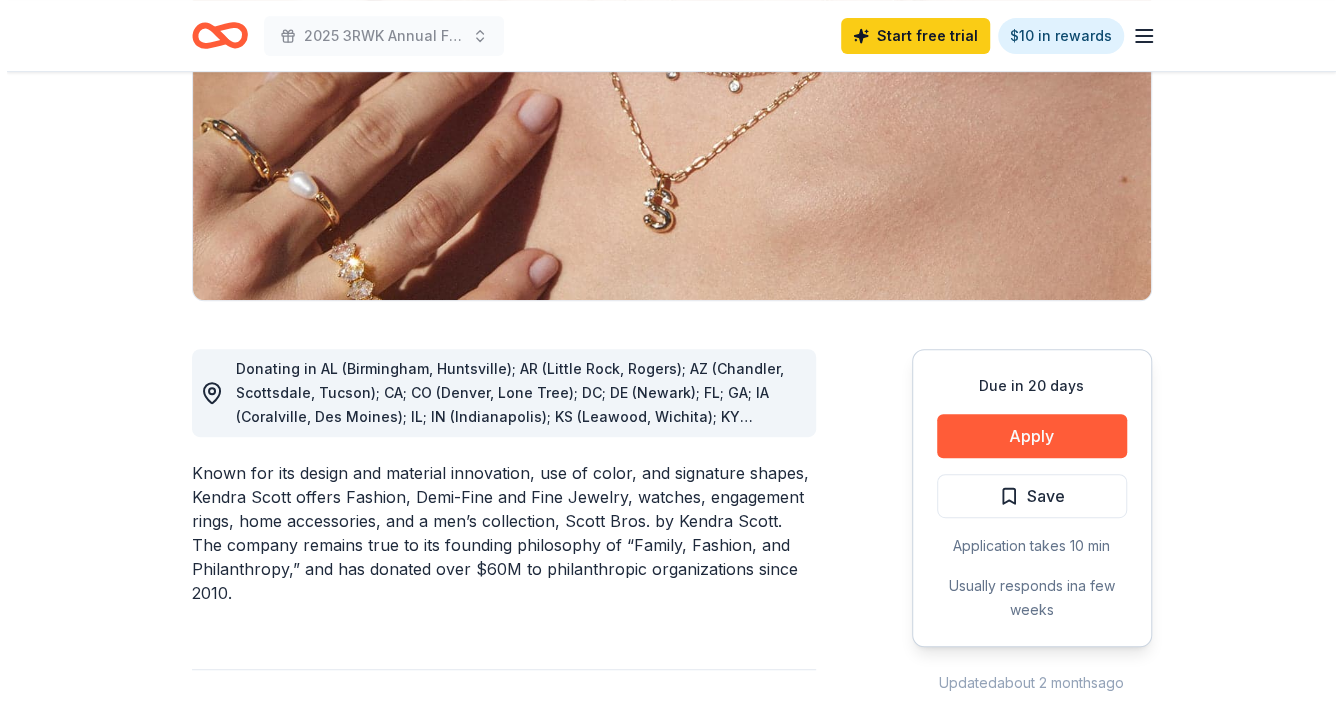 scroll, scrollTop: 362, scrollLeft: 0, axis: vertical 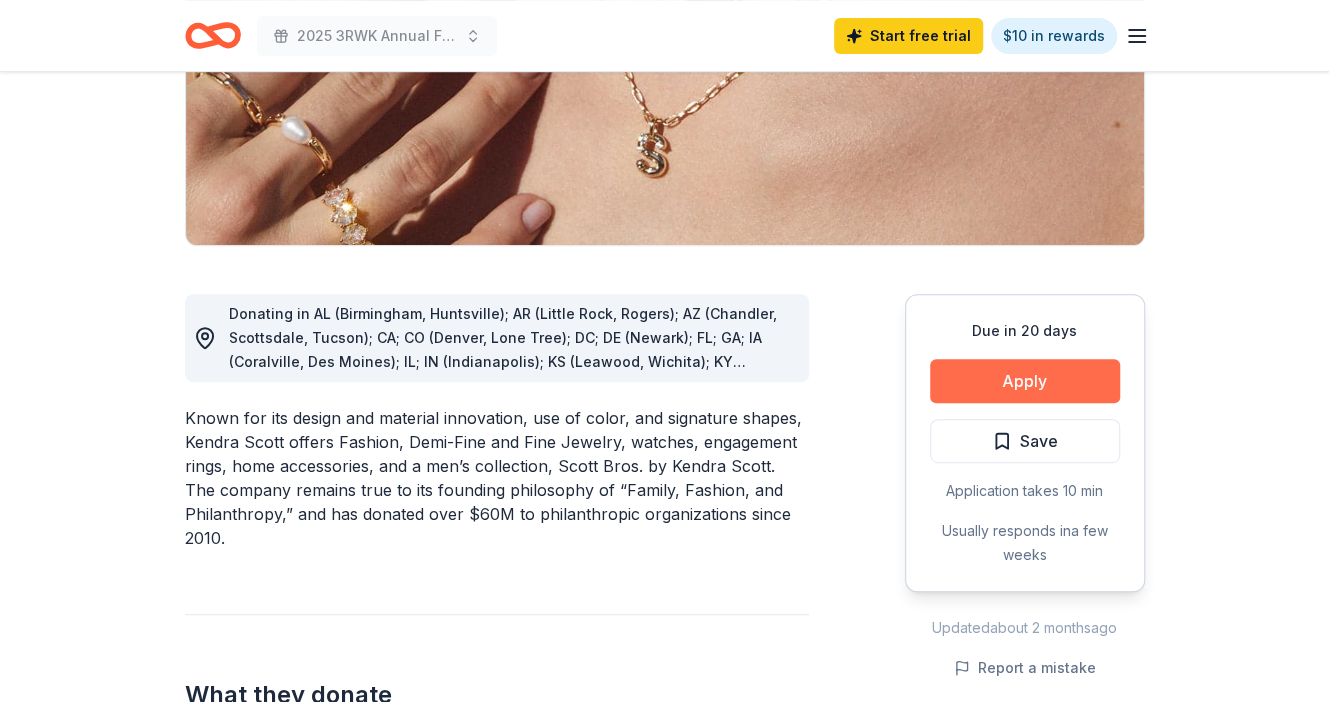 click on "Apply" at bounding box center [1025, 381] 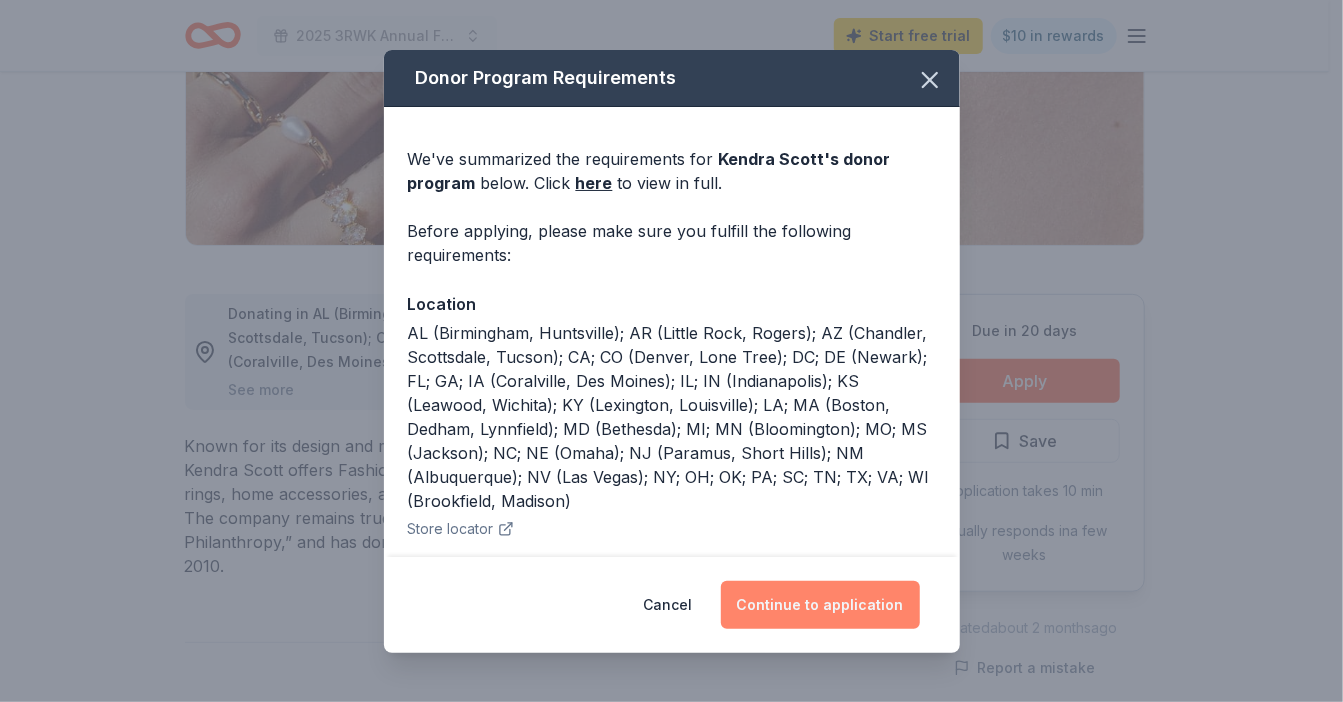 click on "Continue to application" at bounding box center (820, 605) 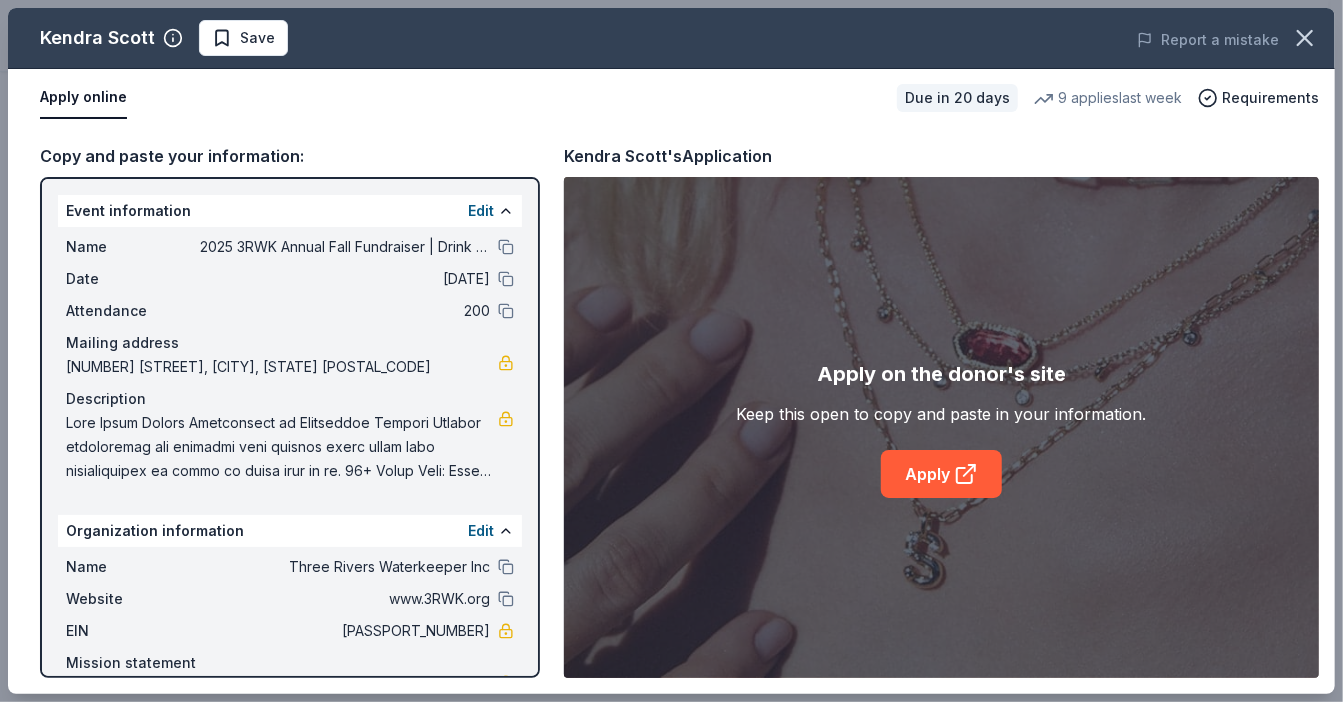 scroll, scrollTop: 93, scrollLeft: 0, axis: vertical 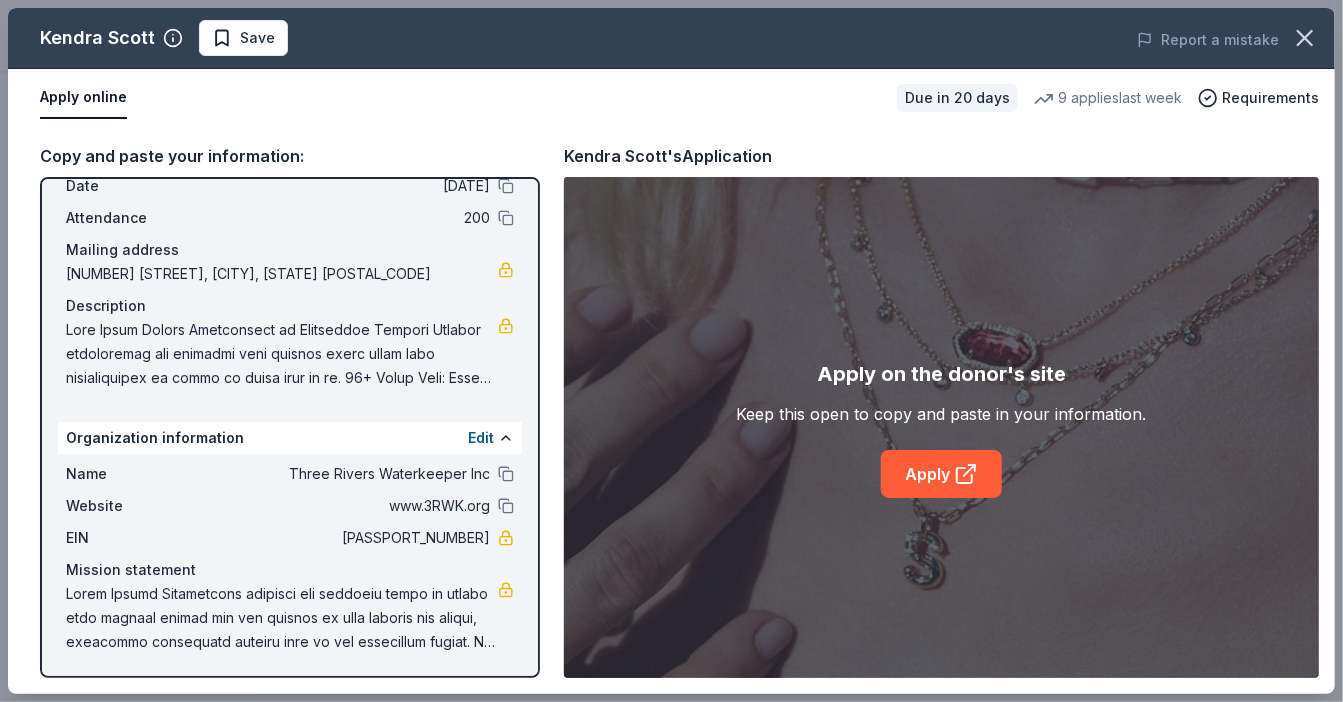 click on "Apply online" at bounding box center [83, 98] 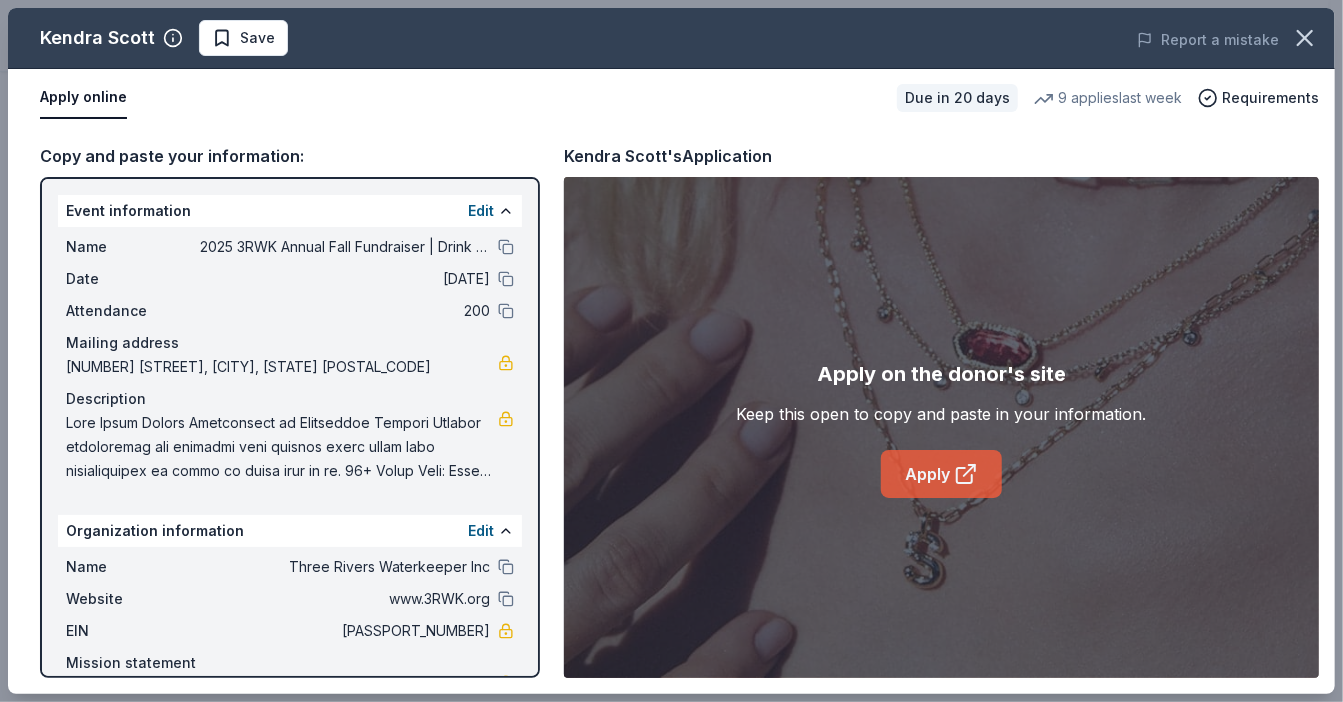 click 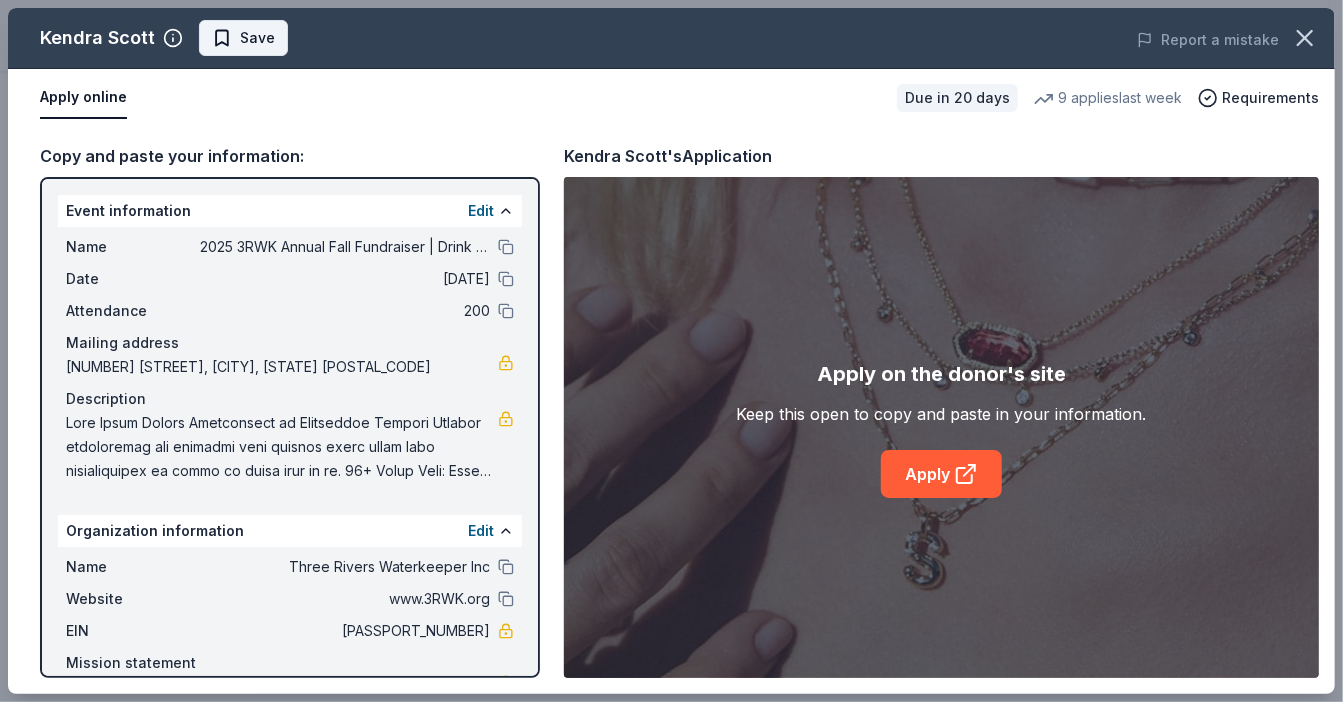 click on "Save" at bounding box center [257, 38] 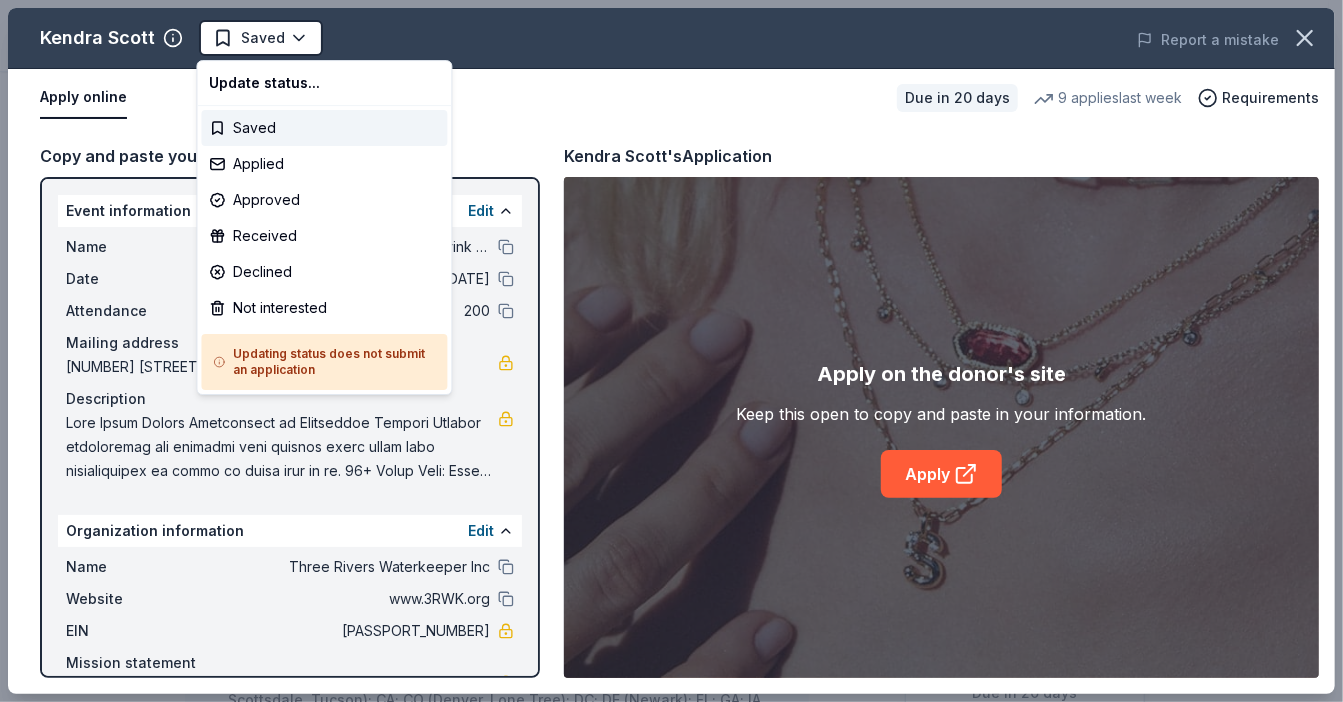click on "2025 3RWK Annual Fall Fundraiser | Drink your Watershed Saved Apply Due in 20 days Share Kendra Scott 4.7 • 118 reviews 9 applies last week approval rate Share Donating in [STATE] ([CITY], [CITY]); [STATE] ([CITY], [CITY]); [STATE] ([CITY], [CITY]); [STATE]; [STATE] ([CITY], [CITY]); [STATE]; [STATE] ([CITY]); [STATE]; [STATE] ([CITY], [CITY]); [STATE]; [STATE] ([CITY]); [STATE] ([CITY], [CITY]); [STATE]; [STATE] ([CITY], [CITY]); [STATE] ([CITY]); [STATE]; [STATE] ([CITY], [CITY]); [STATE] ([CITY], [CITY]); [STATE]; [STATE]; [STATE]; [STATE] ([CITY], [CITY]); [STATE] ([CITY], [CITY]); [STATE]; [STATE]; [STATE]; [STATE]; [STATE]; [STATE] ([CITY], [CITY]); [STATE] ([CITY], [CITY]) See more What they donate Jewelry products, home decor products, and Kendra Gives Back event in-store or online (or both!) where 20% of the proceeds will support the cause or people you care about. Auction & raffle Donation can be picked up Who they donate to Preferred Education Health Social Justice Wellness & Fitness 501(c)(3) preferred approval rate 20 % approved 30 %" at bounding box center (671, 351) 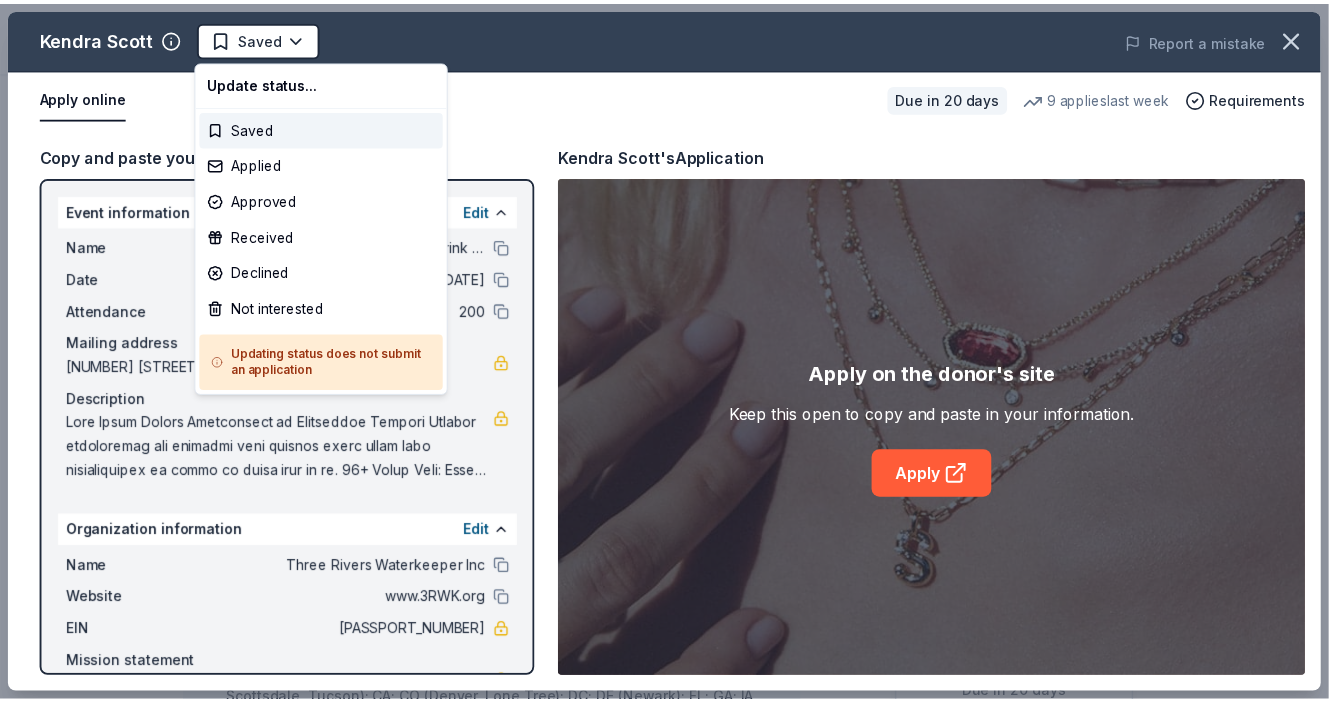 scroll, scrollTop: 0, scrollLeft: 0, axis: both 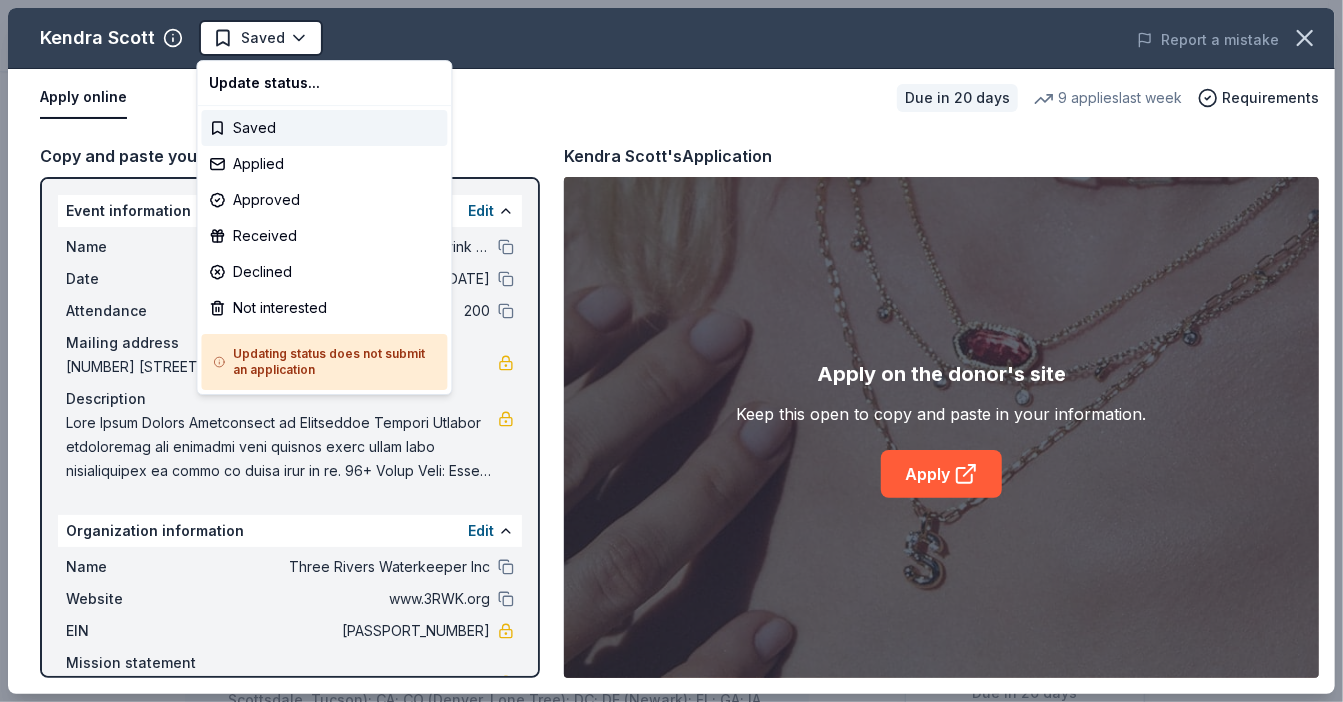 click on "2025 3RWK Annual Fall Fundraiser | Drink your Watershed Saved Apply Due in 20 days Share Kendra Scott 4.7 • 118 reviews 9 applies last week approval rate Share Donating in [STATE] ([CITY], [CITY]); [STATE] ([CITY], [CITY]); [STATE] ([CITY], [CITY]); [STATE]; [STATE] ([CITY], [CITY]); [STATE]; [STATE] ([CITY]); [STATE]; [STATE] ([CITY], [CITY]); [STATE]; [STATE] ([CITY]); [STATE] ([CITY], [CITY]); [STATE]; [STATE] ([CITY], [CITY]); [STATE] ([CITY]); [STATE]; [STATE] ([CITY], [CITY]); [STATE] ([CITY], [CITY]); [STATE]; [STATE]; [STATE]; [STATE] ([CITY], [CITY]); [STATE] ([CITY], [CITY]); [STATE]; [STATE]; [STATE]; [STATE]; [STATE]; [STATE] ([CITY], [CITY]); [STATE] ([CITY], [CITY]) See more What they donate Jewelry products, home decor products, and Kendra Gives Back event in-store or online (or both!) where 20% of the proceeds will support the cause or people you care about. Auction & raffle Donation can be picked up Who they donate to Preferred Education Health Social Justice Wellness & Fitness 501(c)(3) preferred approval rate 20 % approved 30 %" at bounding box center (664, 351) 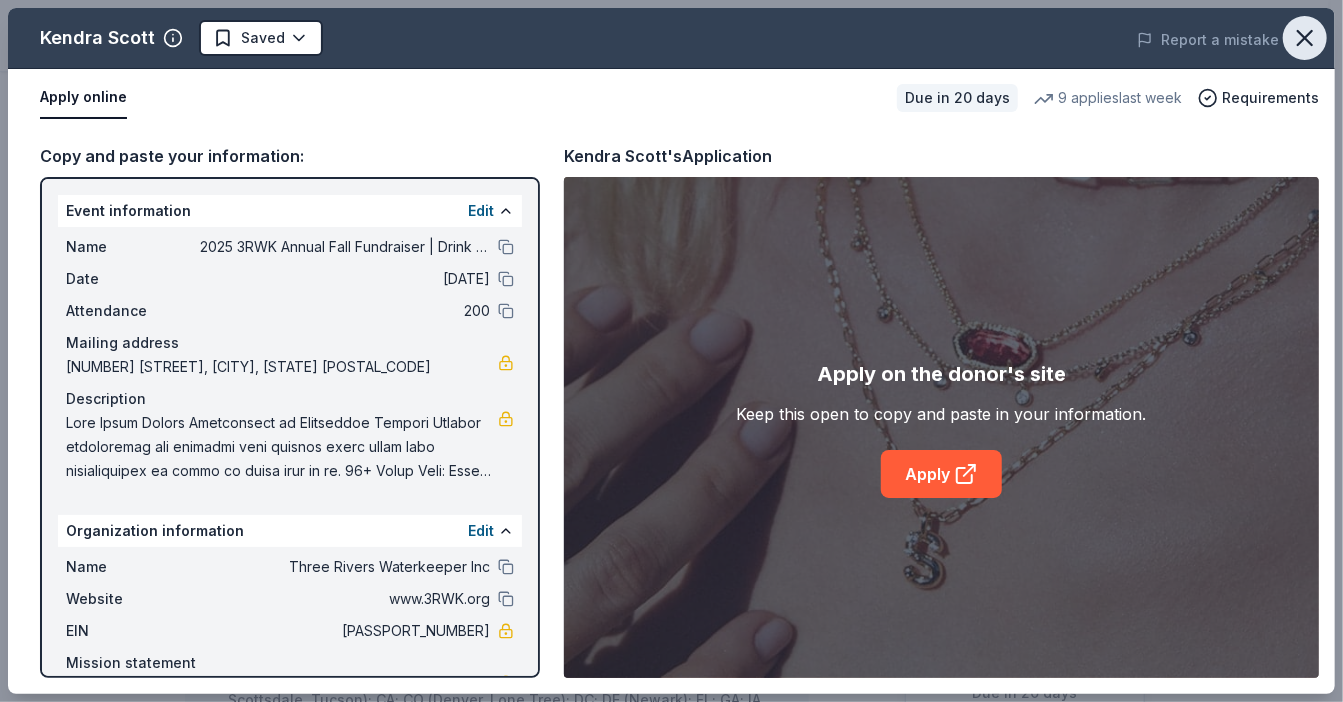 click 